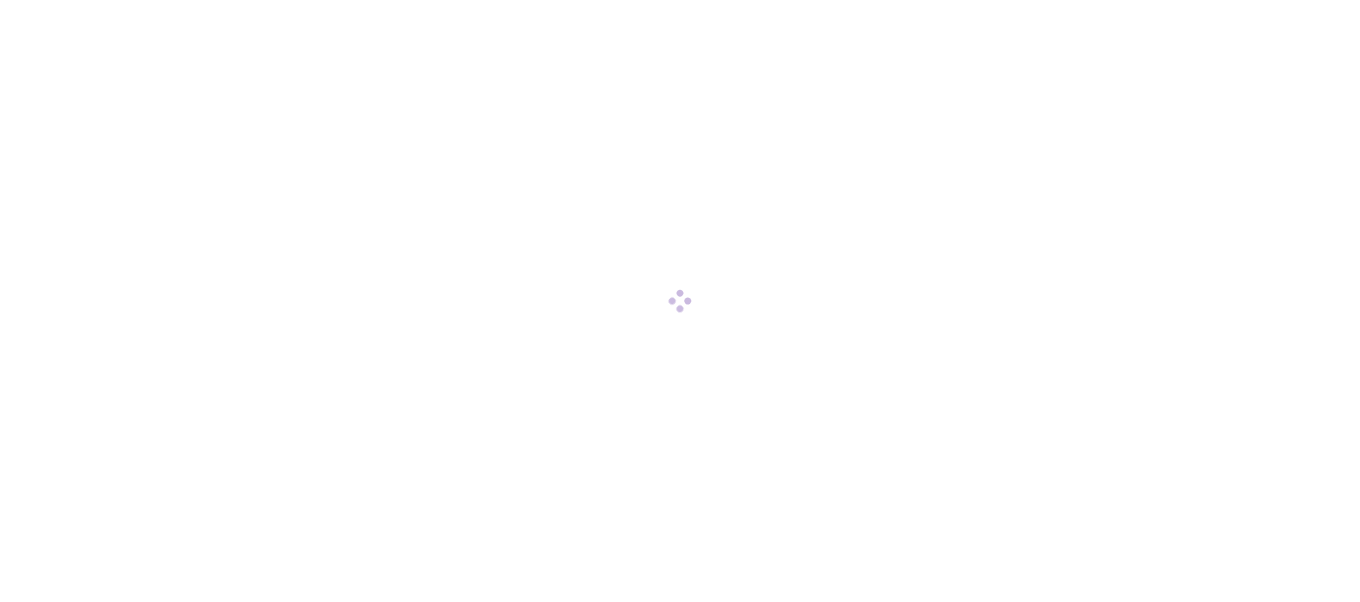 scroll, scrollTop: 0, scrollLeft: 0, axis: both 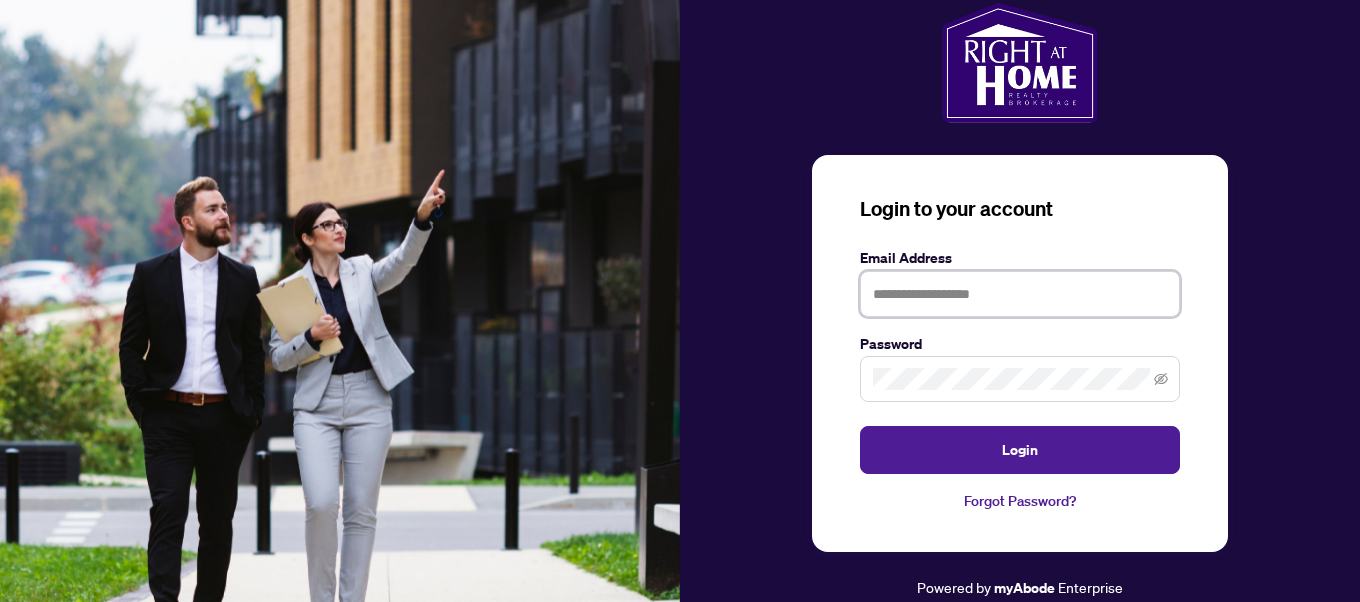 click at bounding box center (1020, 294) 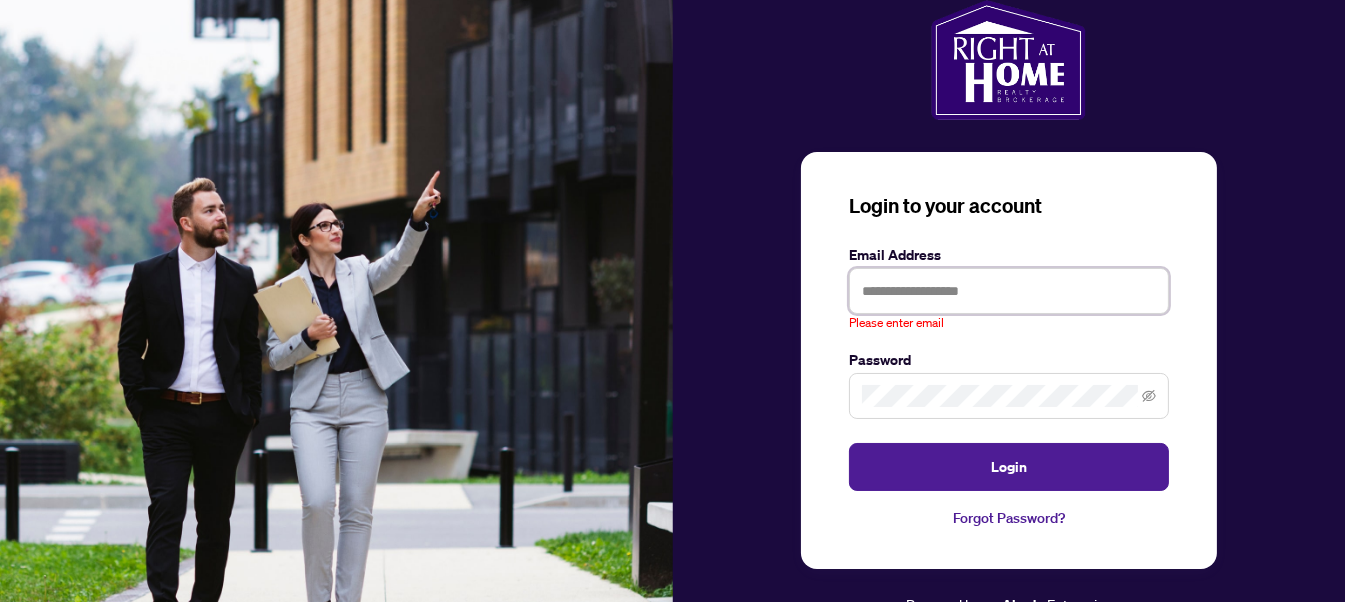 type on "**********" 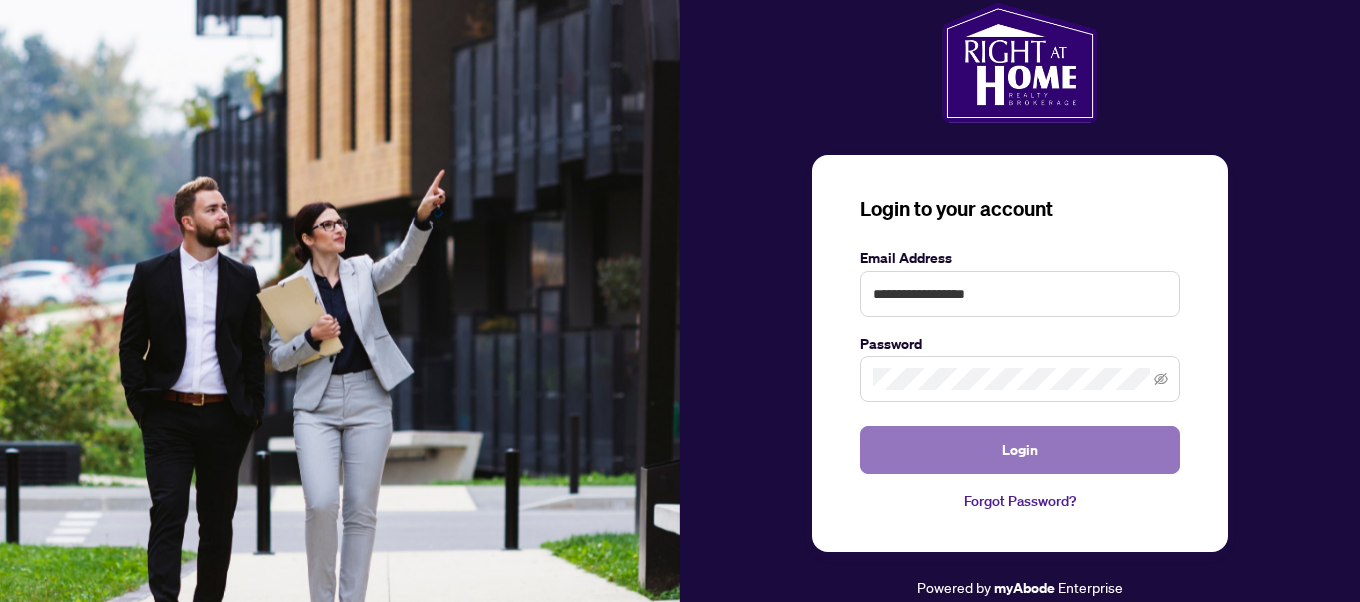 click on "Login" at bounding box center [1020, 450] 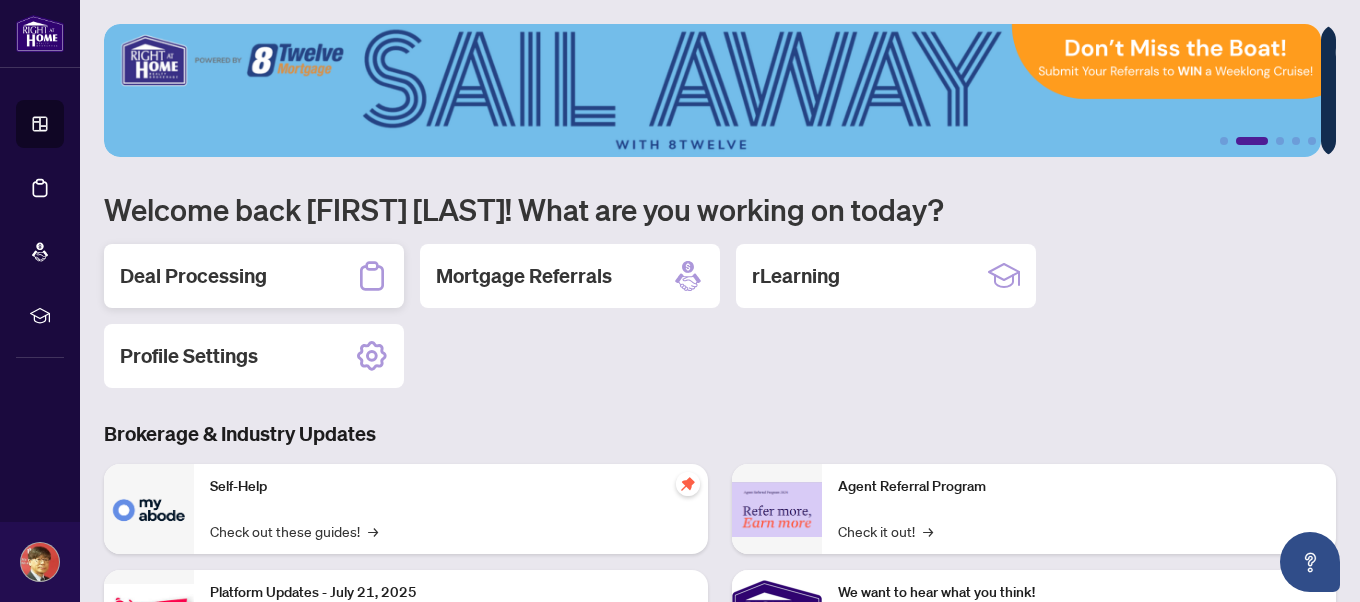 click on "Deal Processing" at bounding box center (254, 276) 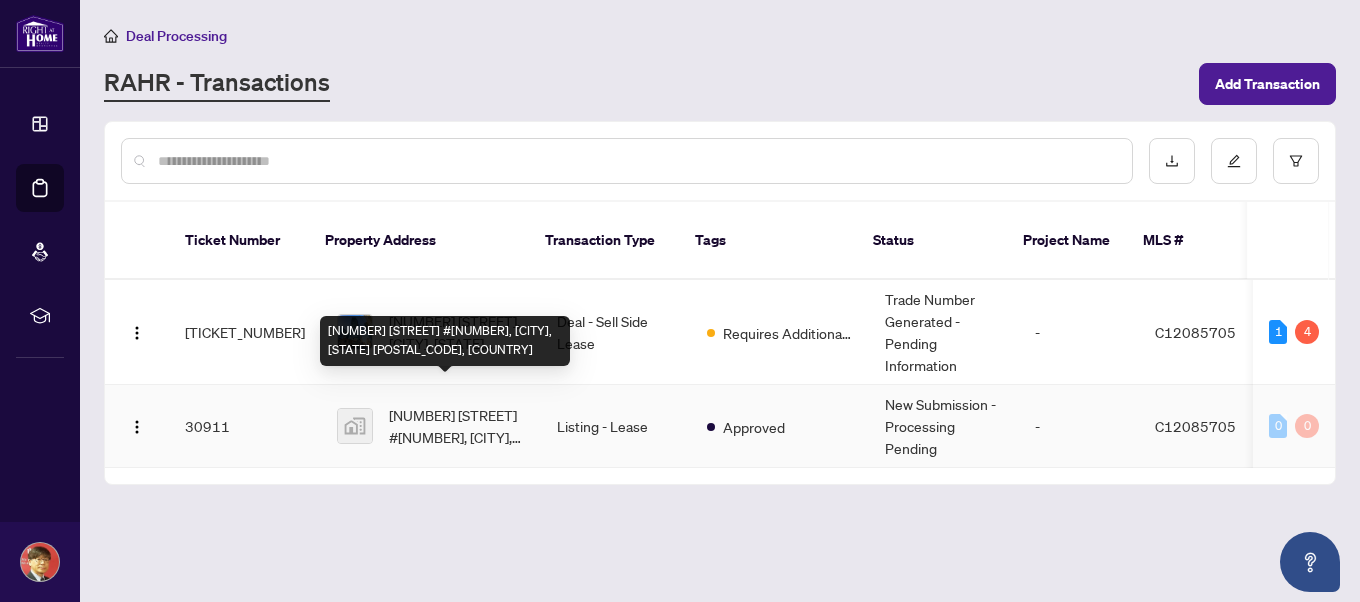 click on "[NUMBER] [STREET] #[NUMBER], [CITY], [STATE] [POSTAL_CODE], [COUNTRY]" at bounding box center (457, 426) 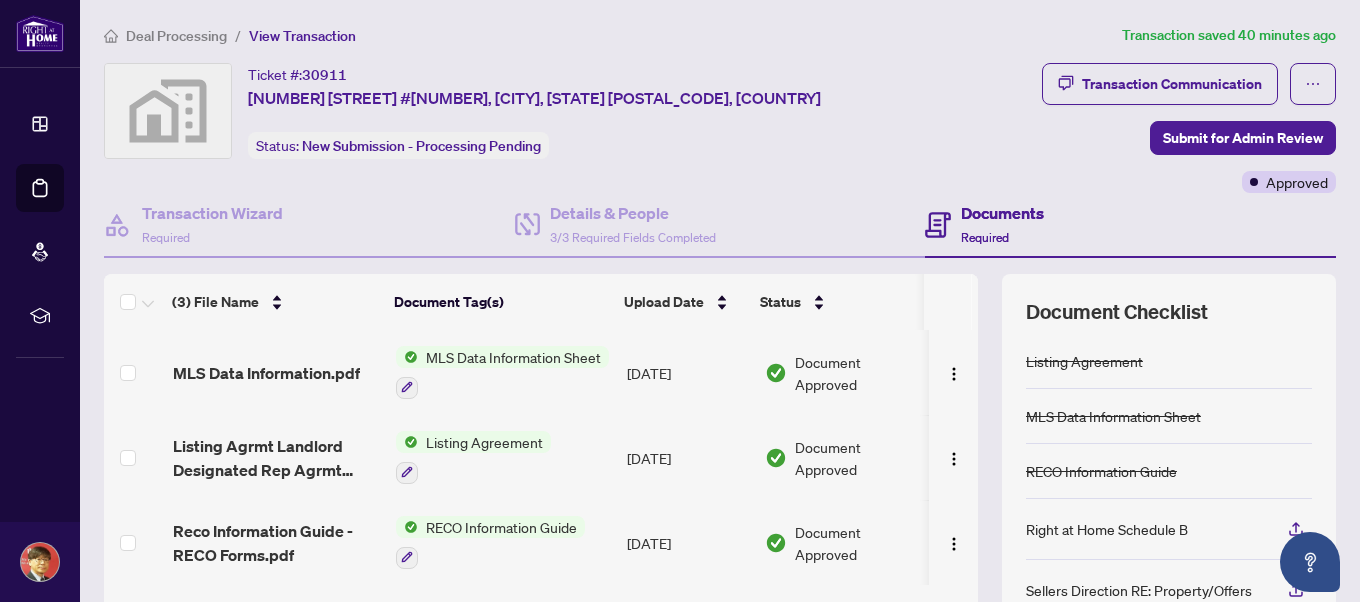 scroll, scrollTop: 1, scrollLeft: 0, axis: vertical 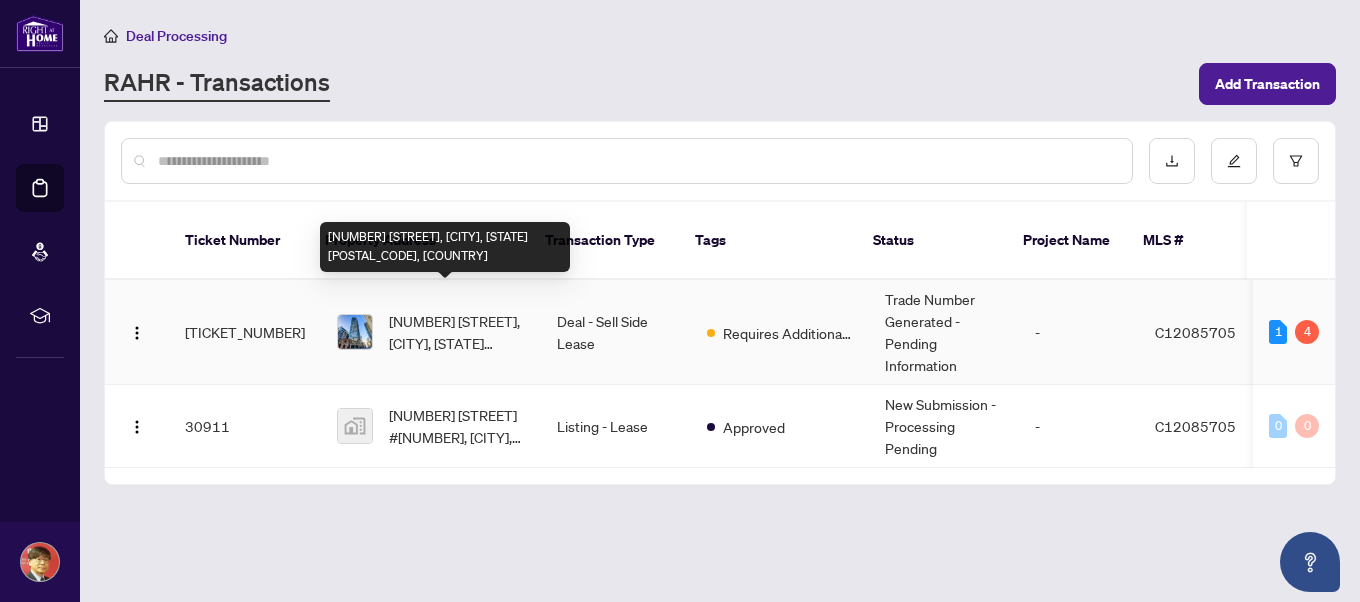 click on "[NUMBER] [STREET], [CITY], [STATE] [POSTAL_CODE], [COUNTRY]" at bounding box center (457, 332) 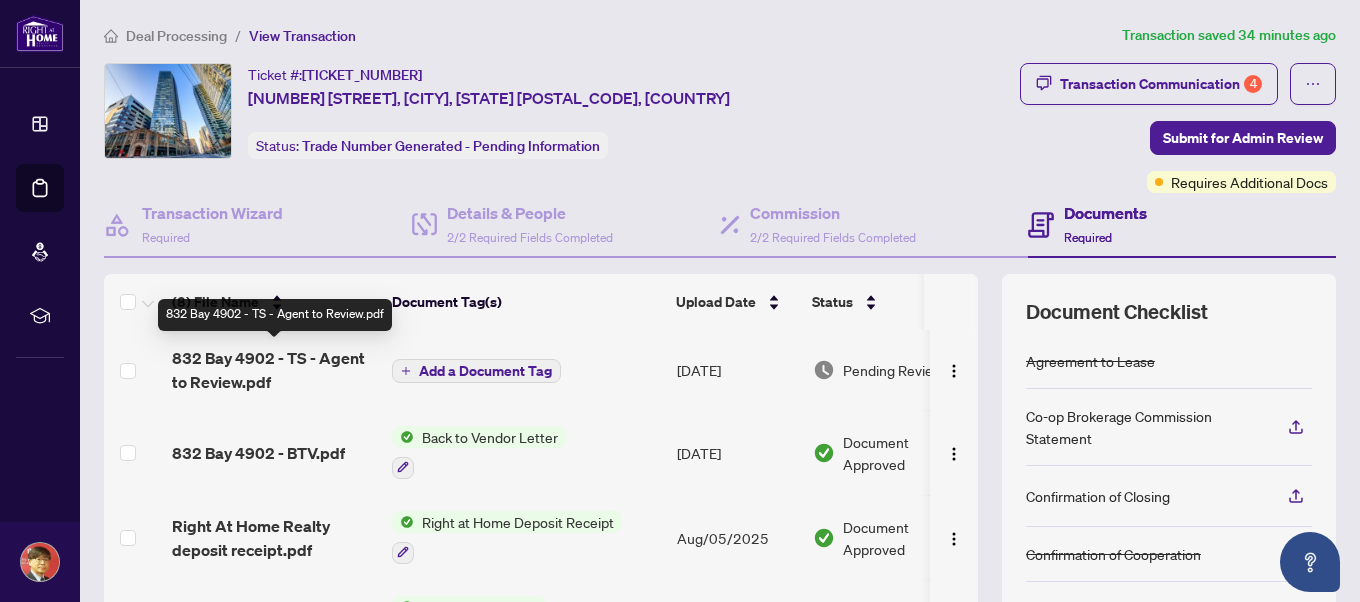 click on "832 Bay 4902 - TS - Agent to Review.pdf" at bounding box center [274, 370] 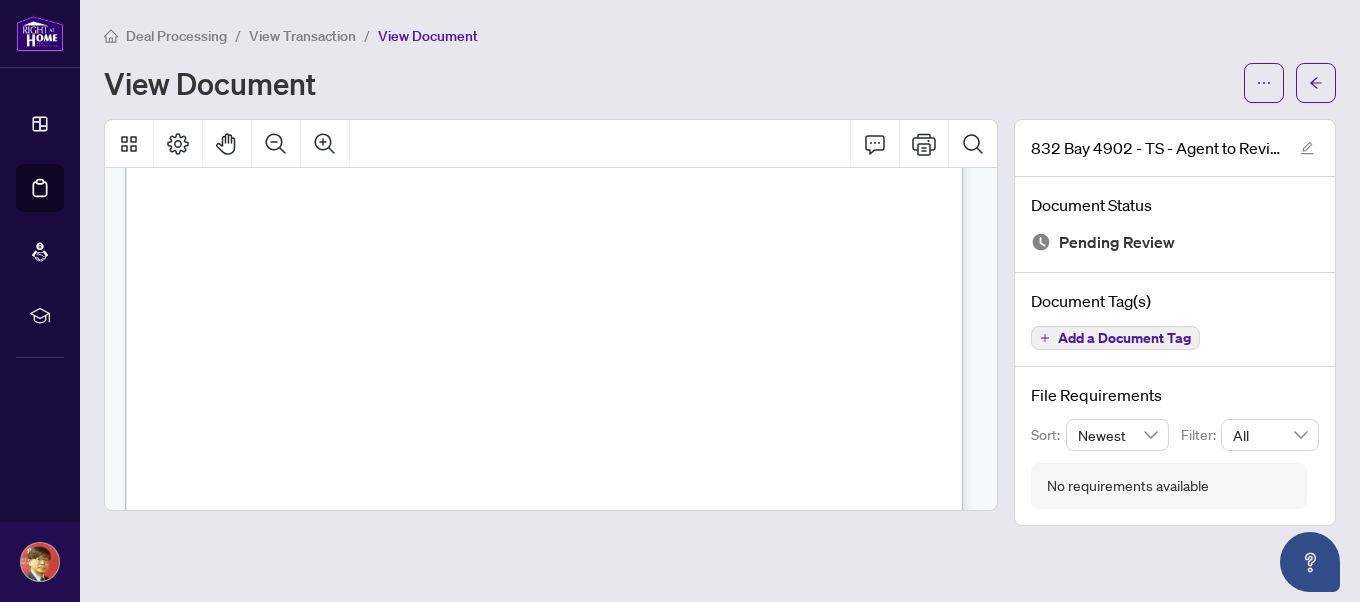 scroll, scrollTop: 300, scrollLeft: 0, axis: vertical 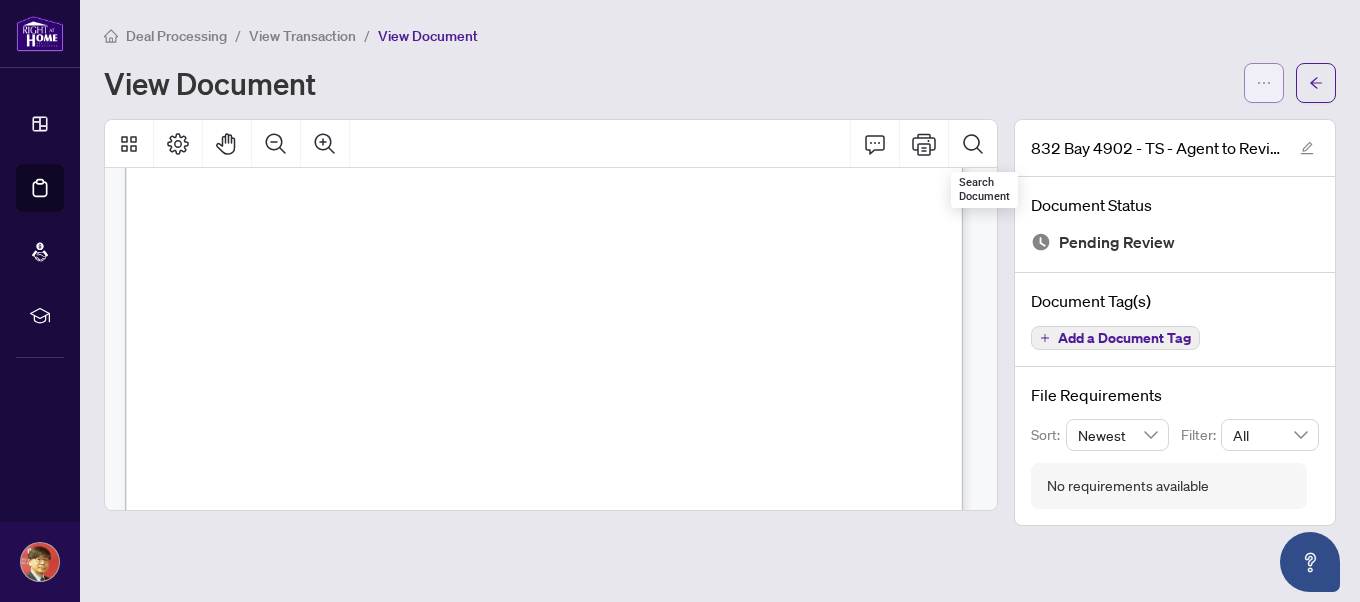 click 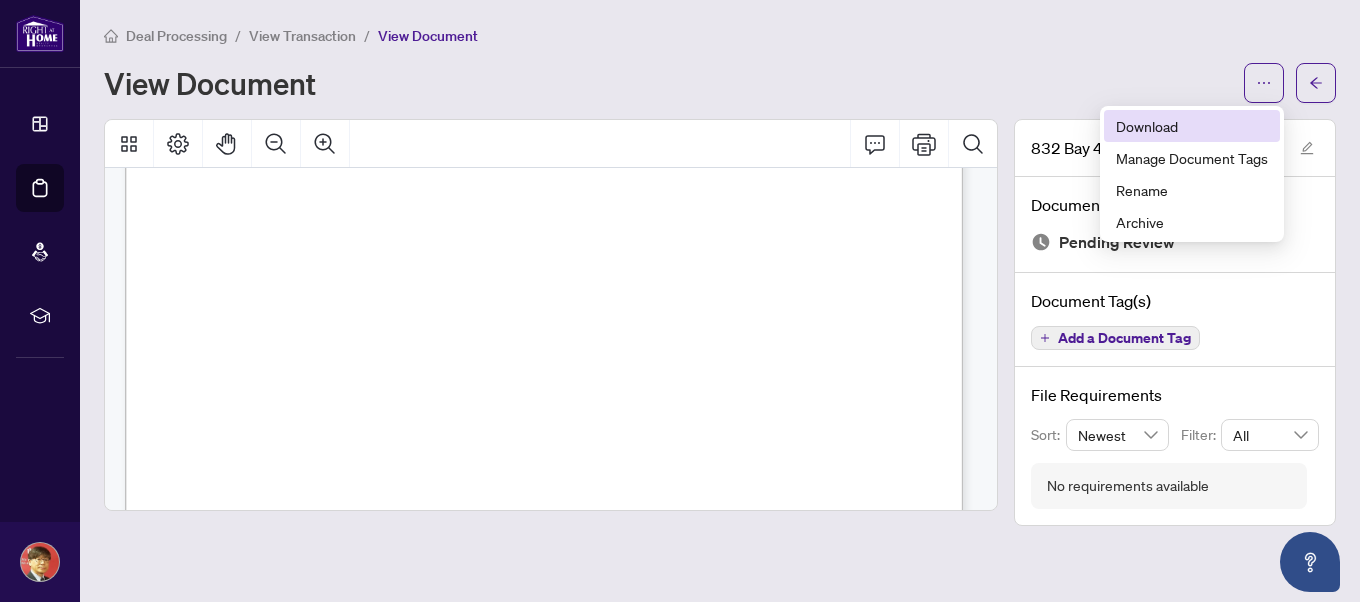 click on "Download" at bounding box center (1192, 126) 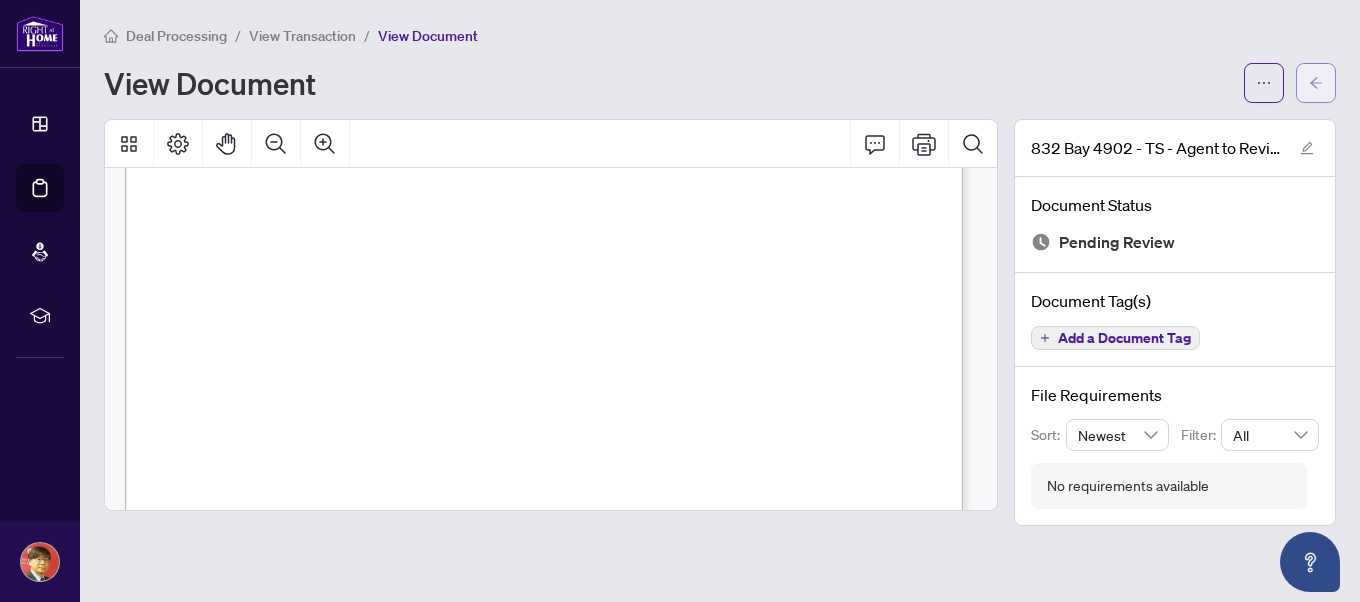 click 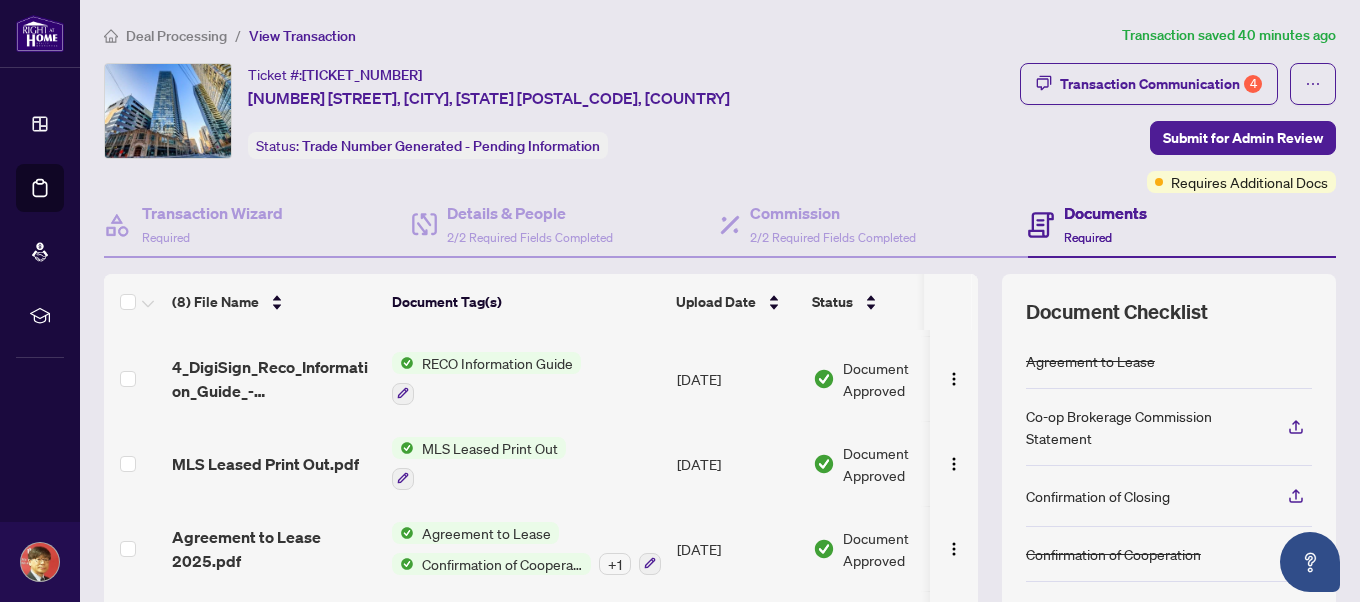 scroll, scrollTop: 378, scrollLeft: 0, axis: vertical 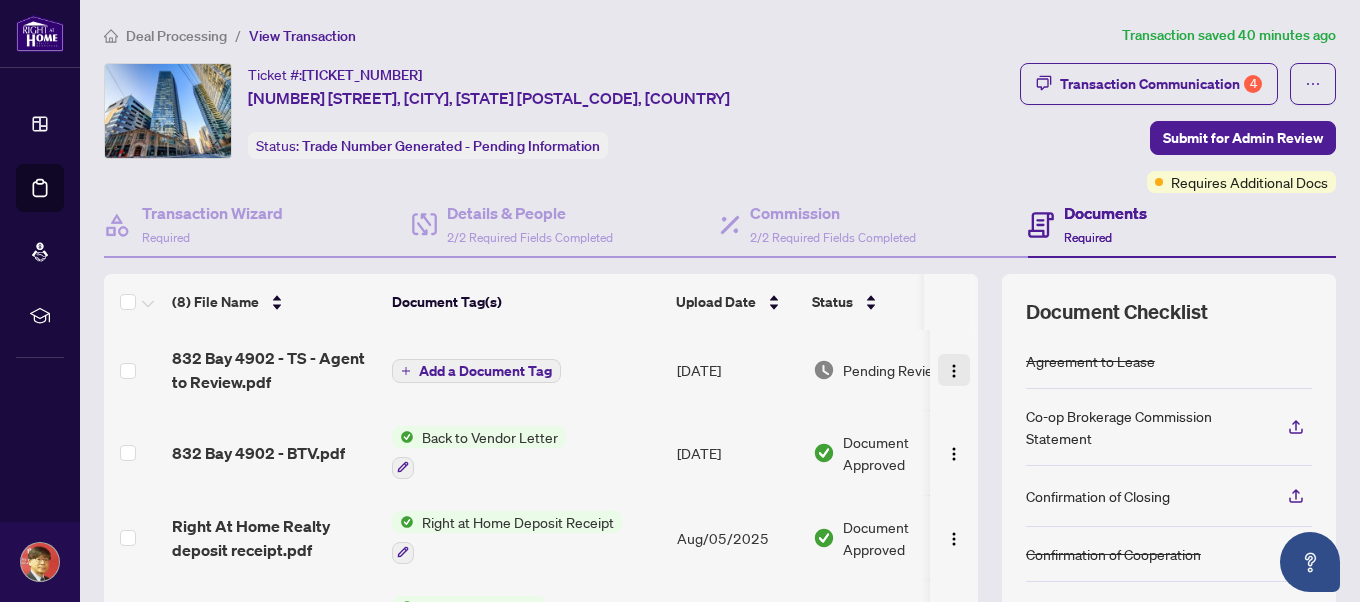 click at bounding box center [954, 371] 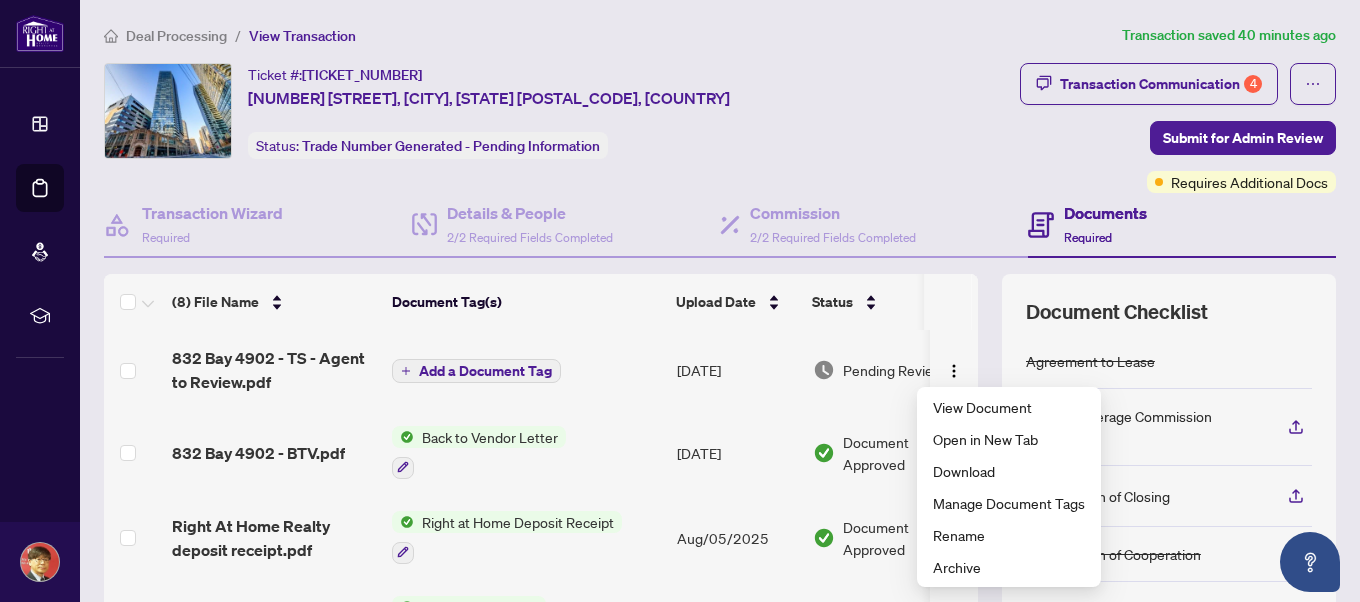 click on "Document Tag(s)" at bounding box center [526, 302] 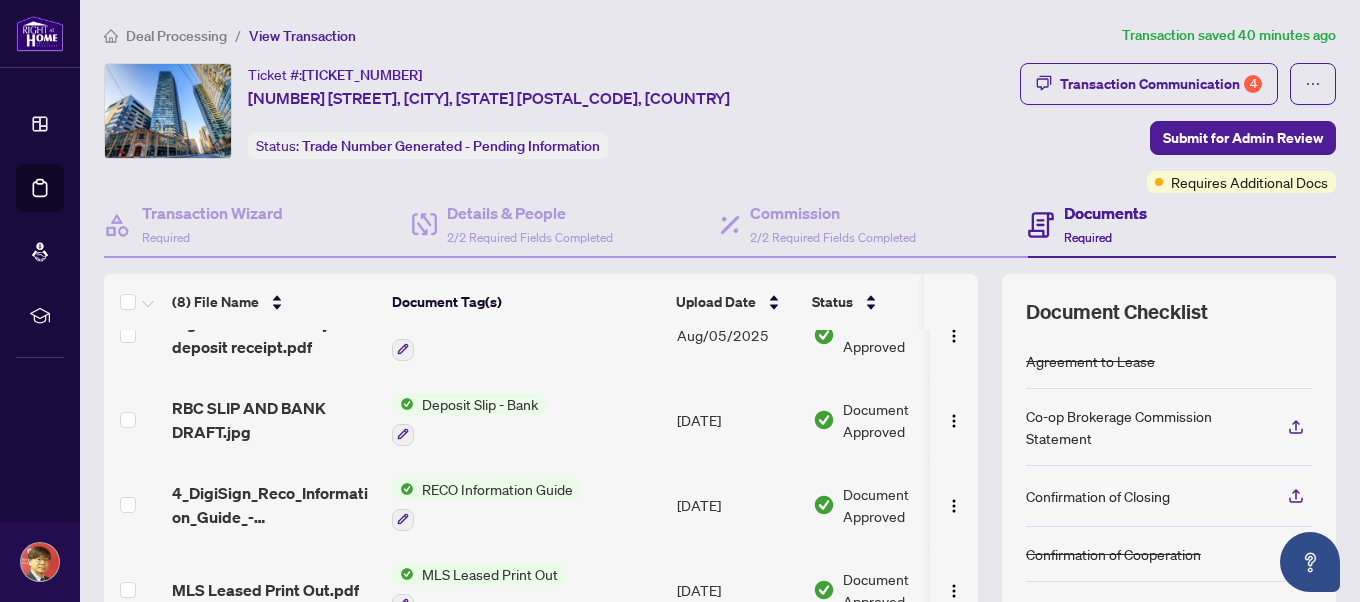 scroll, scrollTop: 378, scrollLeft: 0, axis: vertical 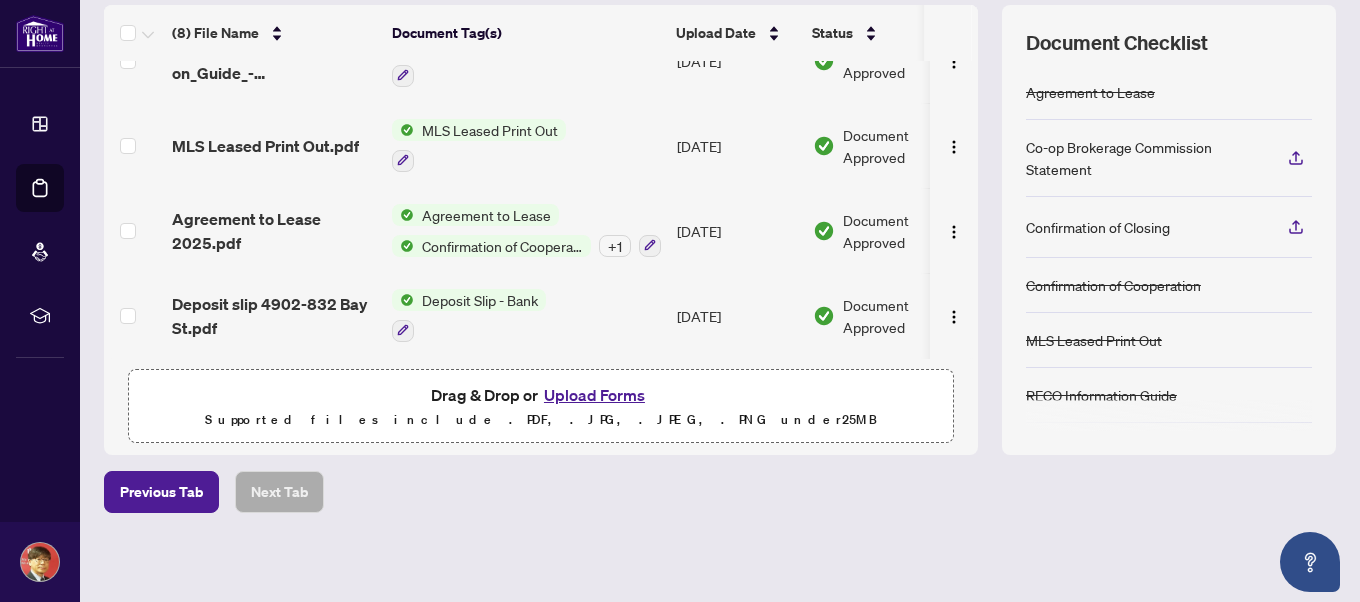 click on "Upload Forms" at bounding box center (594, 395) 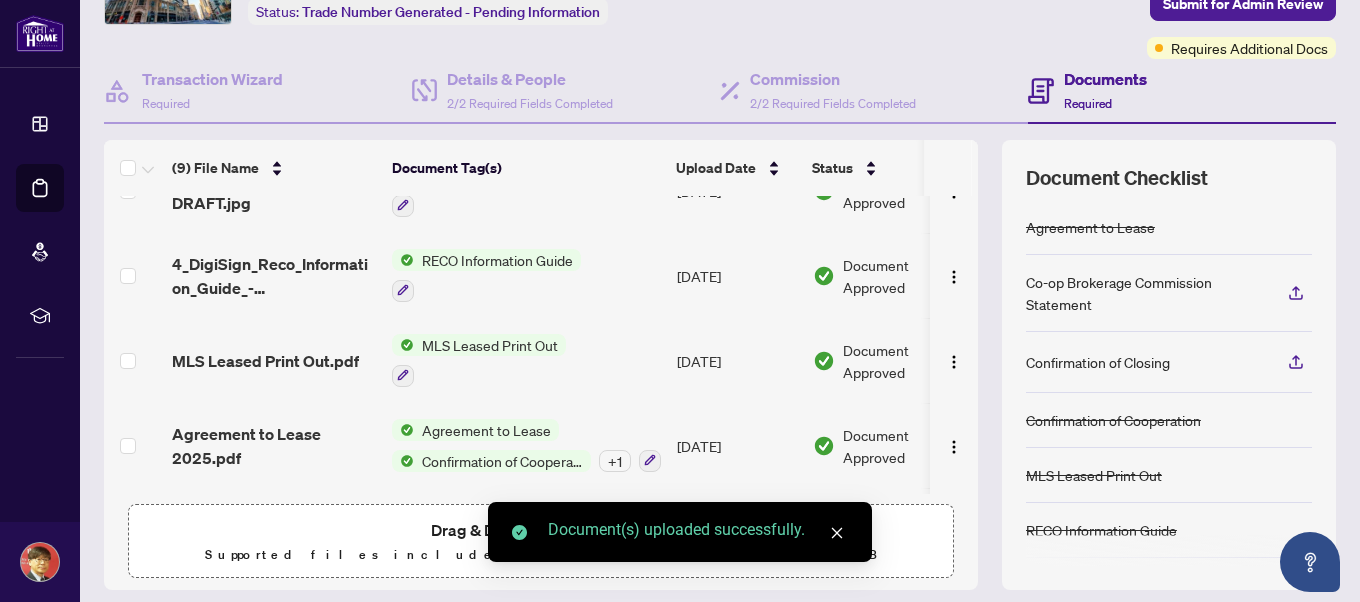 scroll, scrollTop: 0, scrollLeft: 0, axis: both 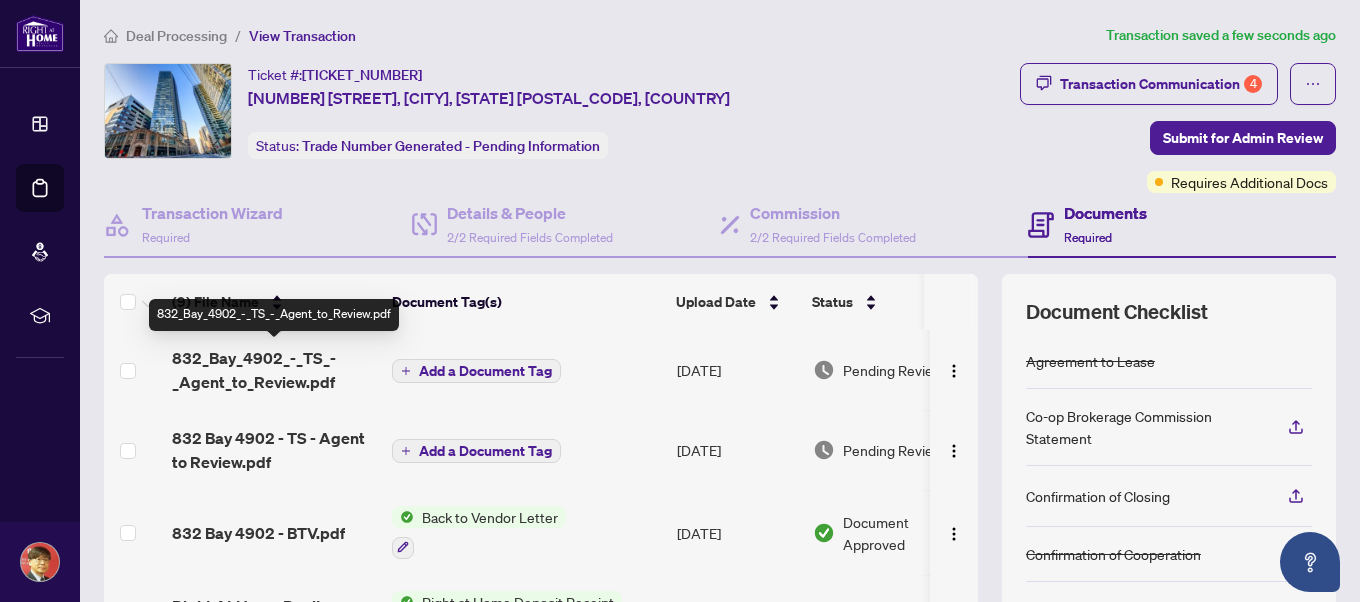 click on "832_Bay_4902_-_TS_-_Agent_to_Review.pdf" at bounding box center (274, 370) 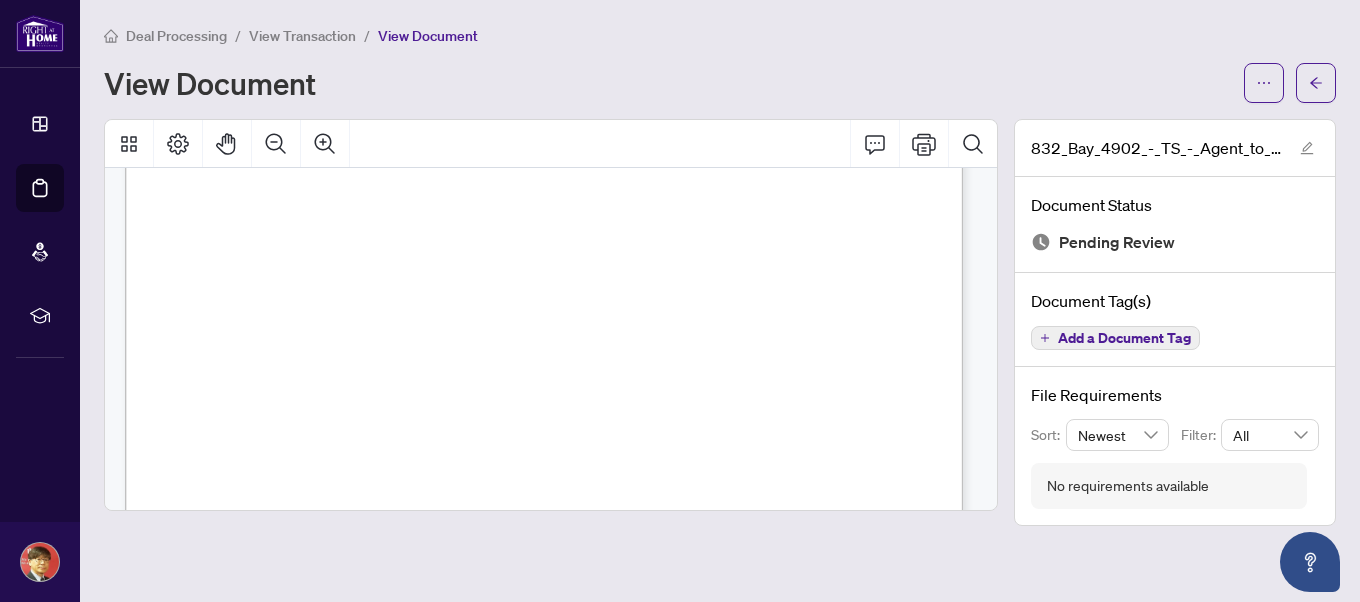 scroll, scrollTop: 99, scrollLeft: 0, axis: vertical 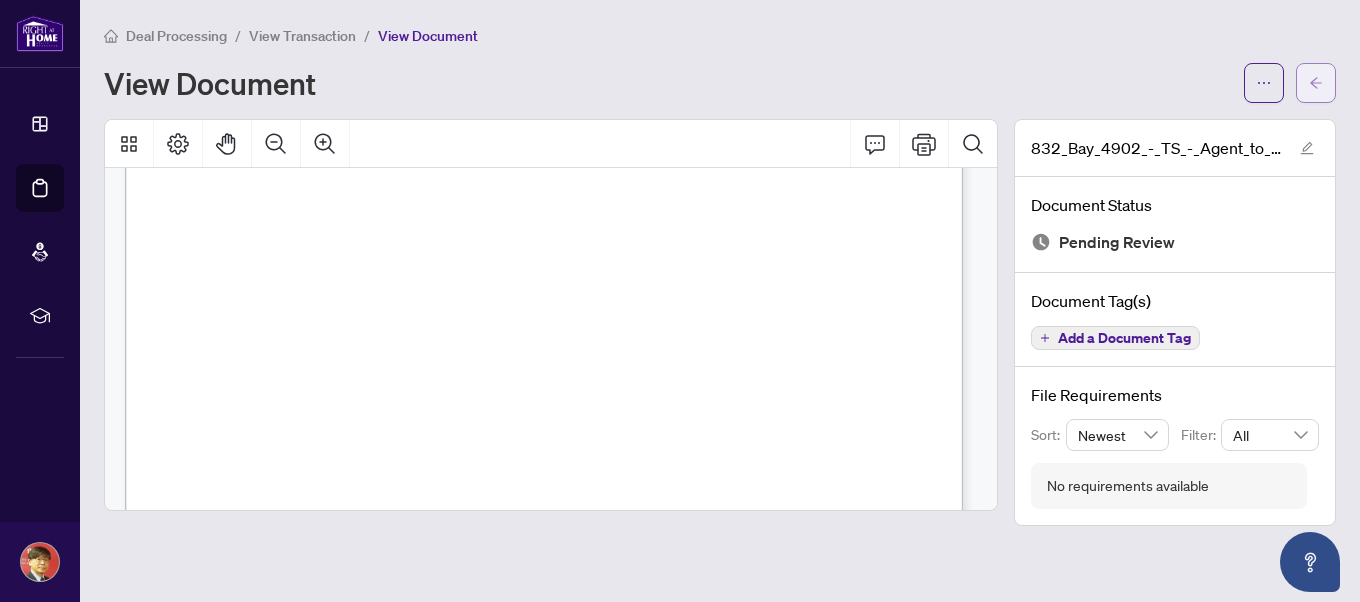 click 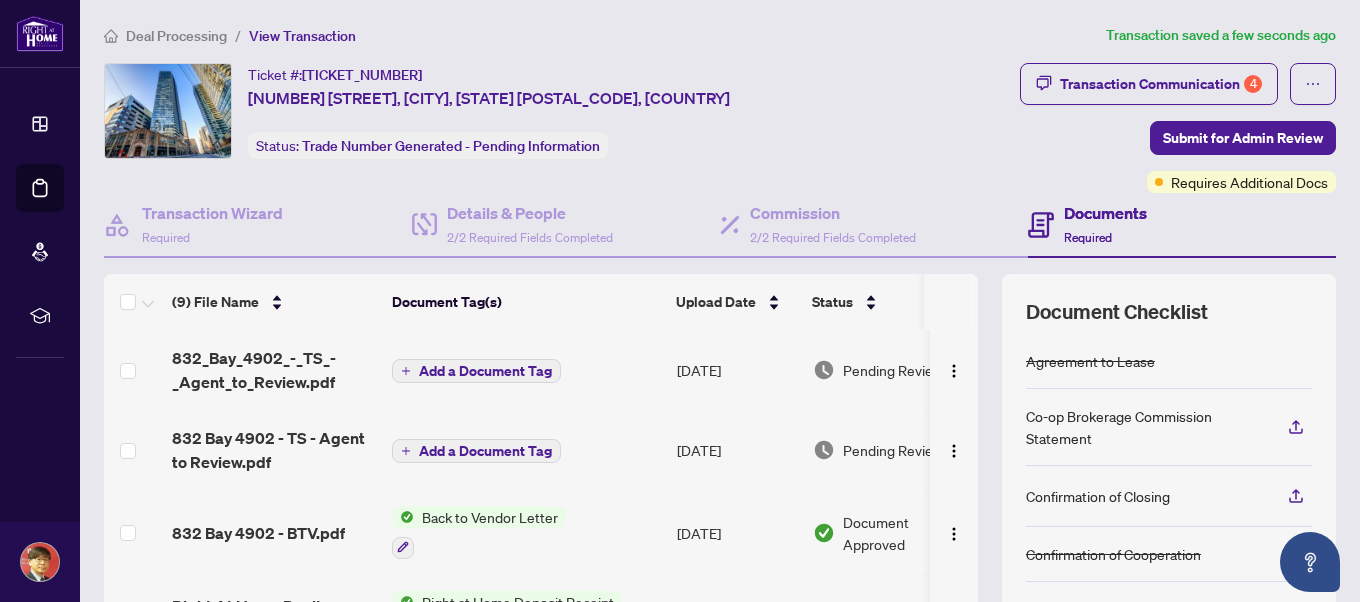 click on "Add a Document Tag" at bounding box center [485, 371] 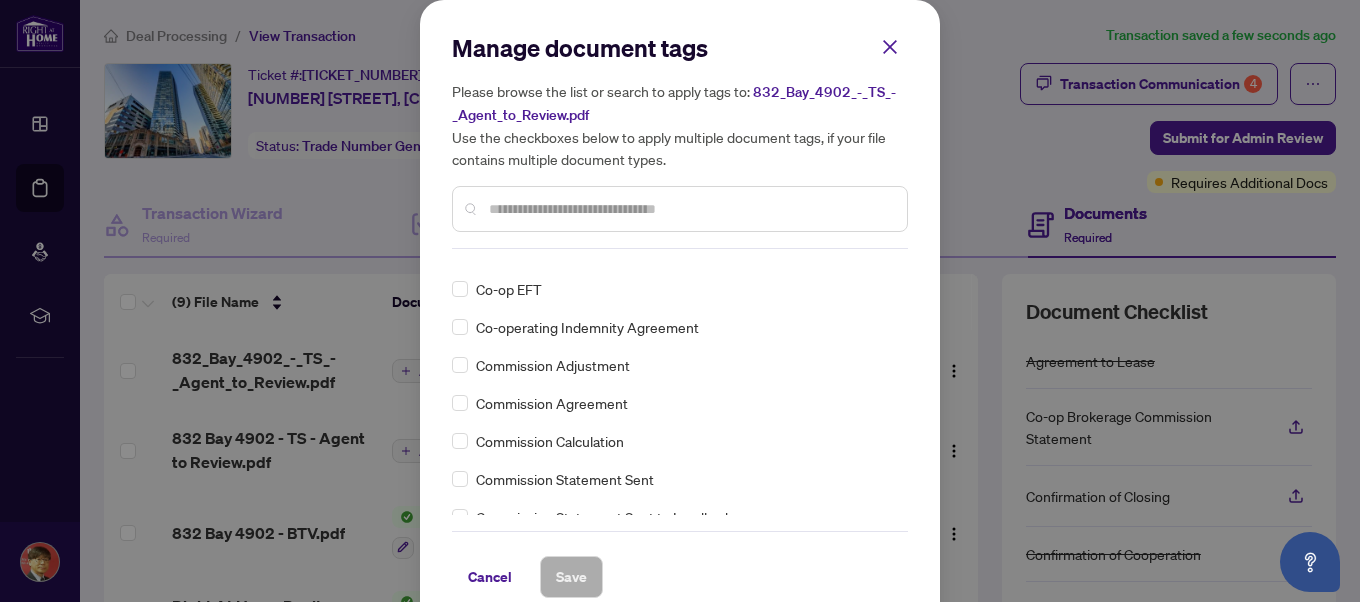 scroll, scrollTop: 2200, scrollLeft: 0, axis: vertical 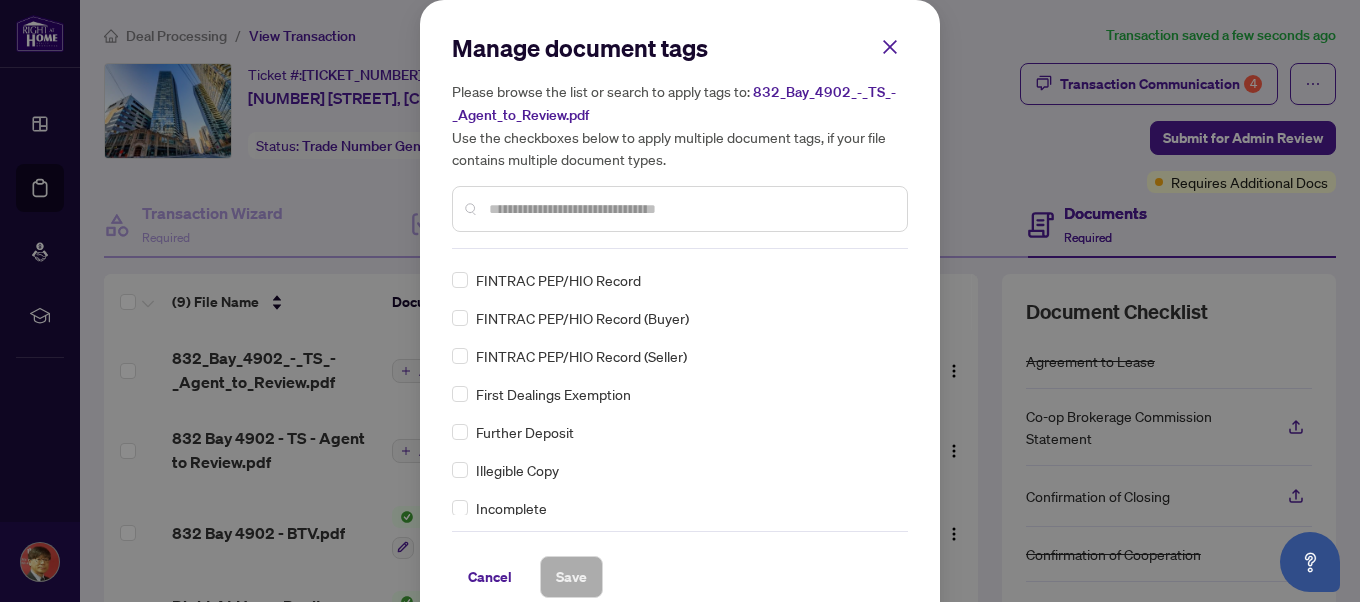 click on "Manage document tags Please browse the list or search to apply tags to:   832_Bay_4902_-_TS_-_Agent_to_Review.pdf   Use the checkboxes below to apply multiple document tags, if your file contains multiple document types.   Agreement to Lease Confirmation of Cooperation MLS Leased Print Out RECO Information Guide Right at Home Schedule B Trade Sheet Co-op Brokerage Commission Statement Confirmation of Closing 1st Page of the APS Advance Paperwork Agent Correspondence Agreement of Assignment of Purchase and Sale Agreement of Purchase and Sale Agreement to Cooperate /Broker Referral Articles of Incorporation Back to Vendor Letter Belongs to Another Transaction Builder's Consent Buyer Designated Representation Agreement Buyer Designated Representation Agreement Buyers Lawyer Information Certificate of Estate Trustee(s) Client Refused to Sign Closing Date Change Co-op EFT Co-operating Indemnity Agreement Commission Adjustment Commission Agreement Commission Calculation Commission Statement Sent Correspondence EFT" at bounding box center [680, 301] 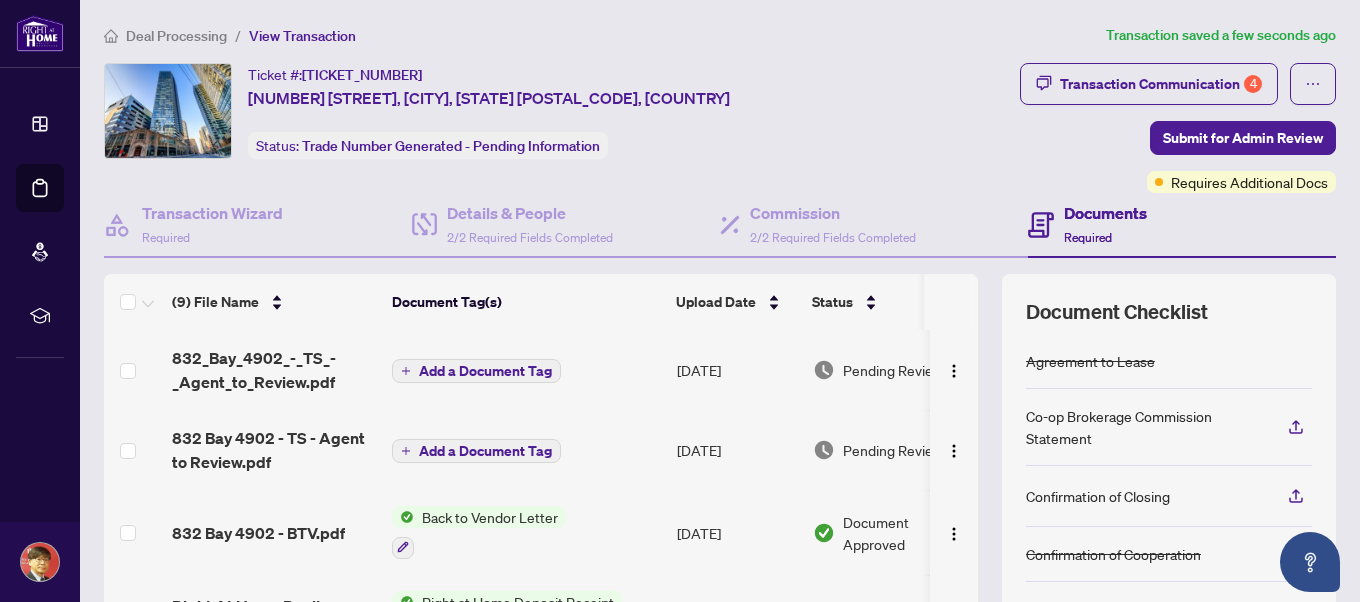 click on "Add a Document Tag" at bounding box center (485, 371) 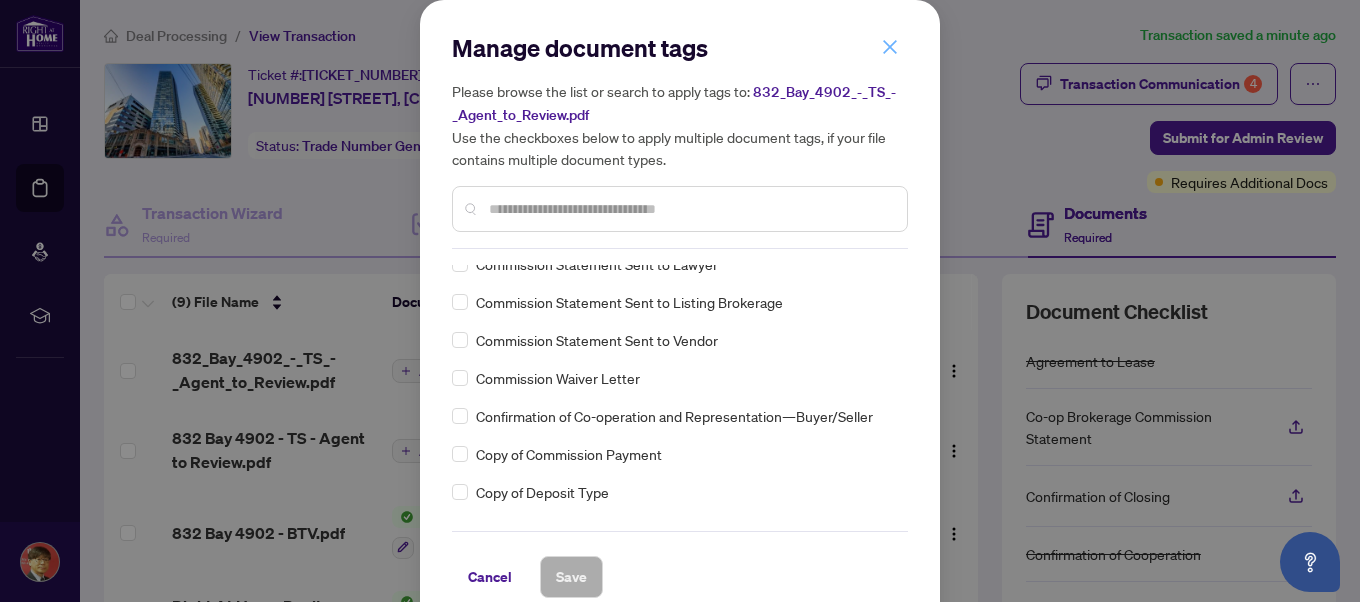 click 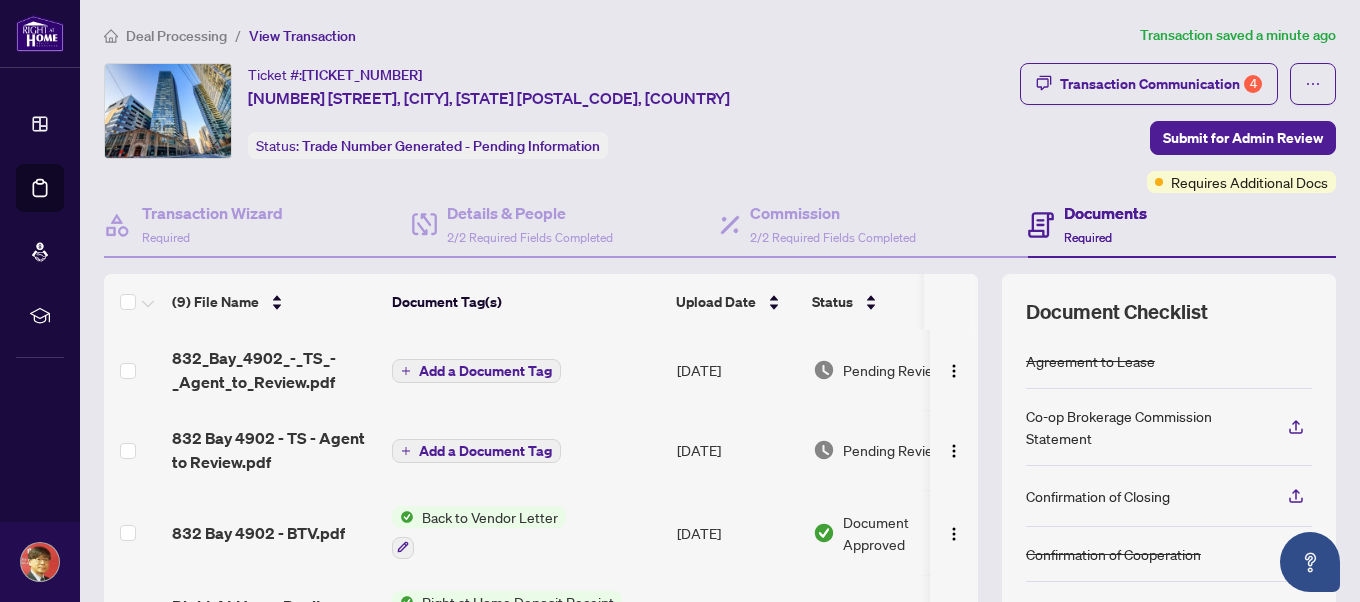 scroll, scrollTop: 0, scrollLeft: 0, axis: both 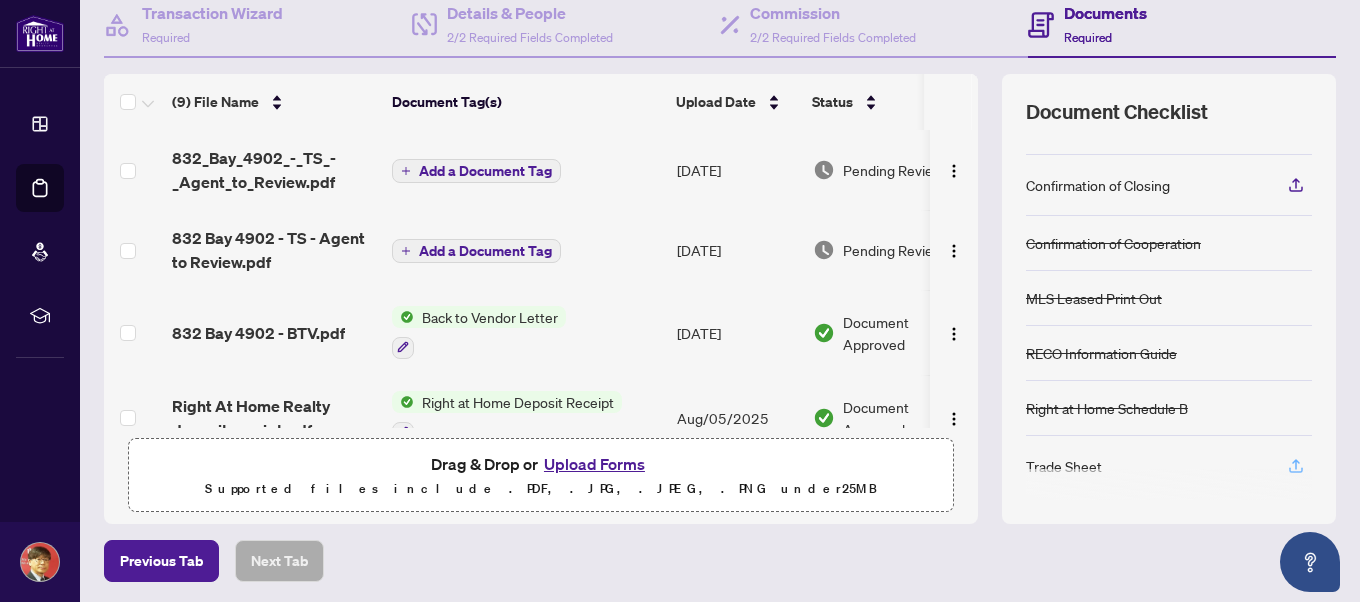 click 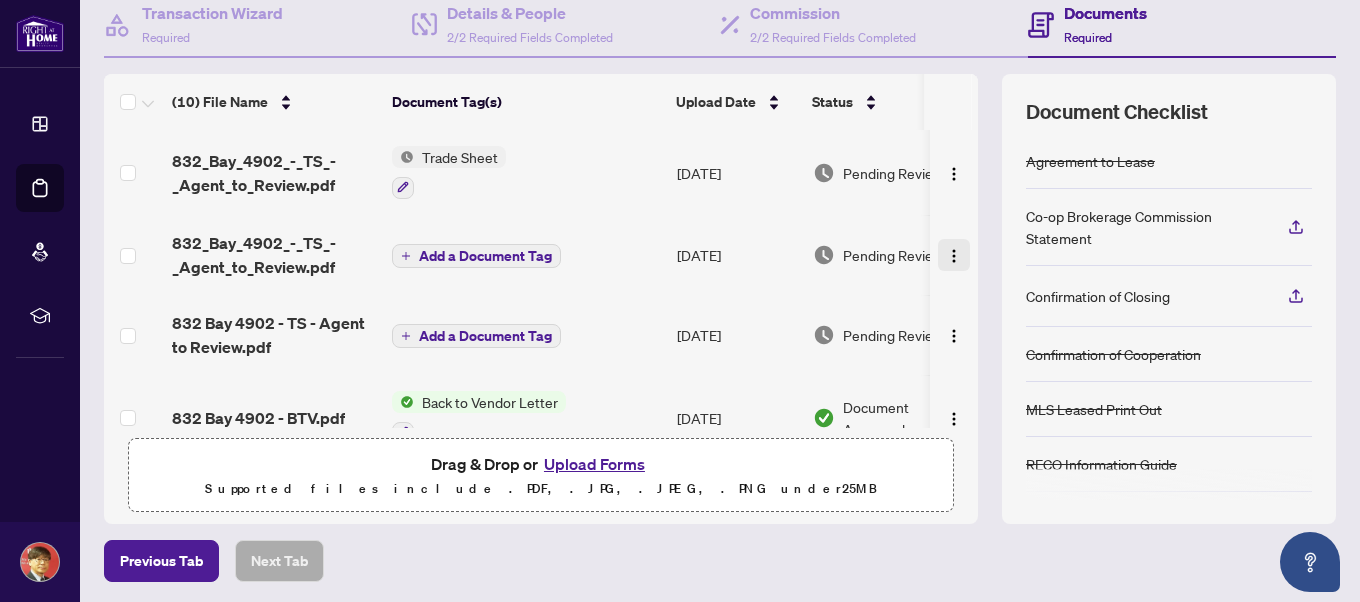 click at bounding box center (954, 256) 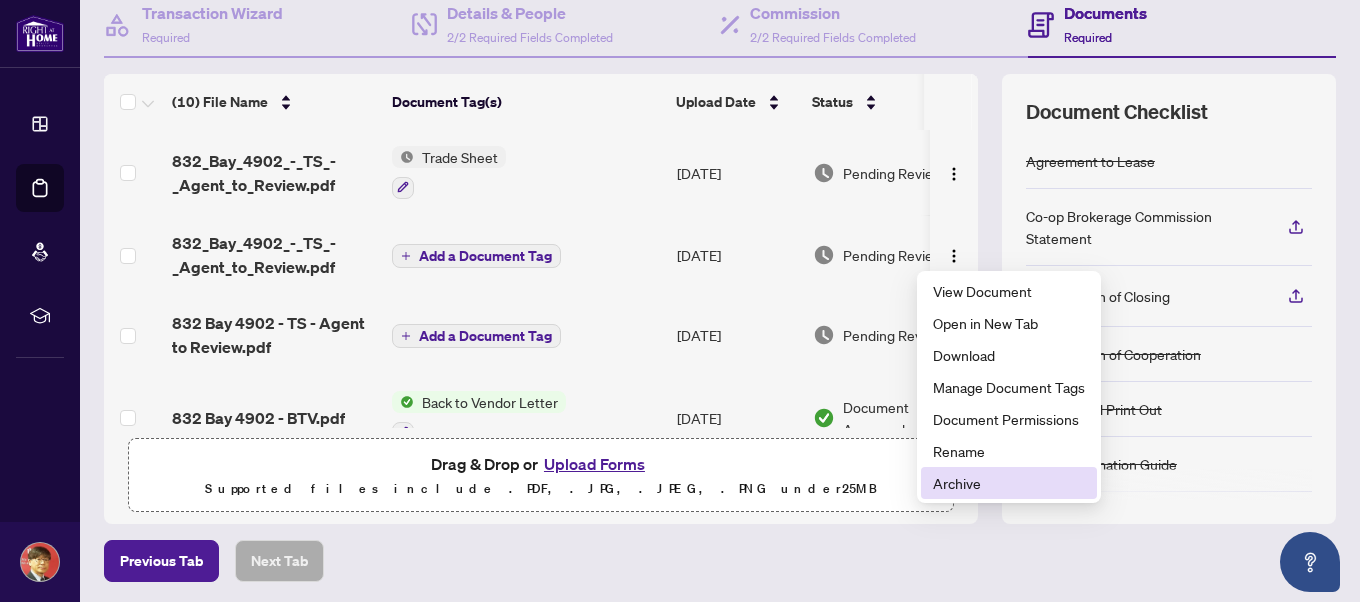 click on "Archive" at bounding box center (1009, 483) 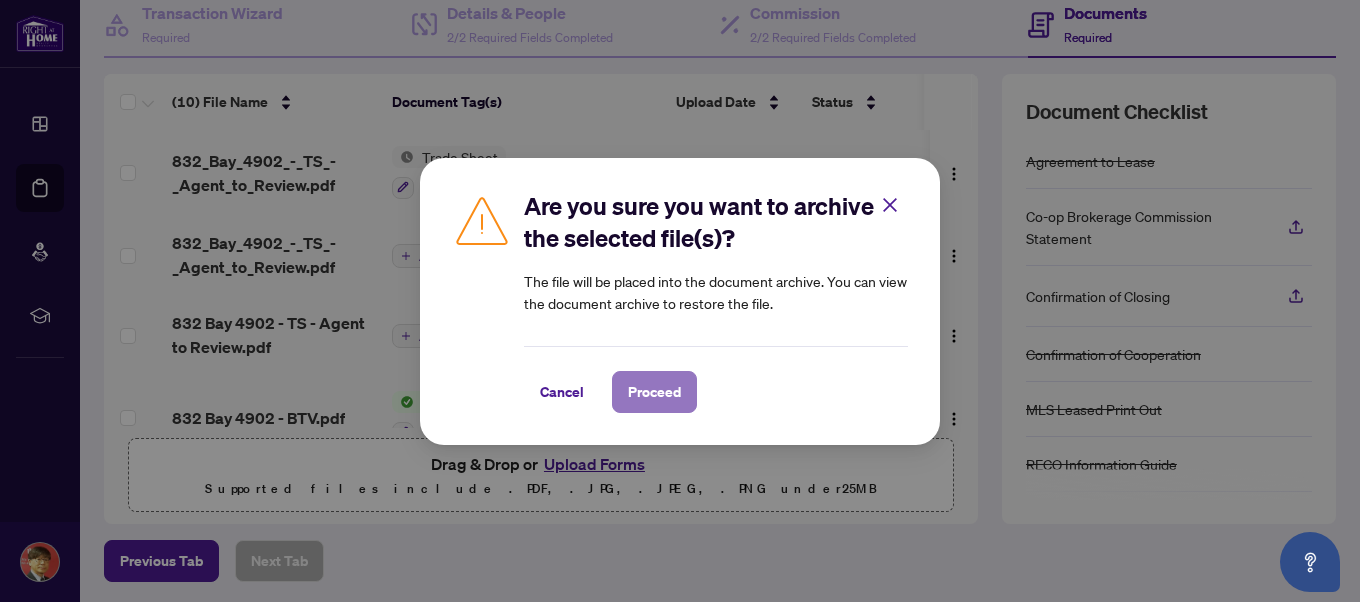 click on "Proceed" at bounding box center [654, 392] 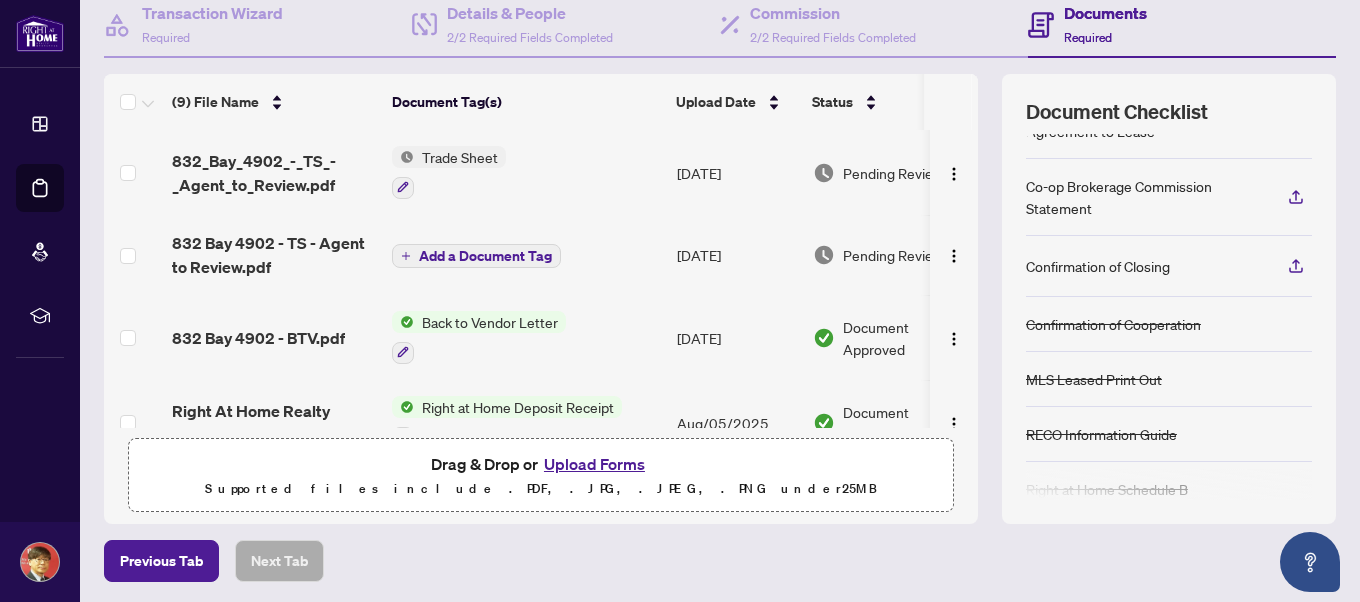 scroll, scrollTop: 6, scrollLeft: 0, axis: vertical 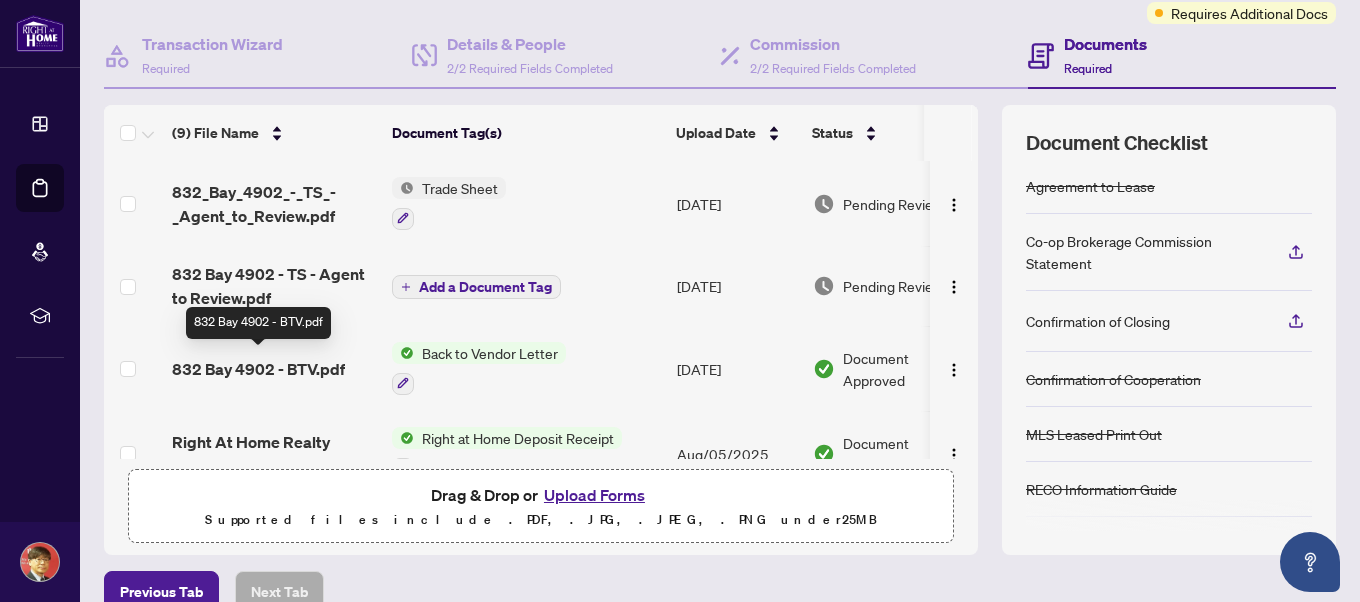 click on "832 Bay 4902 - BTV.pdf" at bounding box center [258, 369] 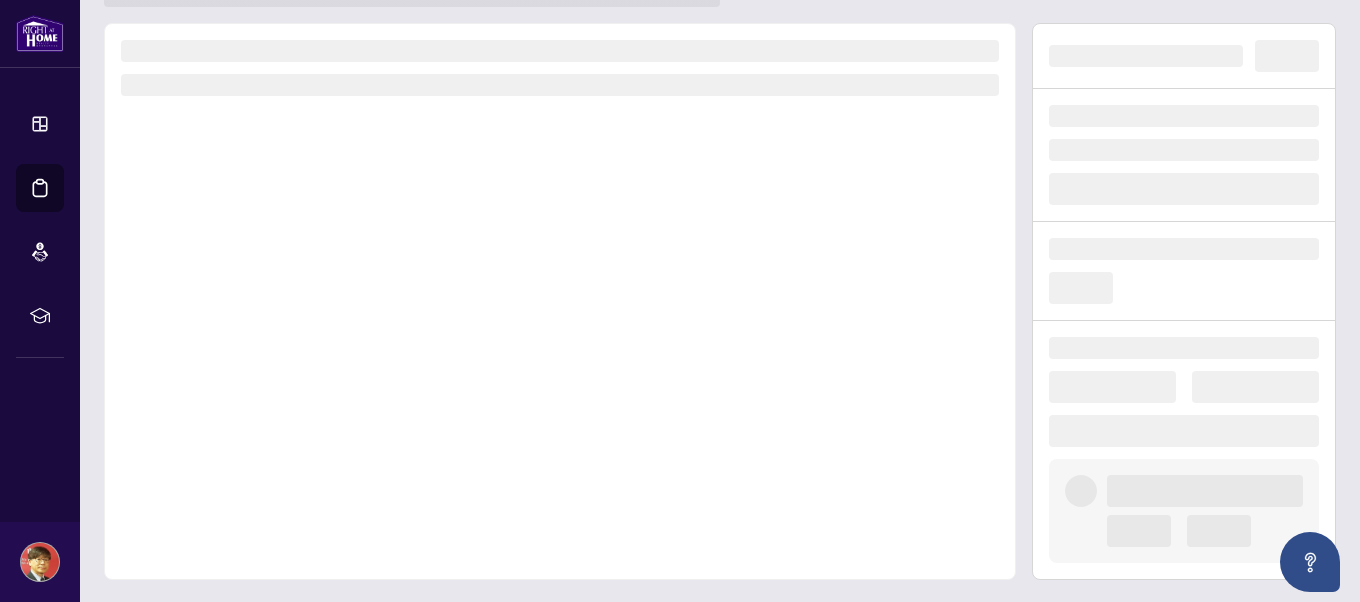 scroll, scrollTop: 0, scrollLeft: 0, axis: both 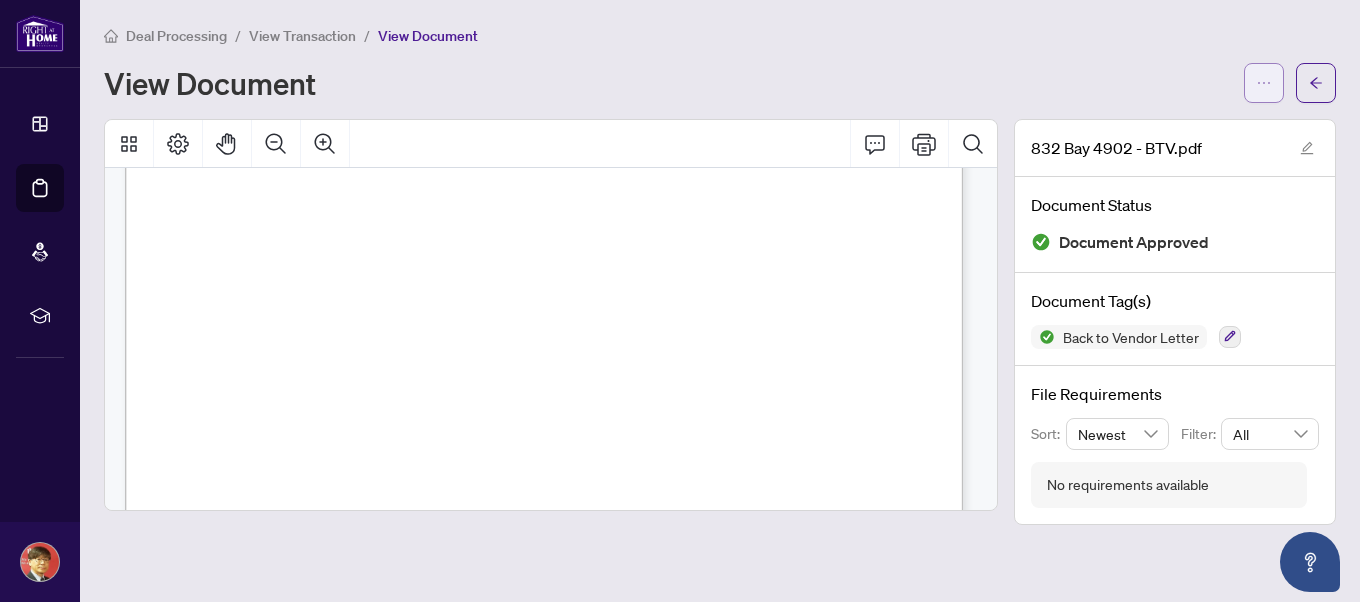 click at bounding box center [1264, 83] 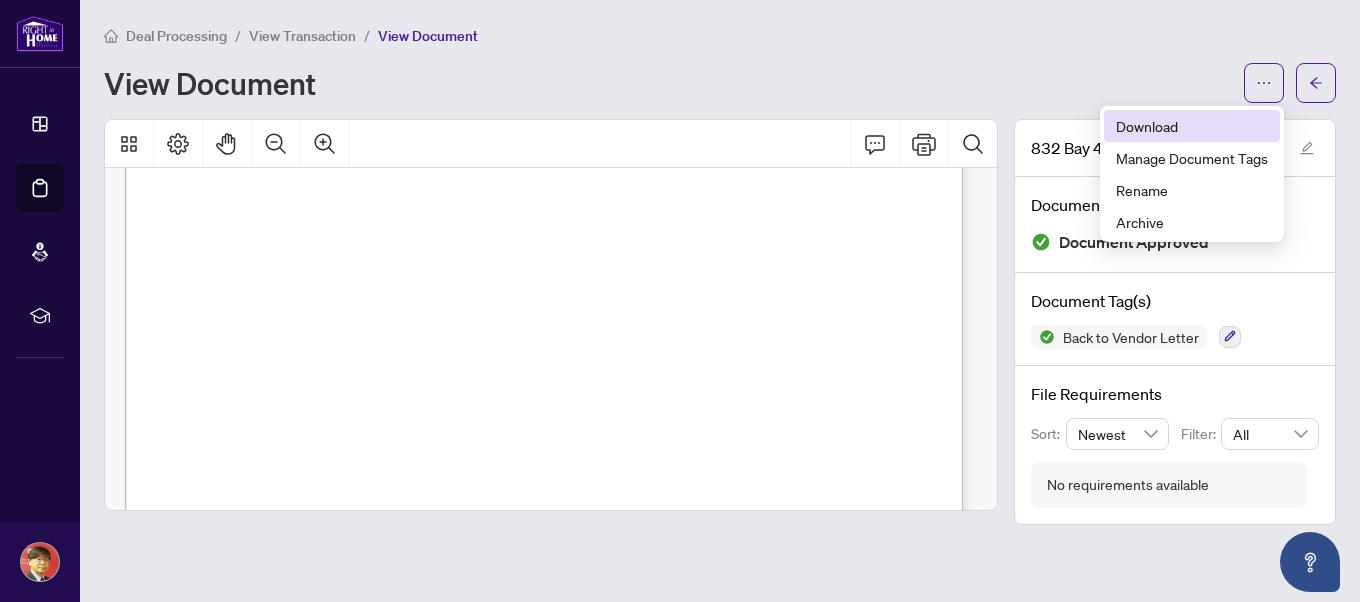 click on "Download" at bounding box center [1192, 126] 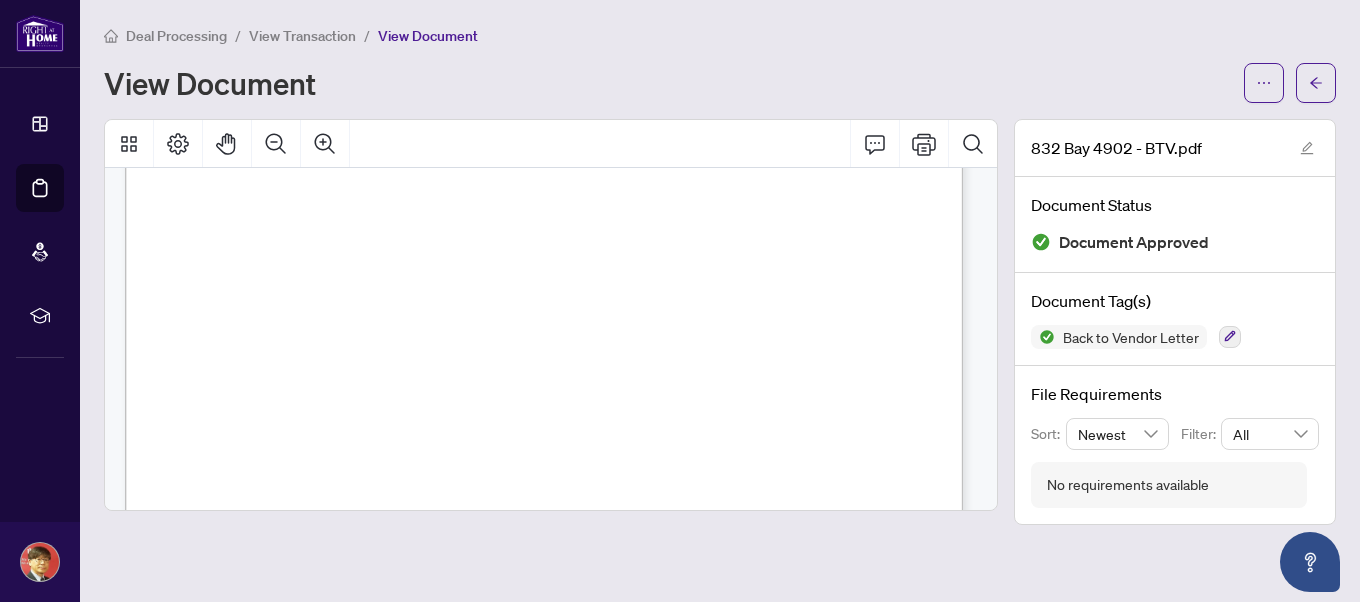 click on "View Document" at bounding box center (668, 83) 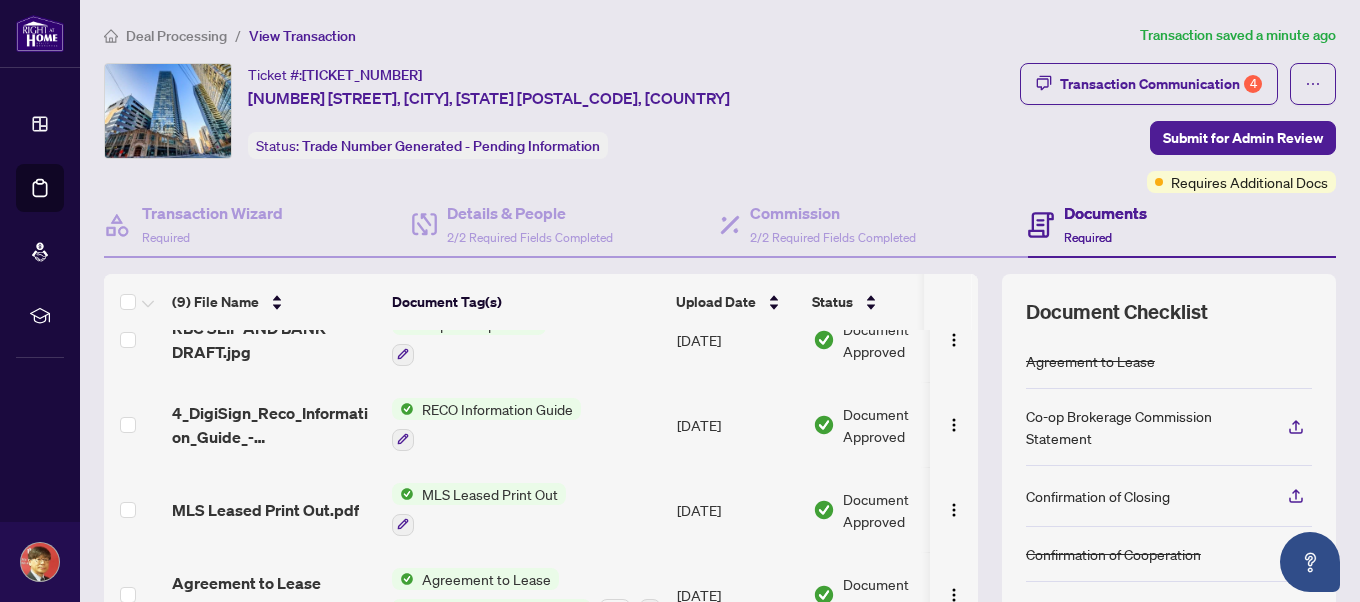 scroll, scrollTop: 400, scrollLeft: 0, axis: vertical 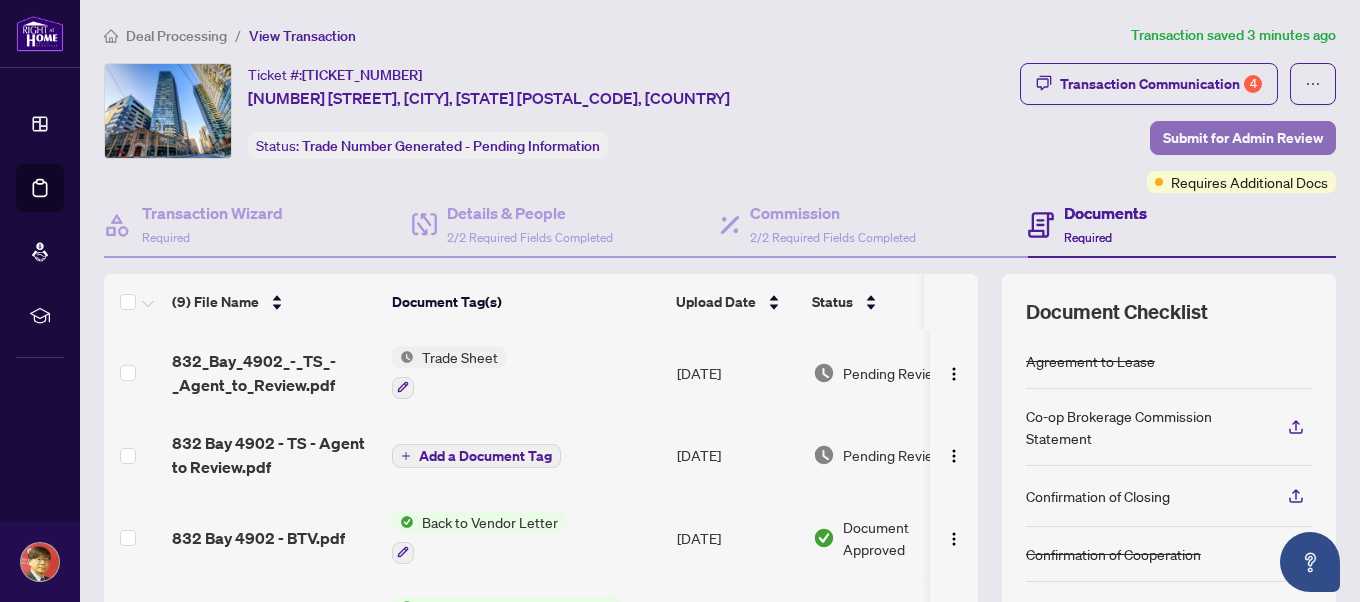 click on "Submit for Admin Review" at bounding box center [1243, 138] 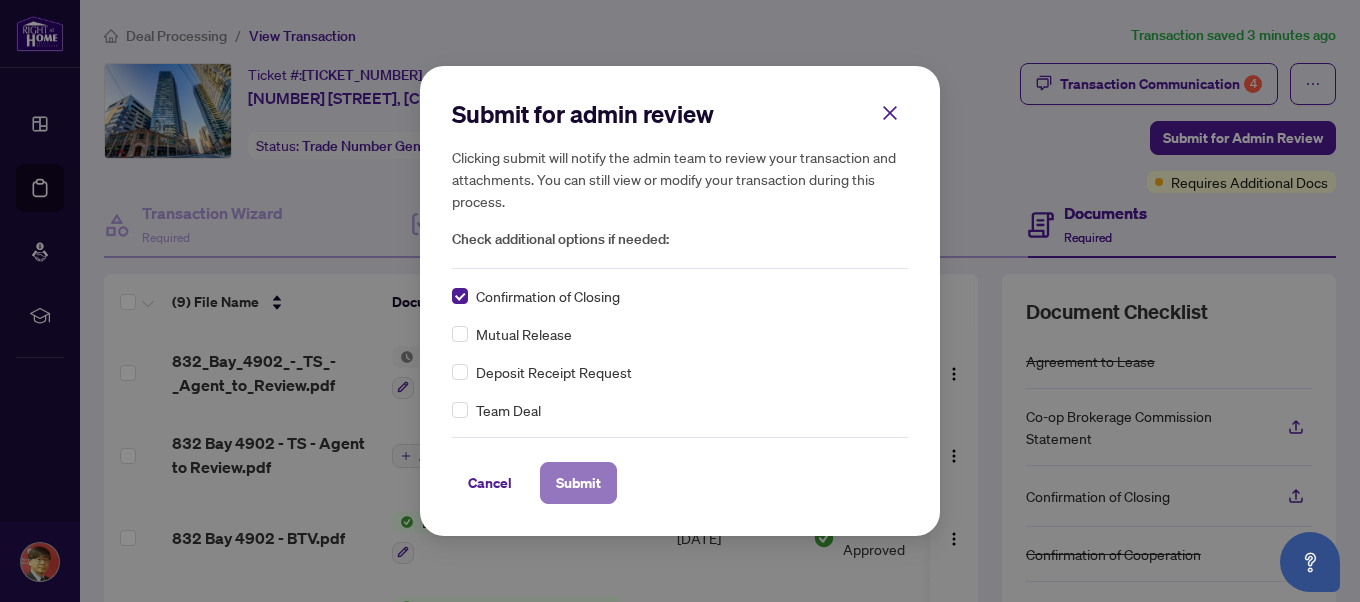 click on "Submit" at bounding box center [578, 483] 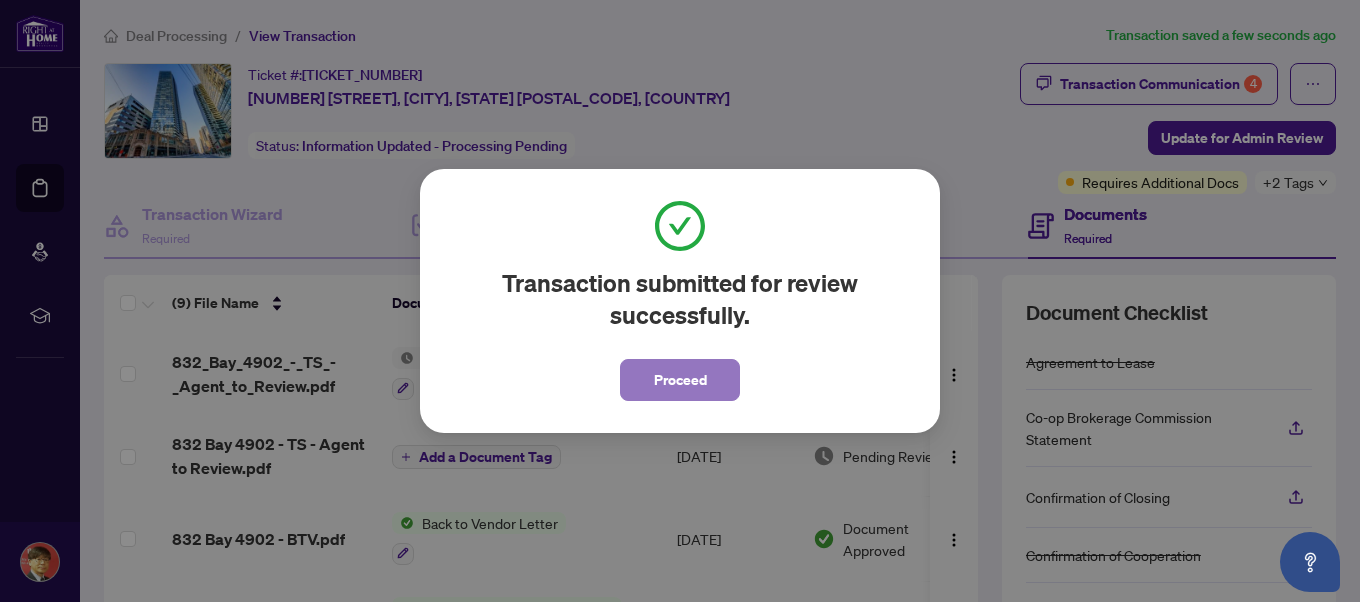 click on "Proceed" at bounding box center [680, 380] 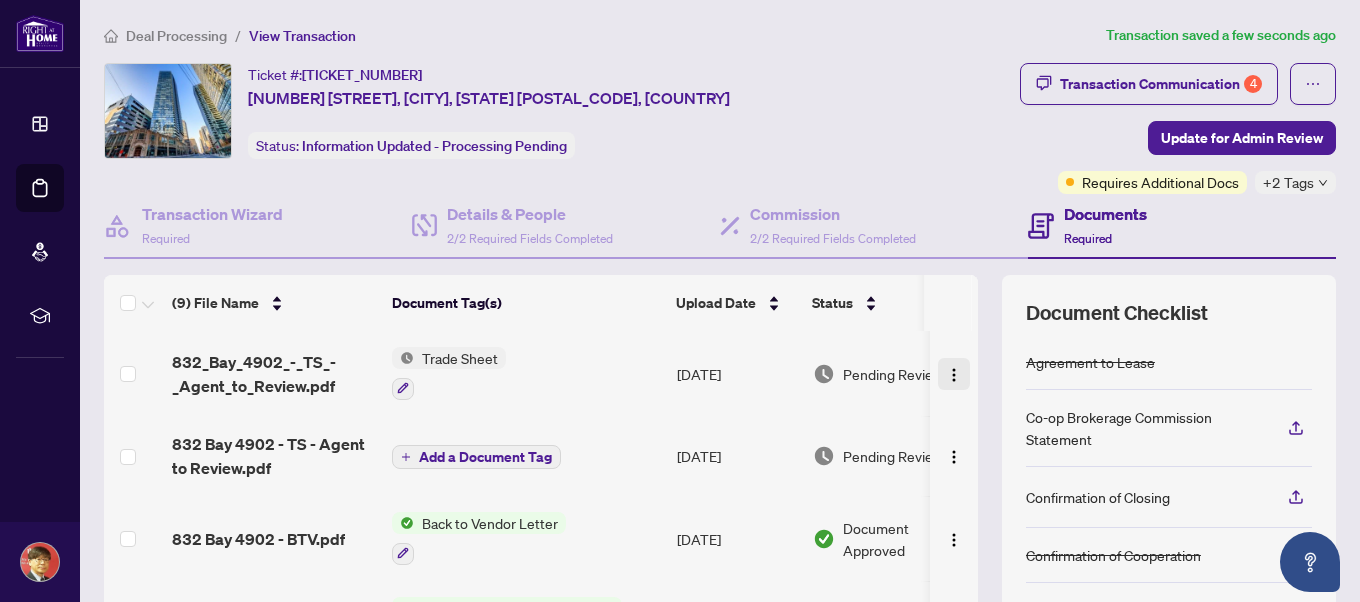 click at bounding box center (954, 374) 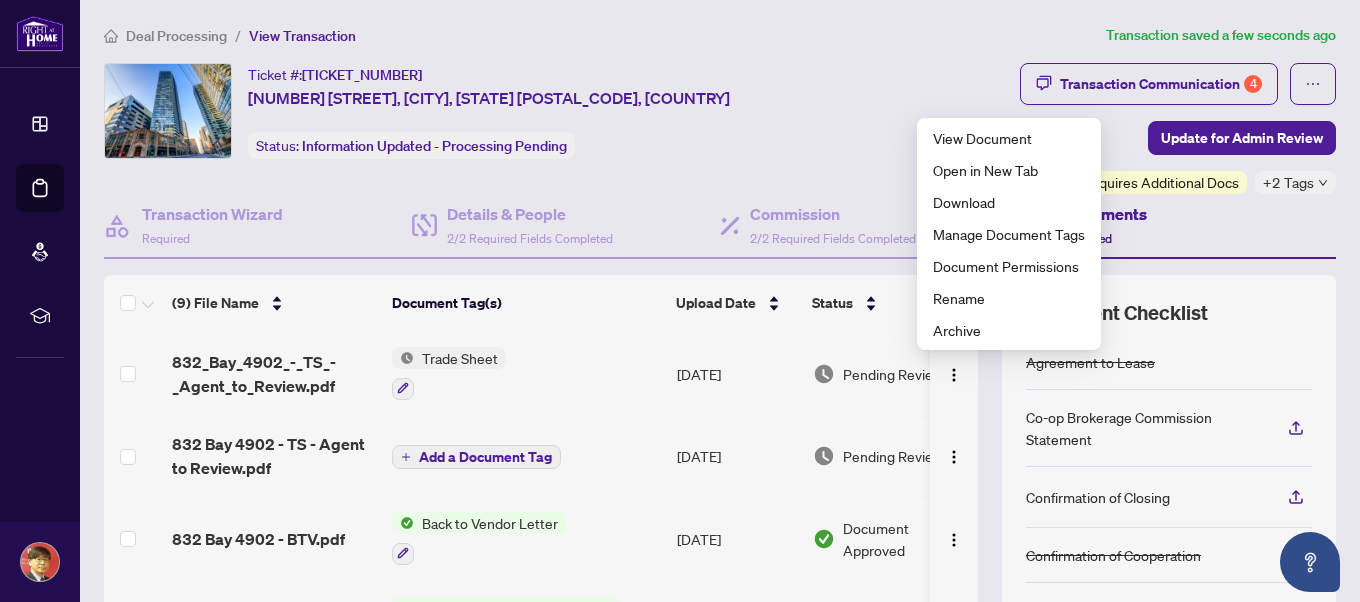click on "Ticket #: [TICKET_NUMBER] [NUMBER] [STREET], [CITY], [STATE] [POSTAL_CODE], [COUNTRY] Status: Information Updated - Processing Pending" at bounding box center (487, 111) 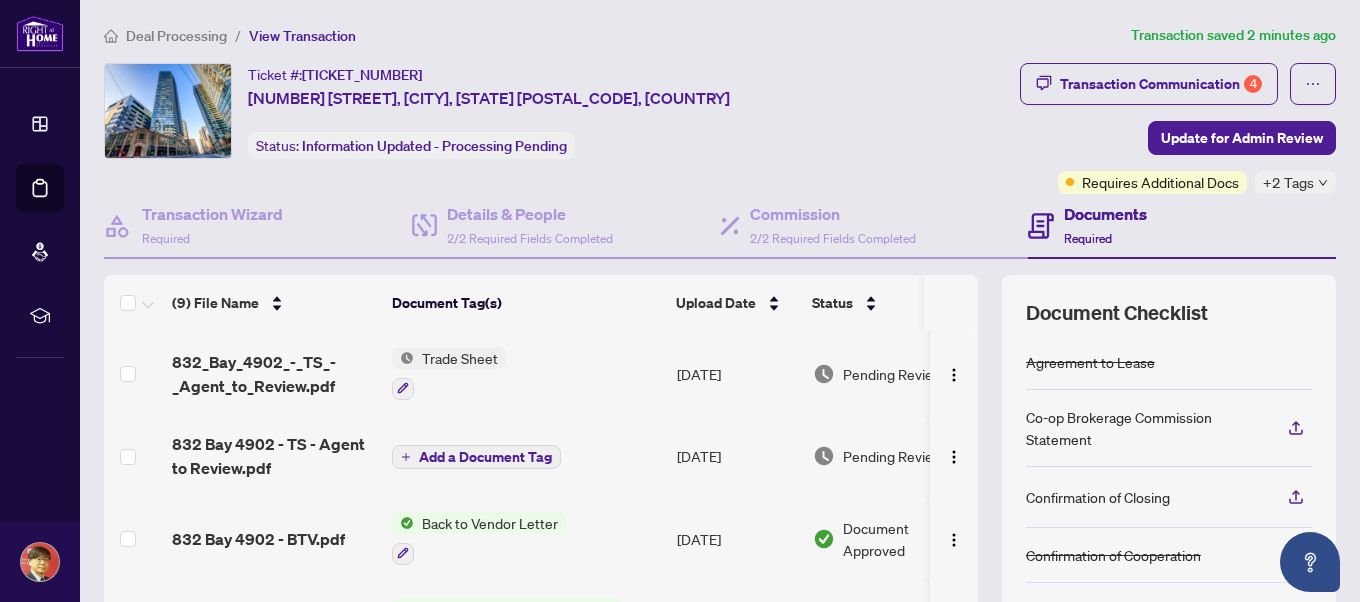 click on "Deal Processing / View Transaction Transaction saved minutes ago Ticket #: [TICKET_NUMBER] [NUMBER] [STREET], [CITY], [STATE] [POSTAL_CODE], [COUNTRY] Status: Information Updated - Processing Pending Transaction Communication Update for Admin Review Requires Additional Docs + Tags Transaction Wizard Required Details & People Required Fields Completed Commission Required Fields Completed Documents Required (9) File Name Document Tag(s) Upload Date Status 832_Bay_4902_-_TS_-_Agent_to_Review.pdf Trade Sheet [DATE] Pending Review 832 Bay 4902 - TS - Agent to Review.pdf Add a Document Tag [DATE] Pending Review 832 Bay 4902 - BTV.pdf Back to Vendor Letter [DATE] Document Approved Right At Home Realty deposit receipt.pdf Right at Home Deposit Receipt [DATE] Document Approved RBC SLIP AND BANK DRAFT.jpg Deposit Slip - Bank [DATE] Document Approved 4_DigiSign_Reco_Information_Guide_-_RECO_Forms.pdf RECO Information Guide [DATE] Document Approved MLS Leased Print Out.pdf MLS Leased Print Out [DATE] Document Approved Agreement to Lease 2025.pdf Agreement to Lease Confirmation of Cooperation + 1 [DATE] Document Approved Deposit slip 4902-832 Bay St.pdf Deposit Slip - Bank [DATE] Document Approved Drag & Drop or Upload Forms Supported files include .PDF, .JPG, .JPEG, .PNG under 25 MB Document Checklist Agreement to Lease Confirmation of Closing Trade Sheet" at bounding box center [720, 301] 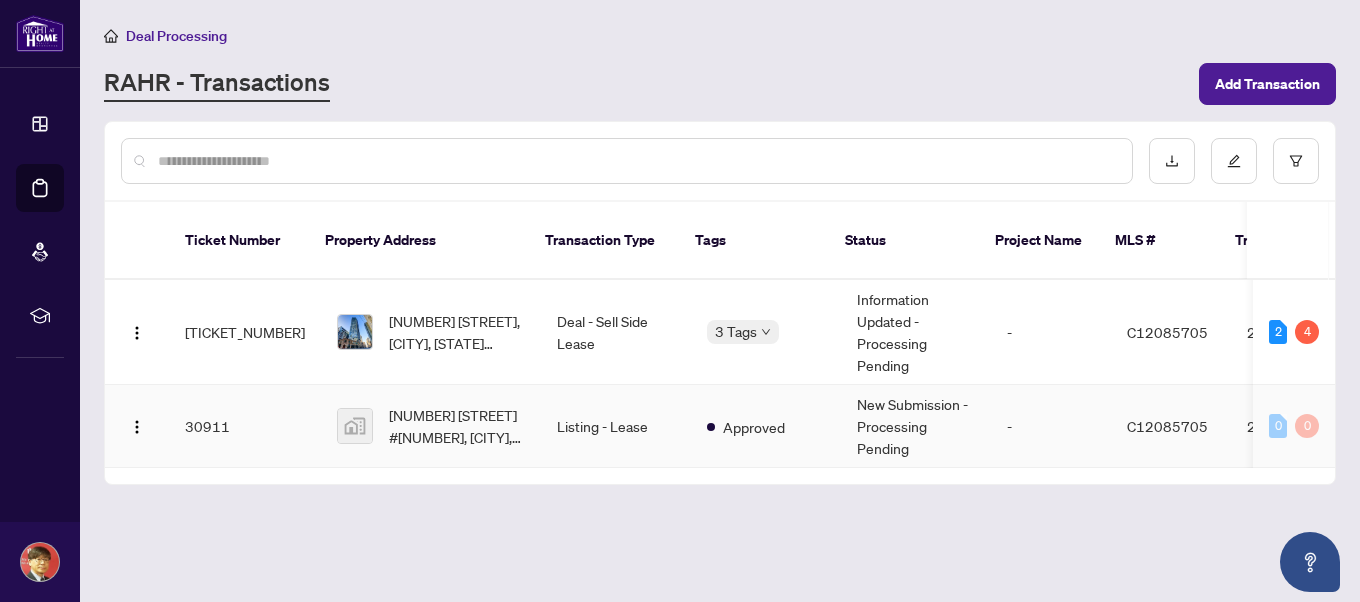 click on "30911" at bounding box center (245, 426) 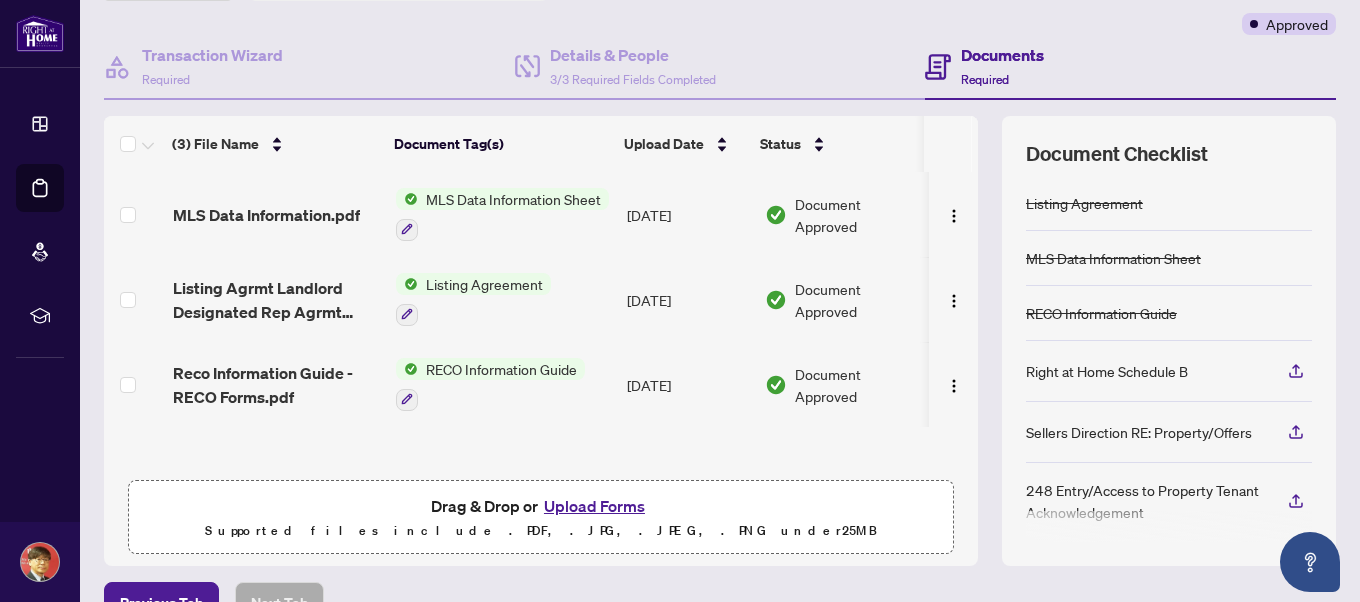 scroll, scrollTop: 200, scrollLeft: 0, axis: vertical 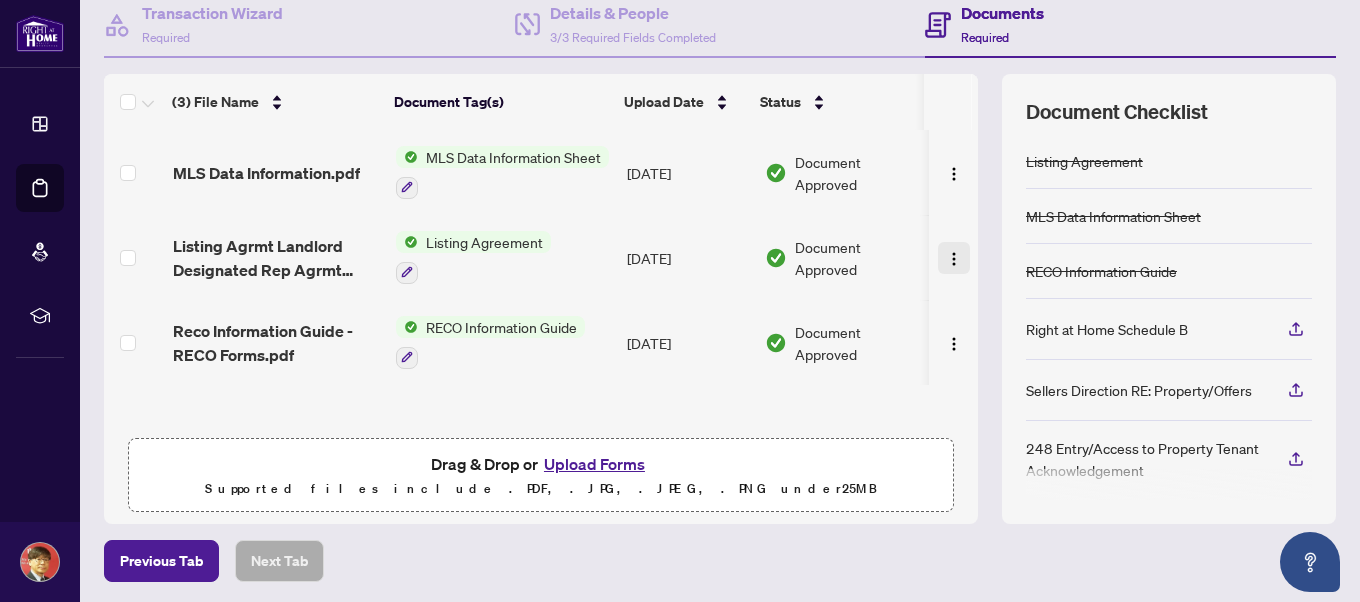 click at bounding box center (954, 259) 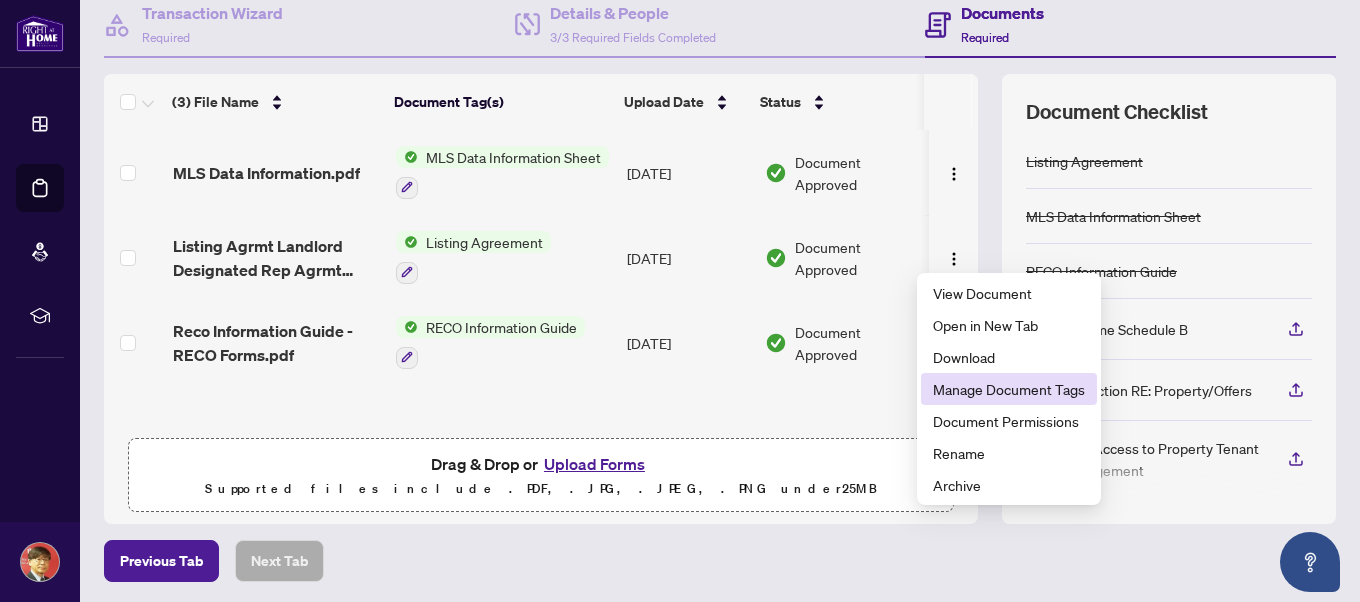 click on "Manage Document Tags" at bounding box center [1009, 389] 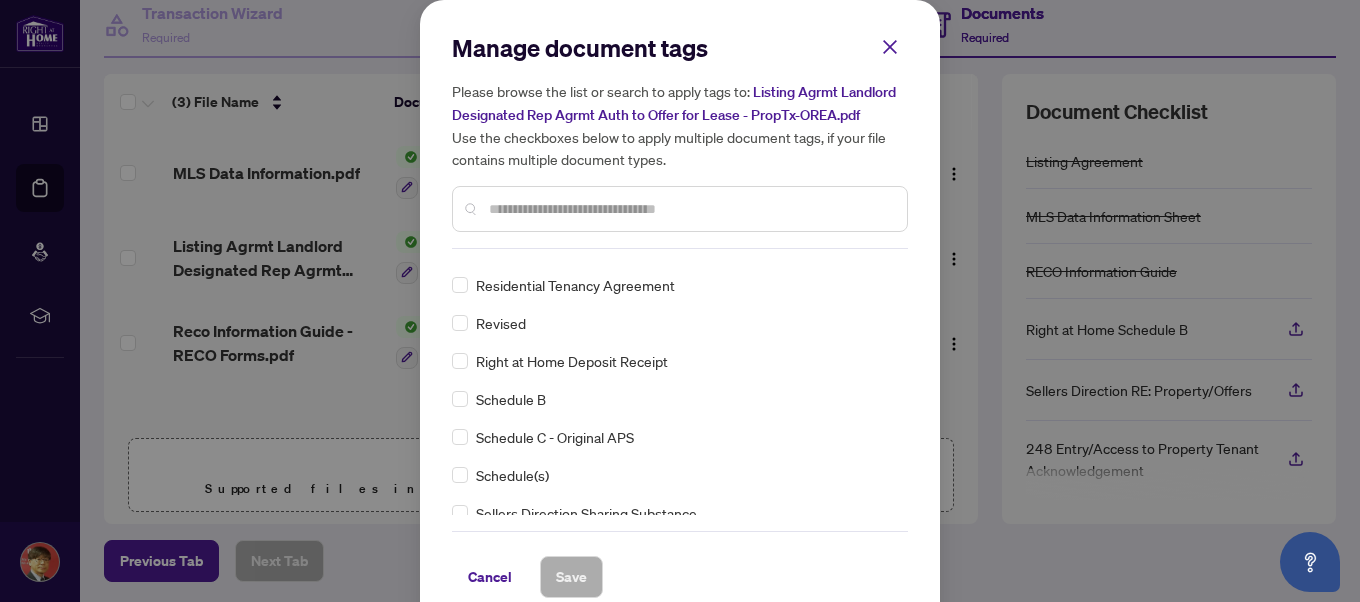 scroll, scrollTop: 4099, scrollLeft: 0, axis: vertical 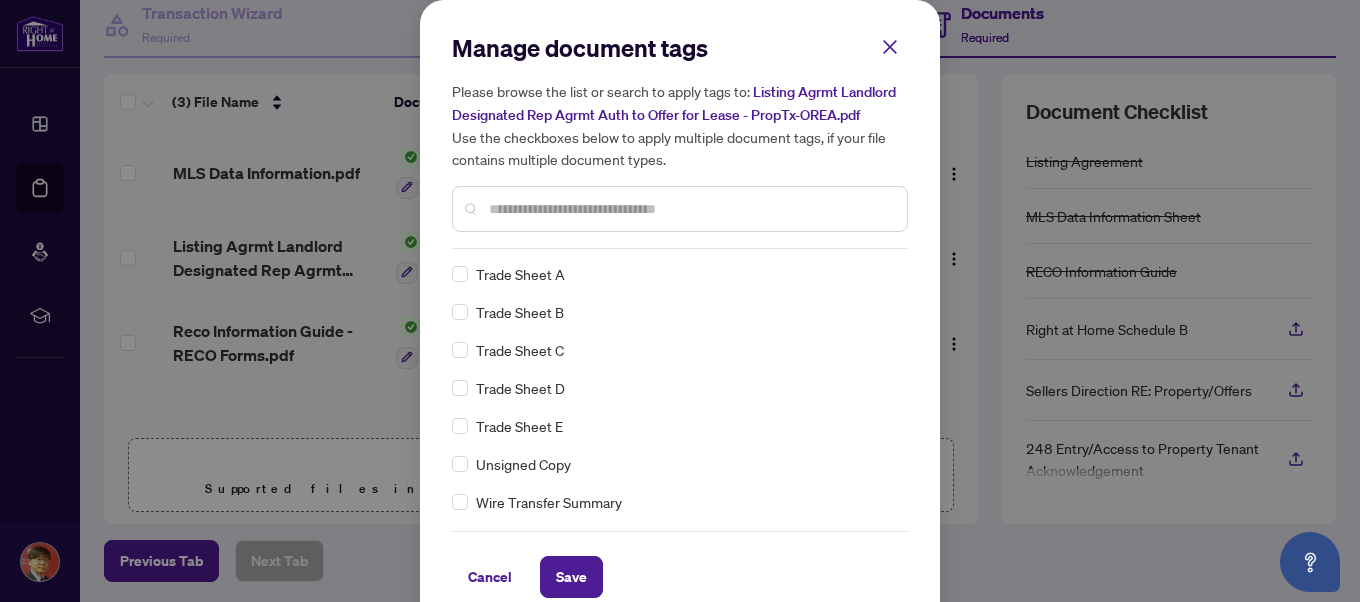 click at bounding box center (690, 209) 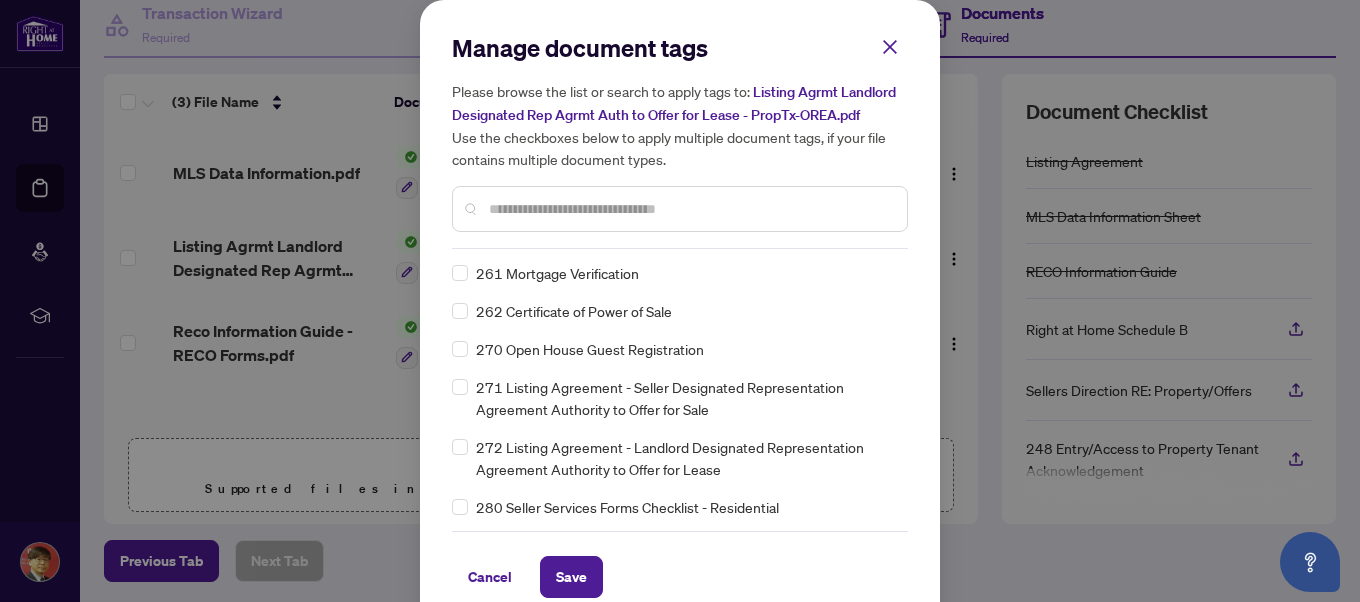 scroll, scrollTop: 8200, scrollLeft: 0, axis: vertical 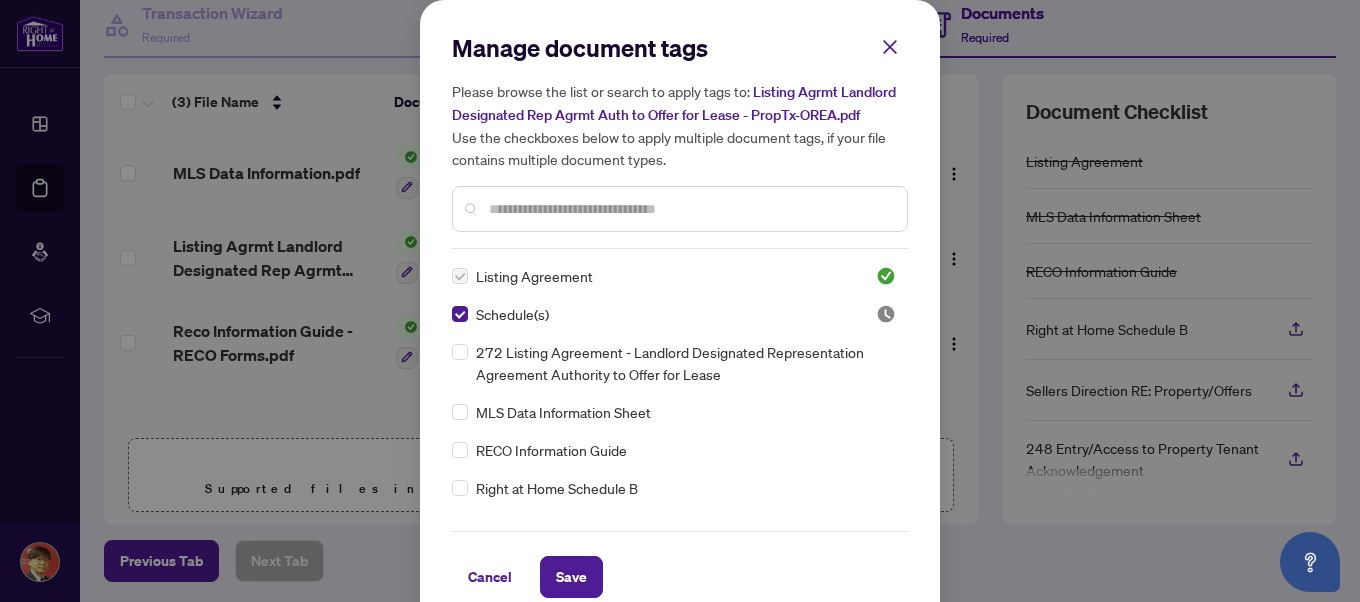 click at bounding box center [680, 209] 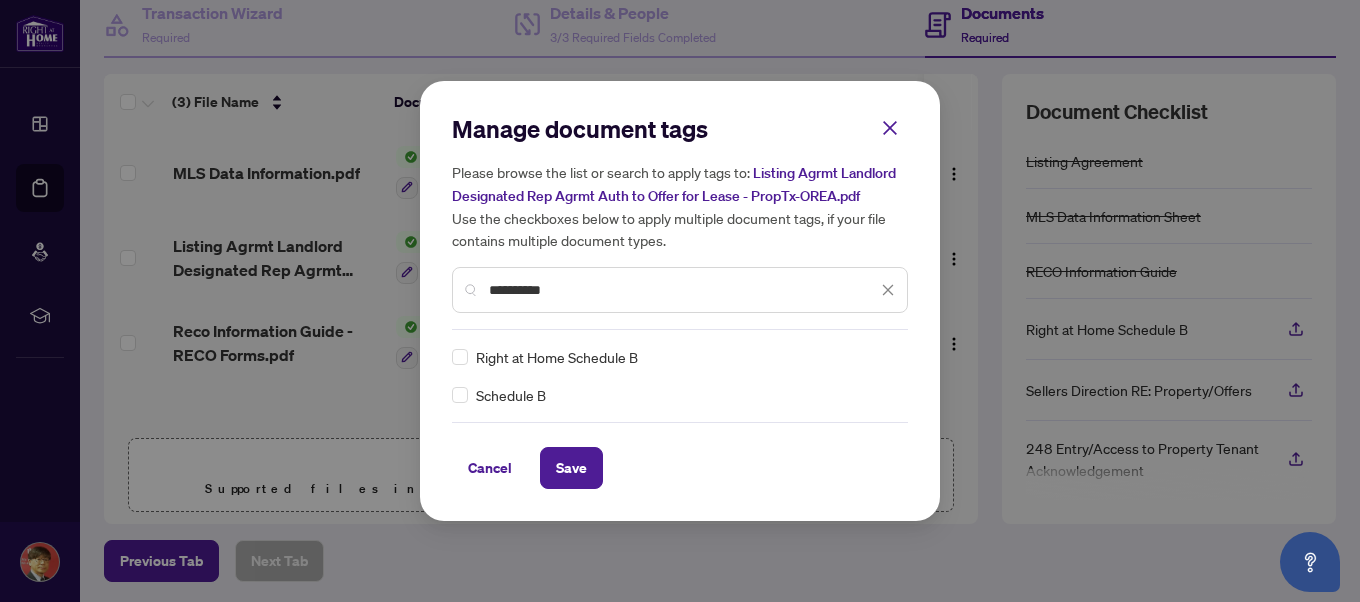 click on "**********" at bounding box center [683, 290] 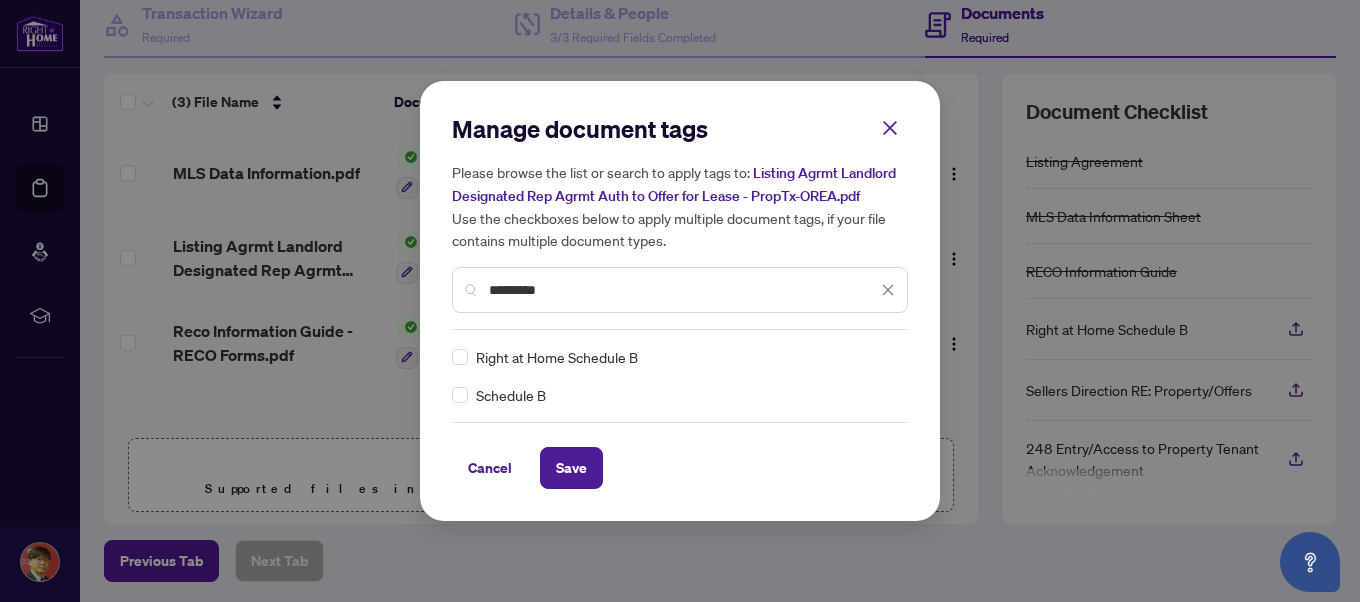 type on "********" 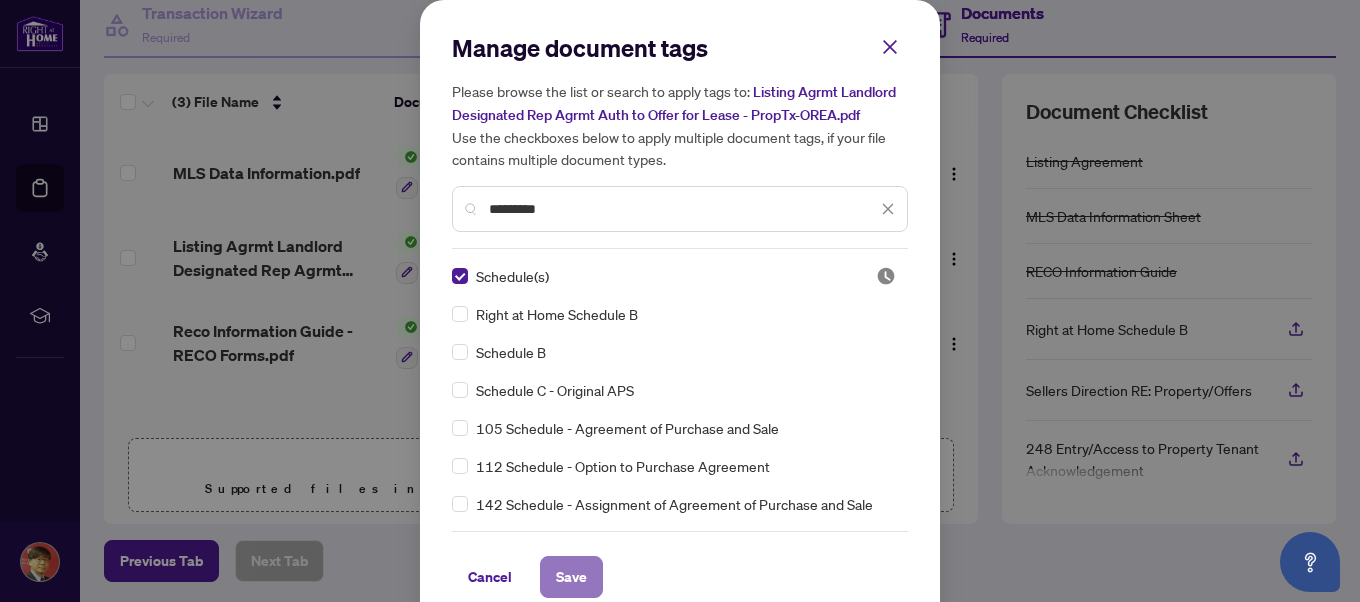 click on "Save" at bounding box center (571, 577) 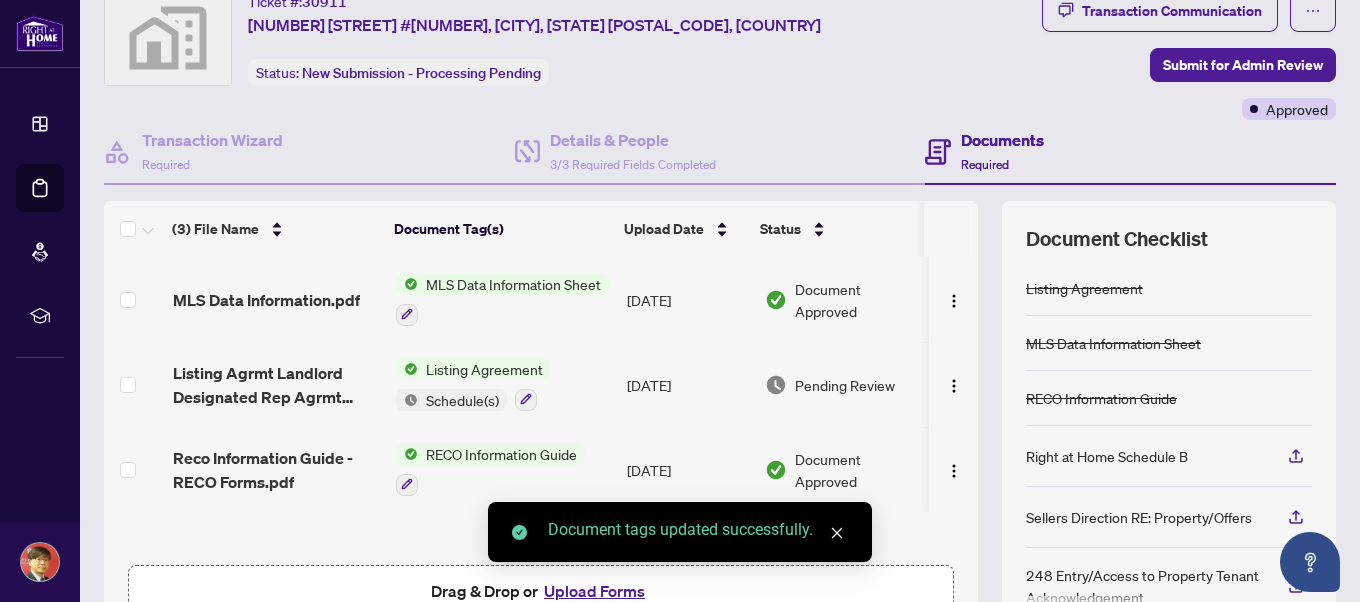 scroll, scrollTop: 0, scrollLeft: 0, axis: both 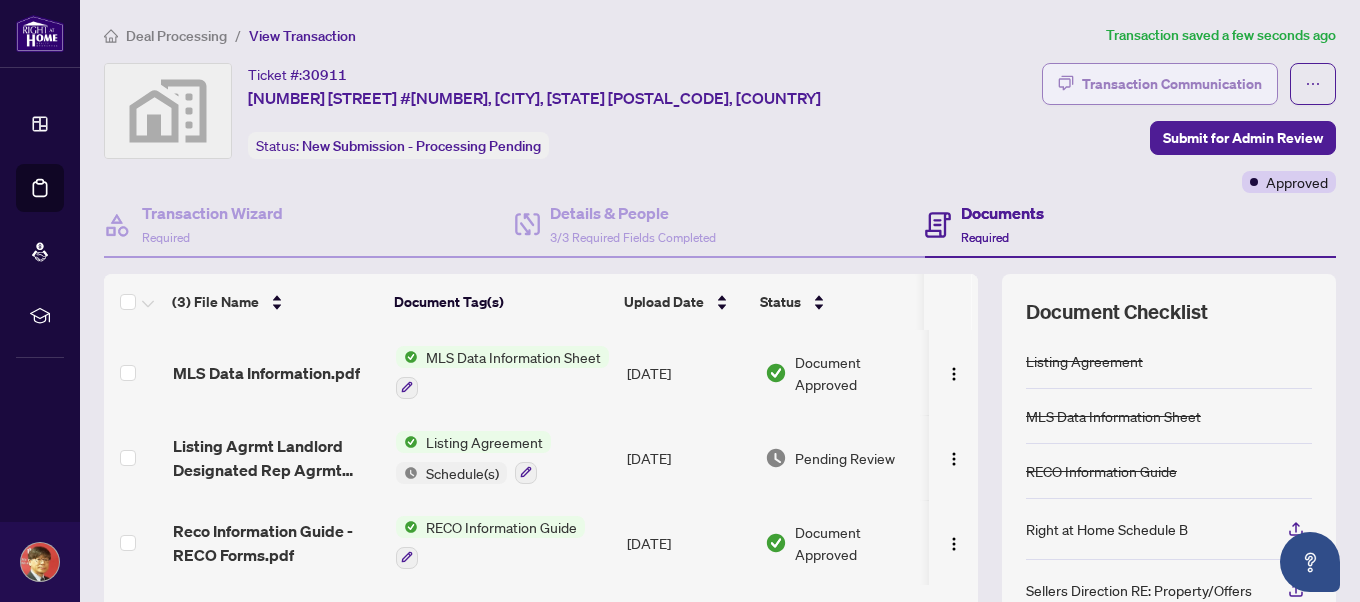 click on "Transaction Communication" at bounding box center [1172, 84] 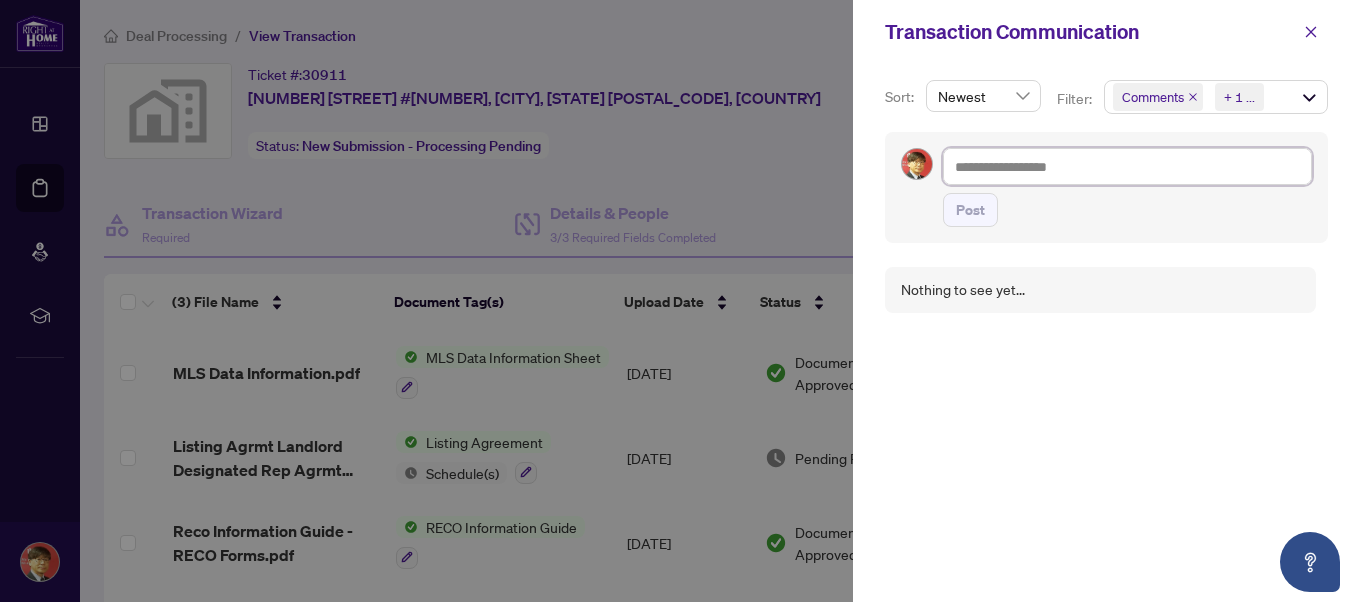 click at bounding box center (1127, 166) 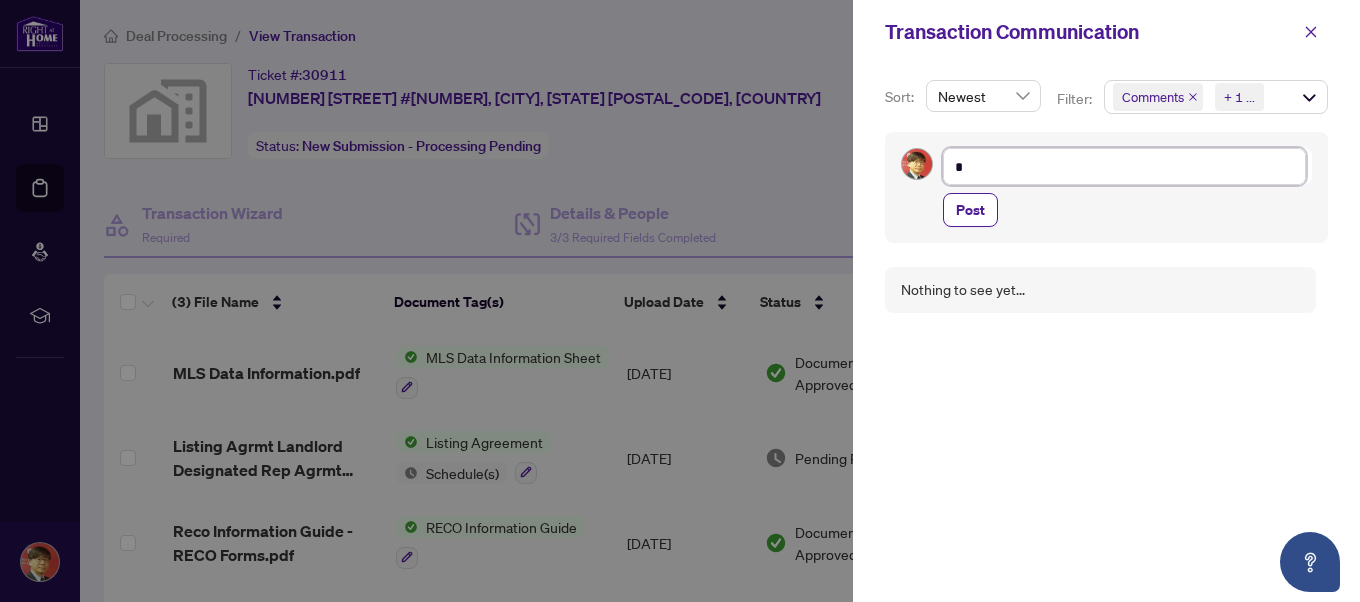 type on "**" 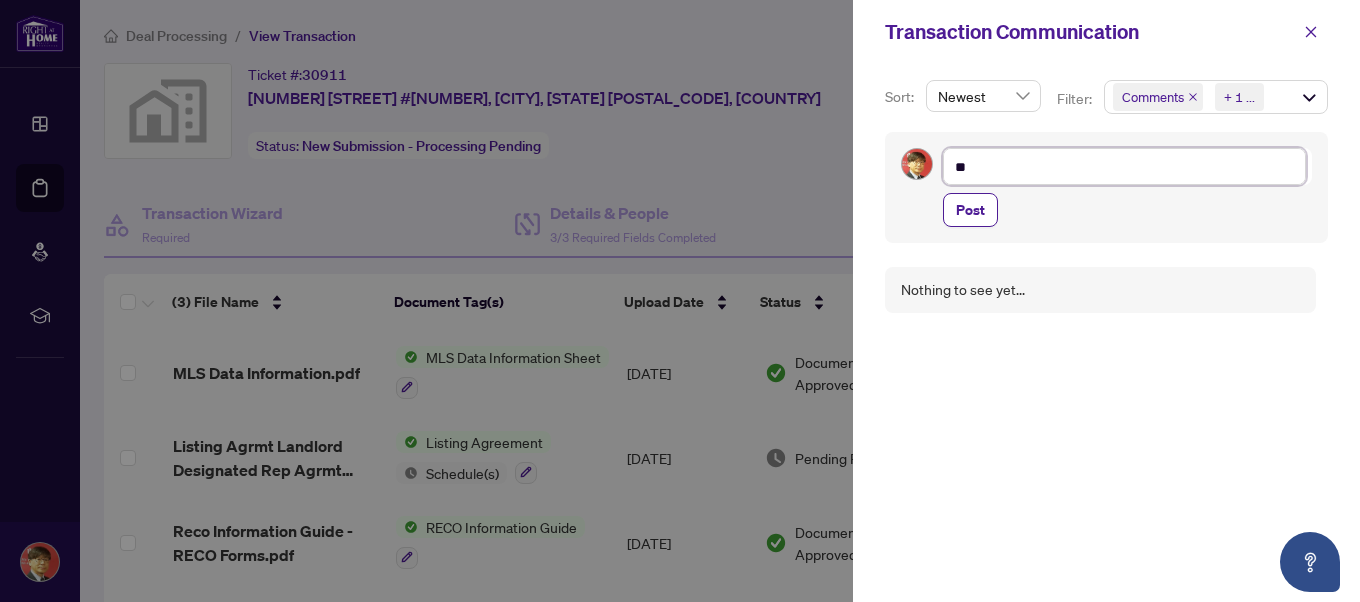 type on "***" 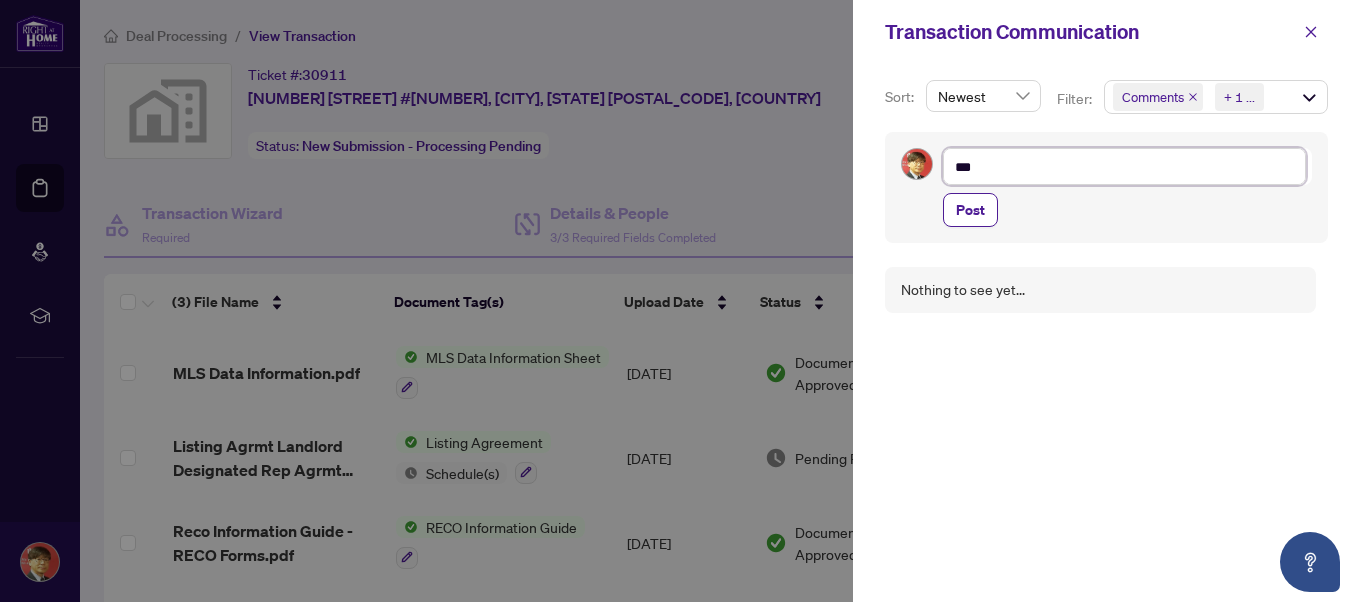type on "***" 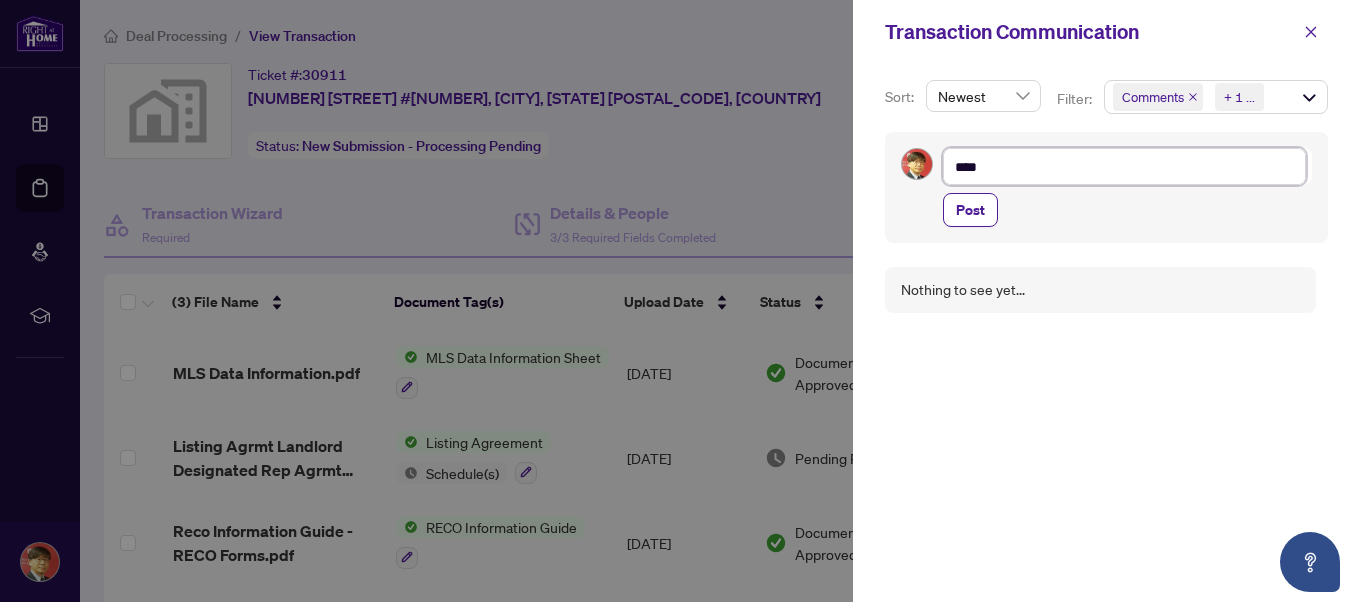 type on "***" 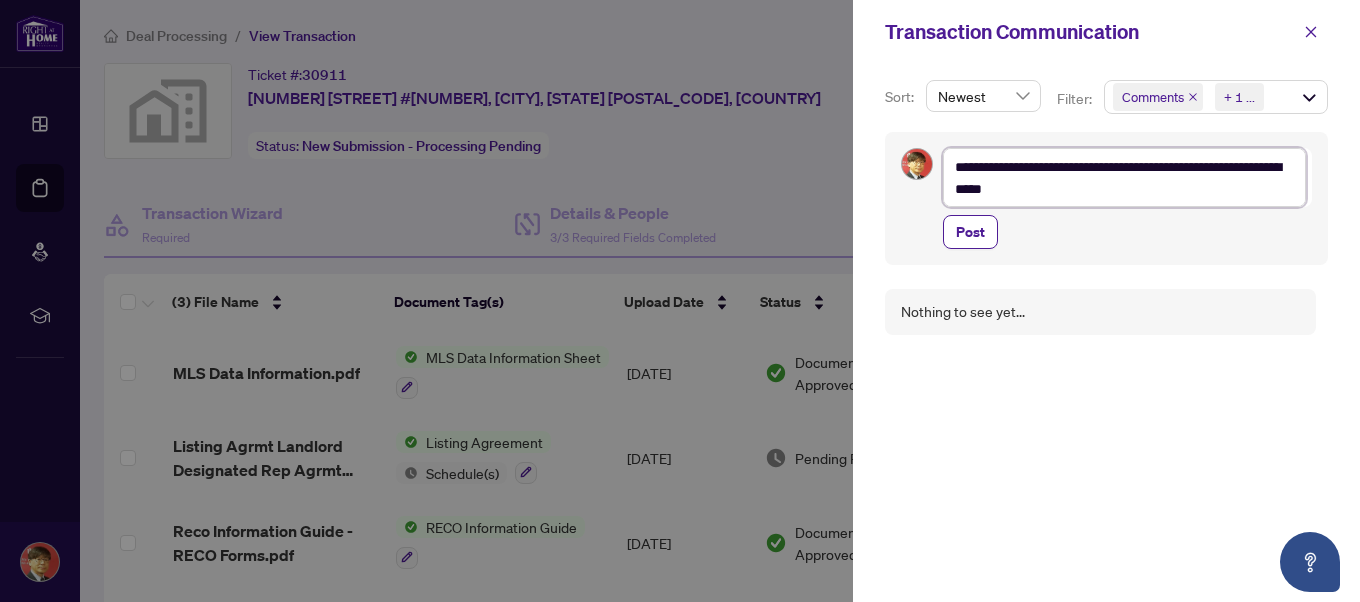 type on "**********" 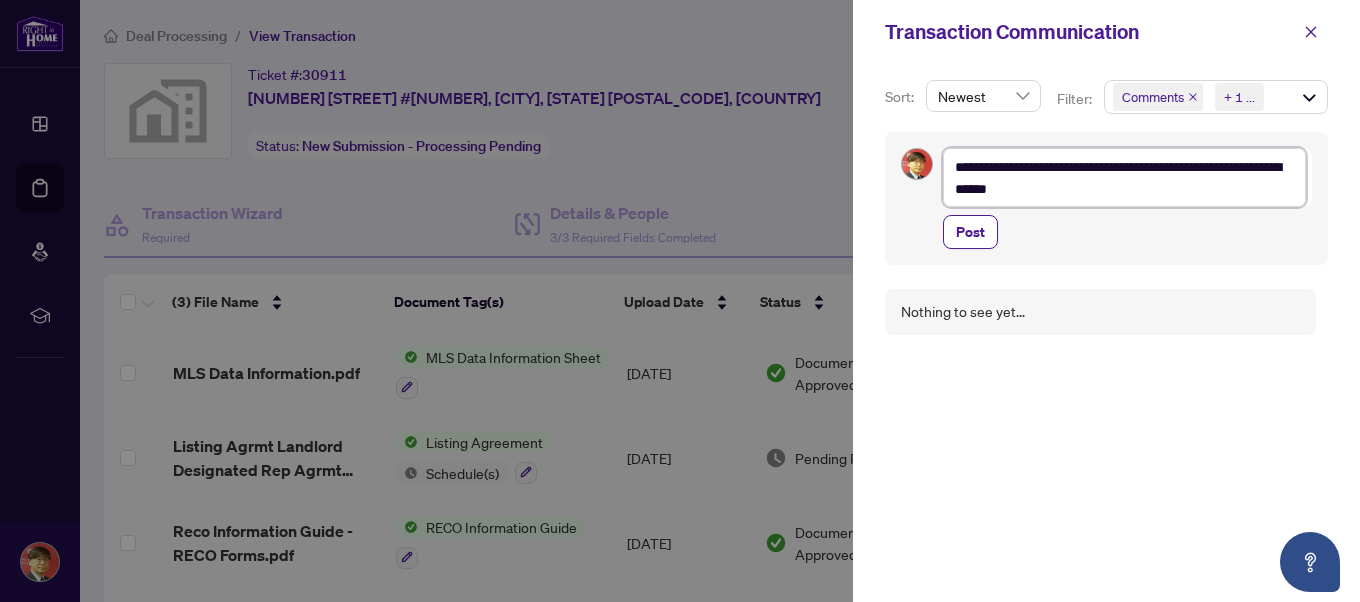 type on "**********" 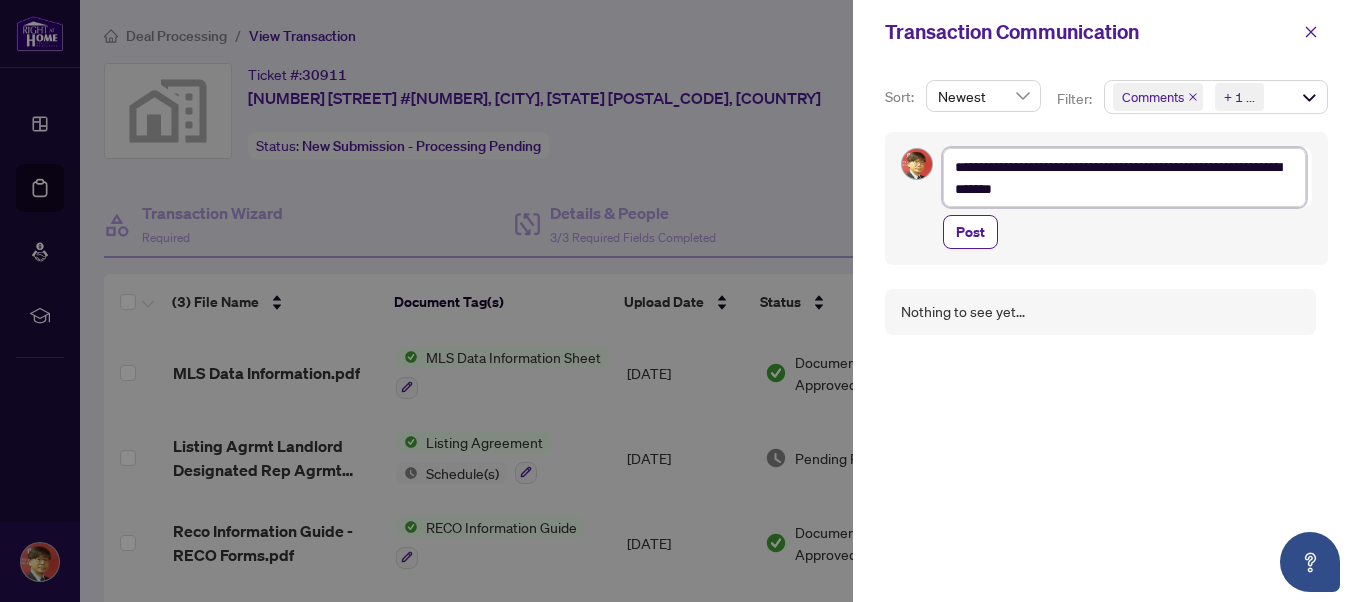 type on "**********" 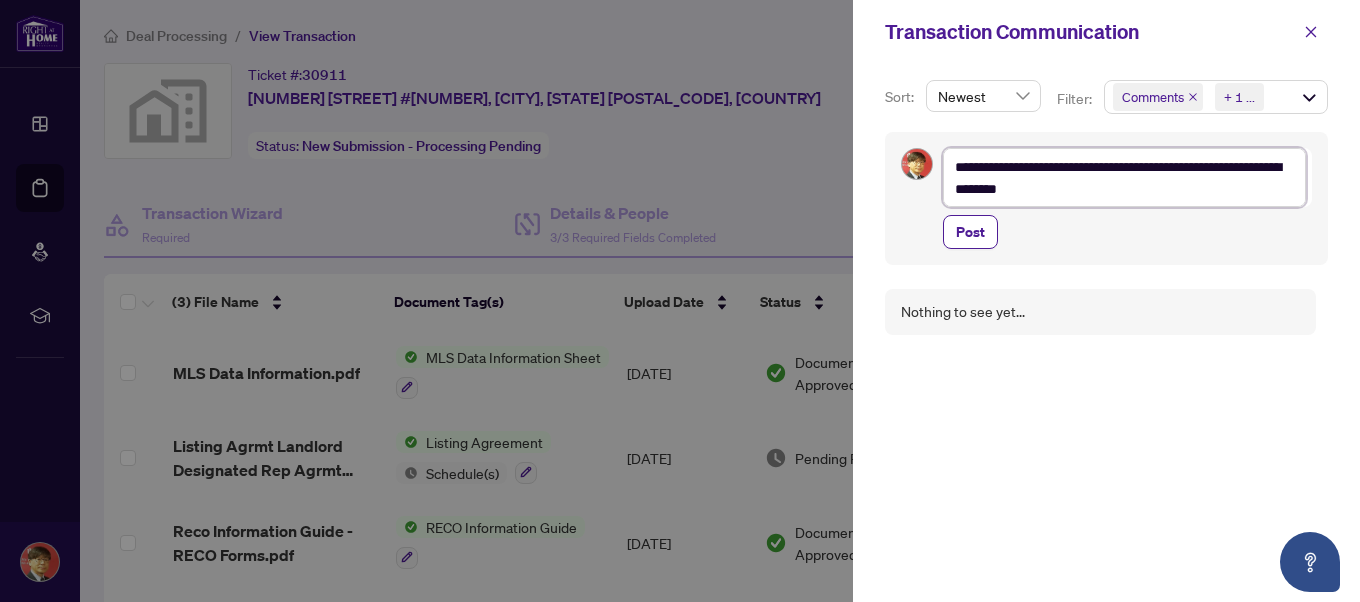 type on "**********" 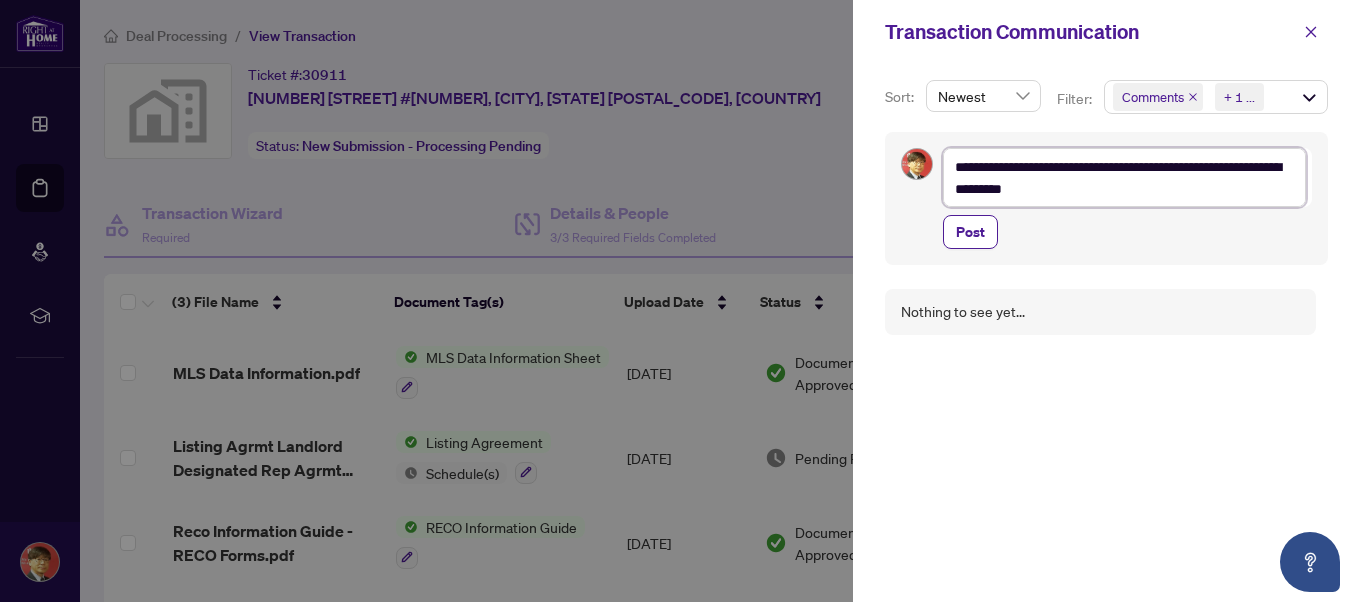 type on "**********" 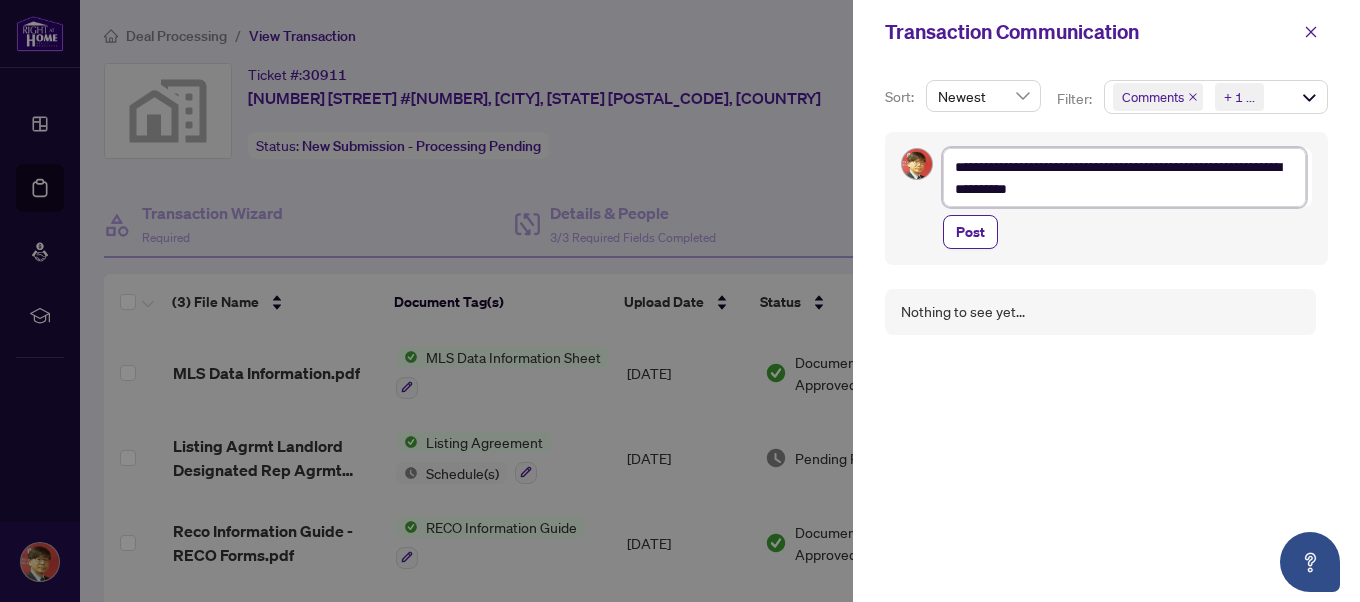 type on "**********" 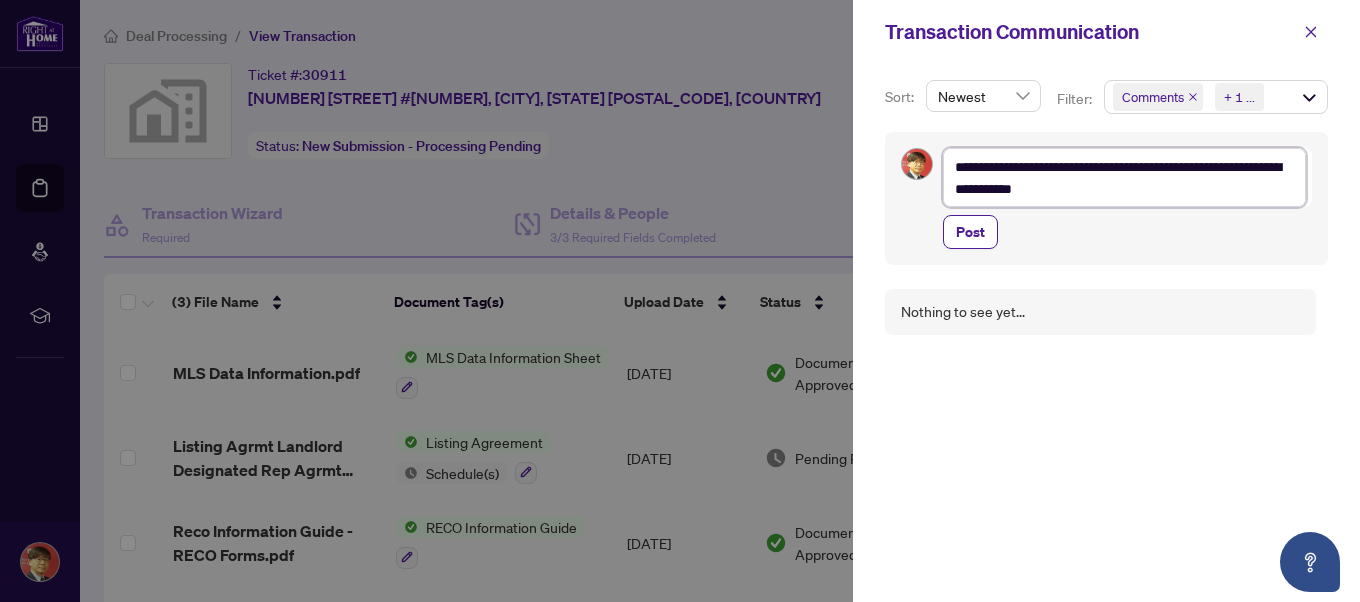 type on "**********" 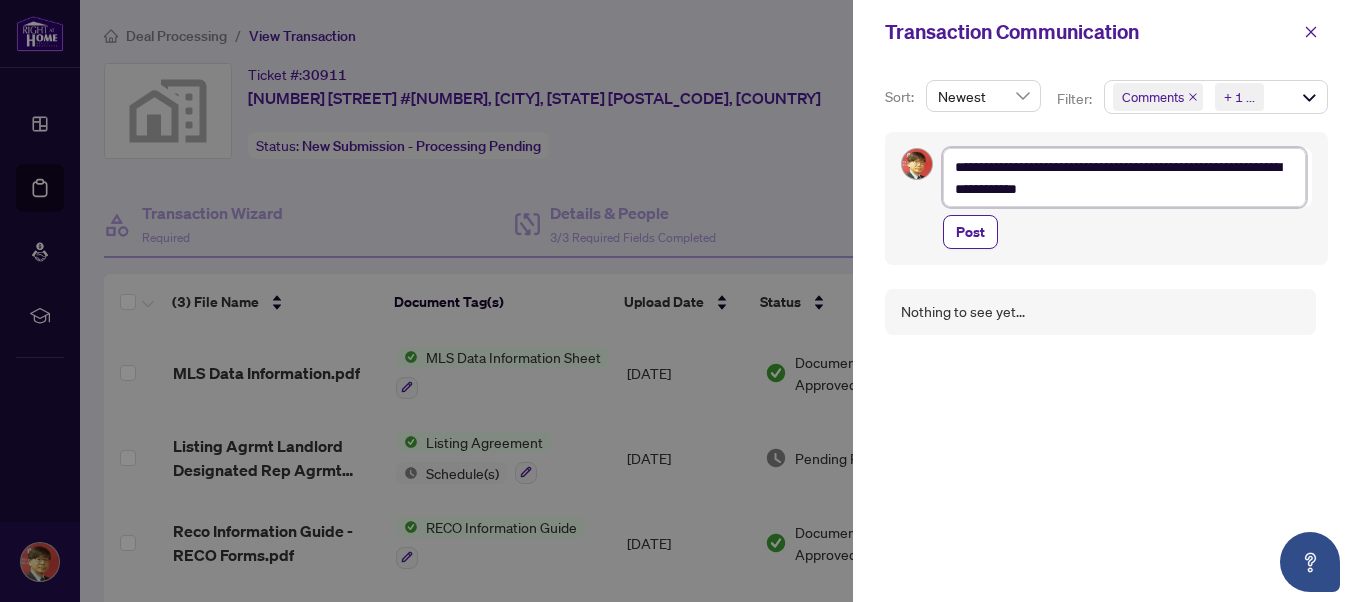 type on "**********" 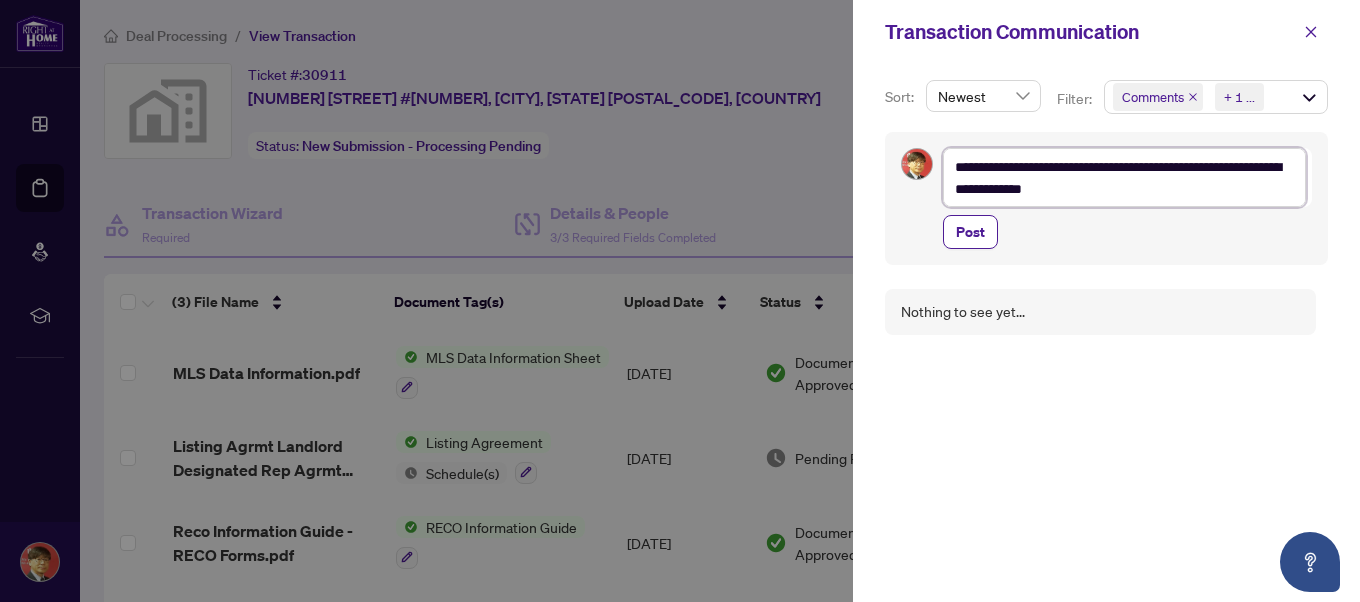 type on "**********" 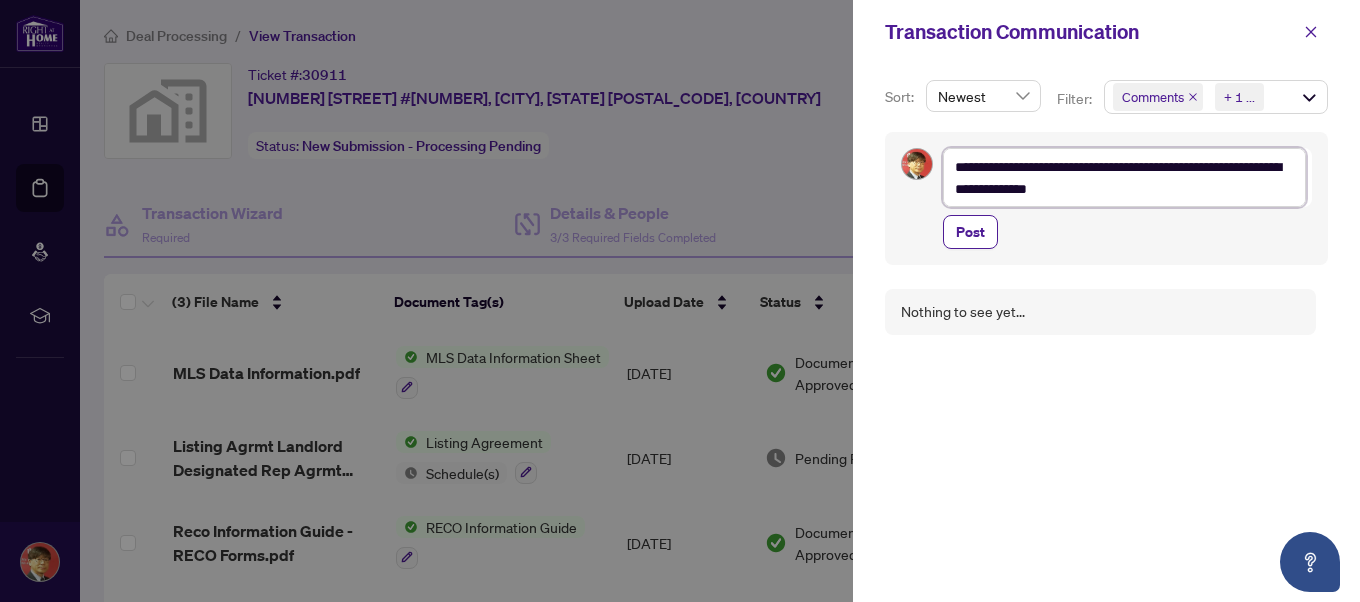type on "**********" 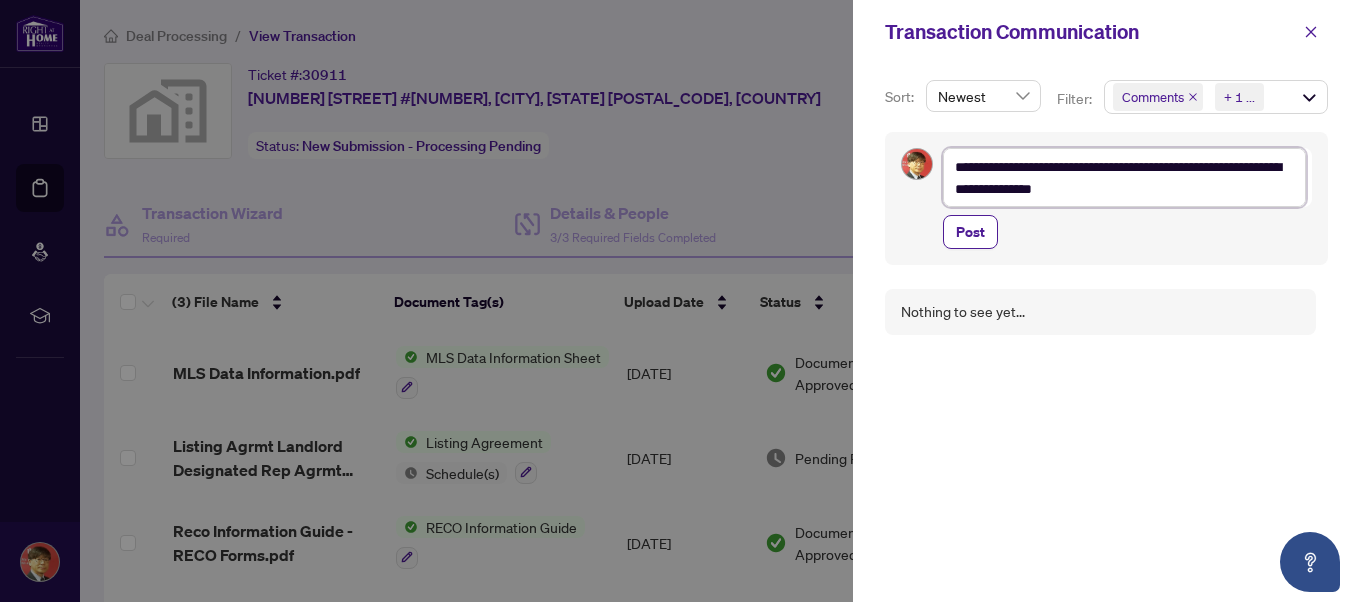 type on "**********" 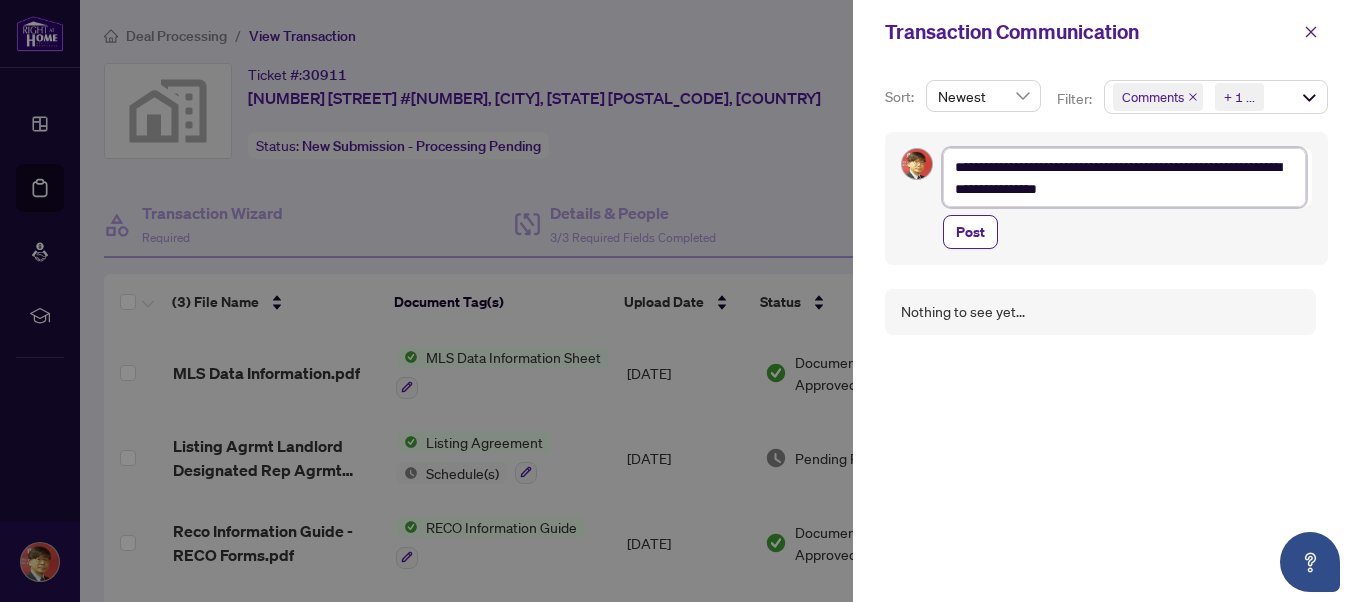 type on "**********" 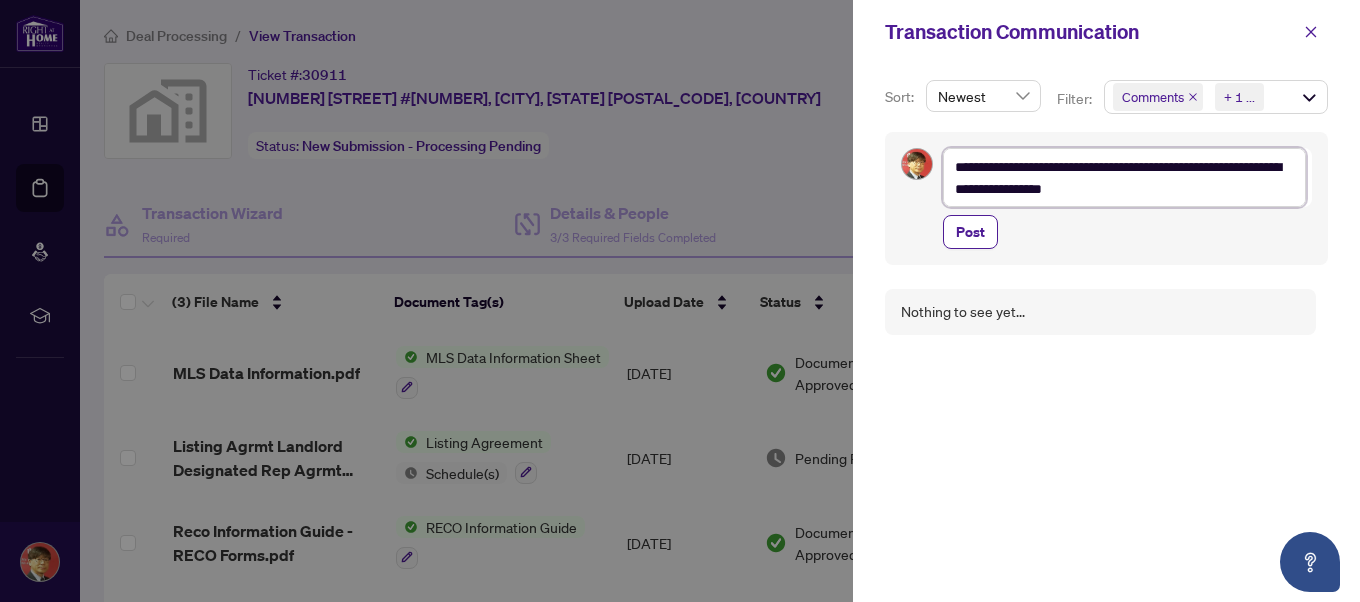 type on "**********" 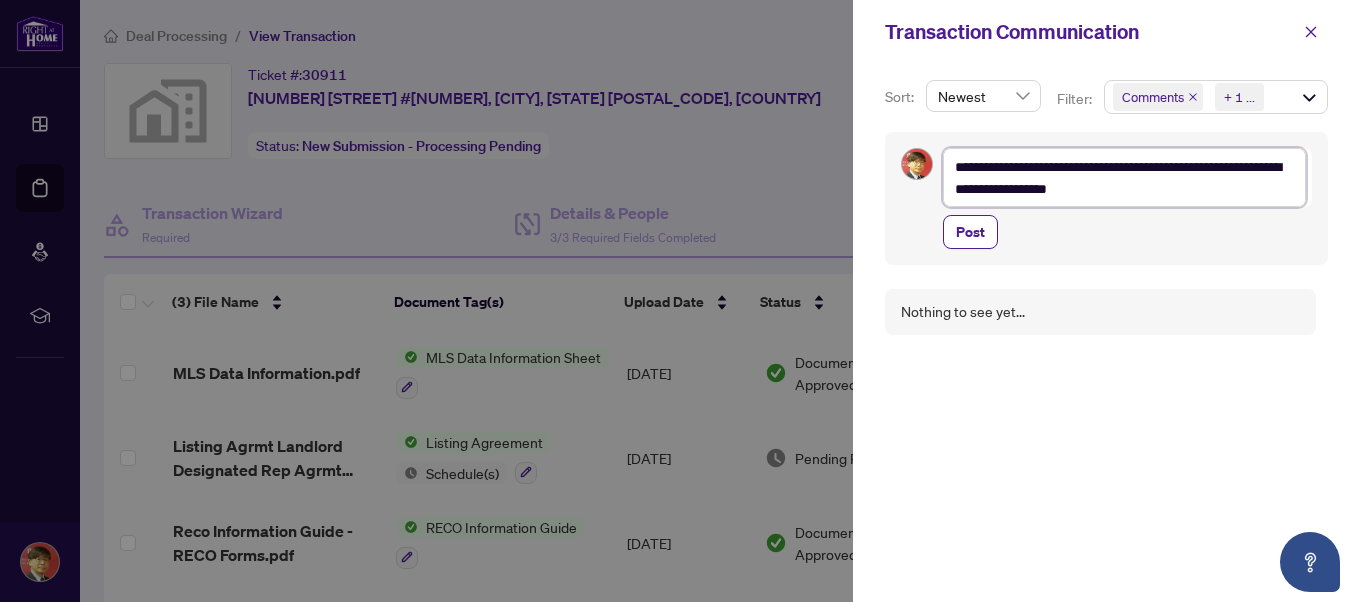 type on "**********" 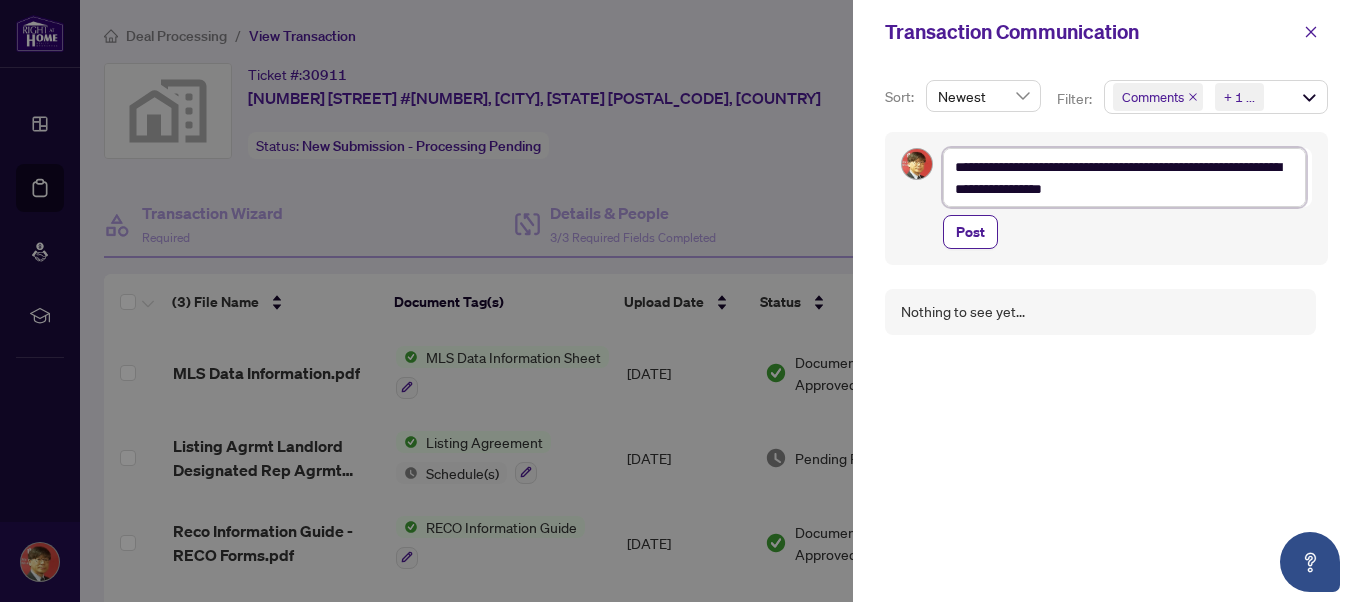 type on "**********" 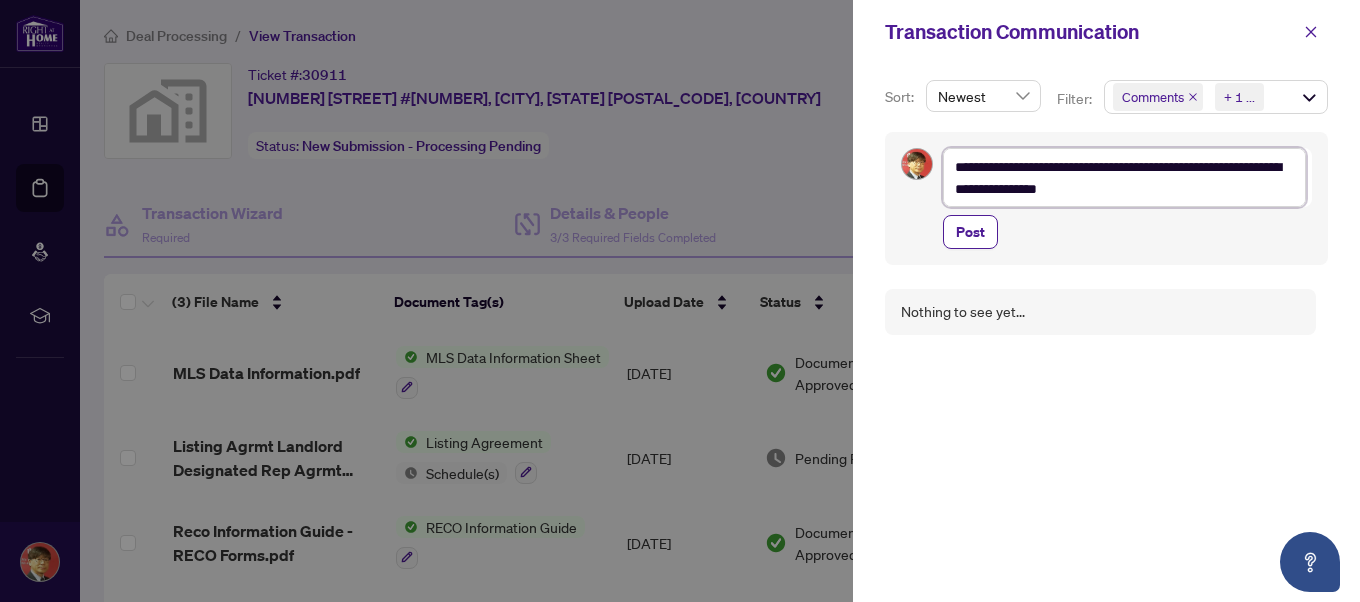type on "**********" 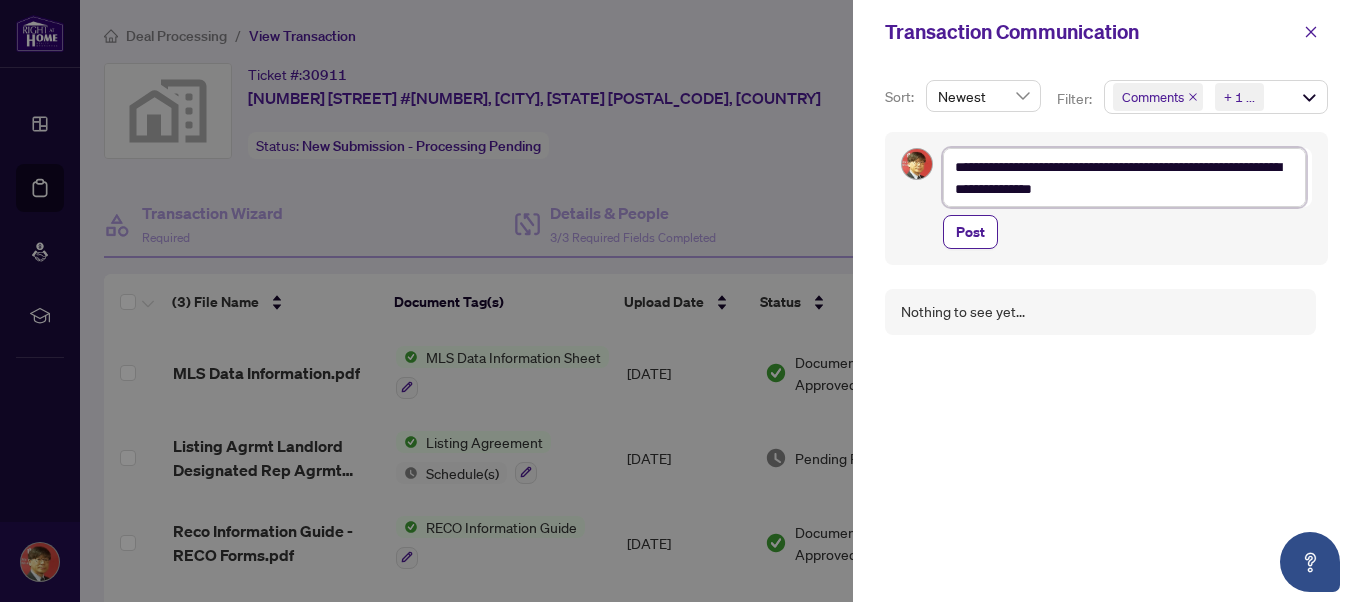 type on "**********" 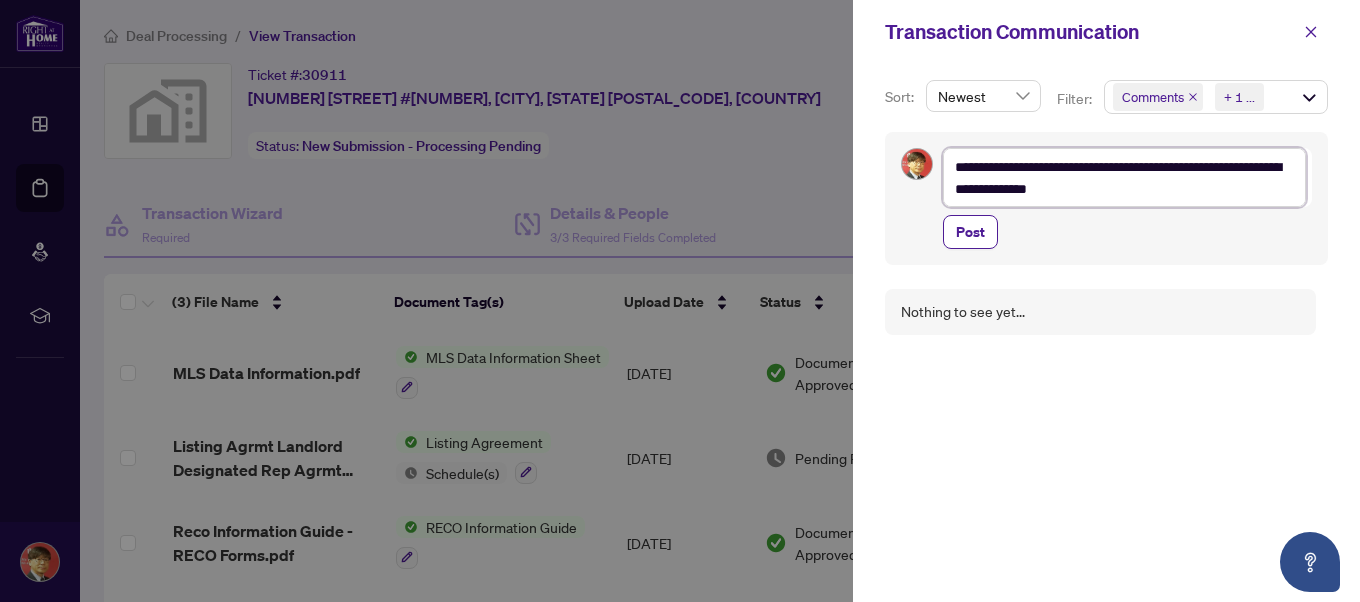 type on "**********" 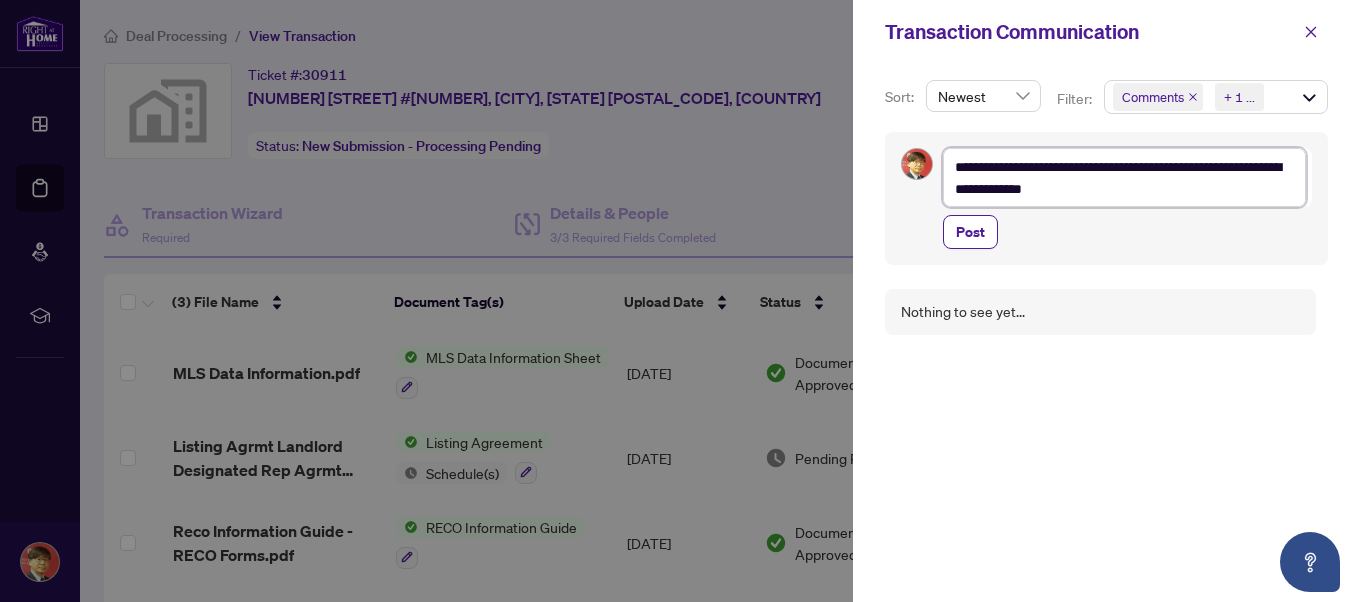 type on "**********" 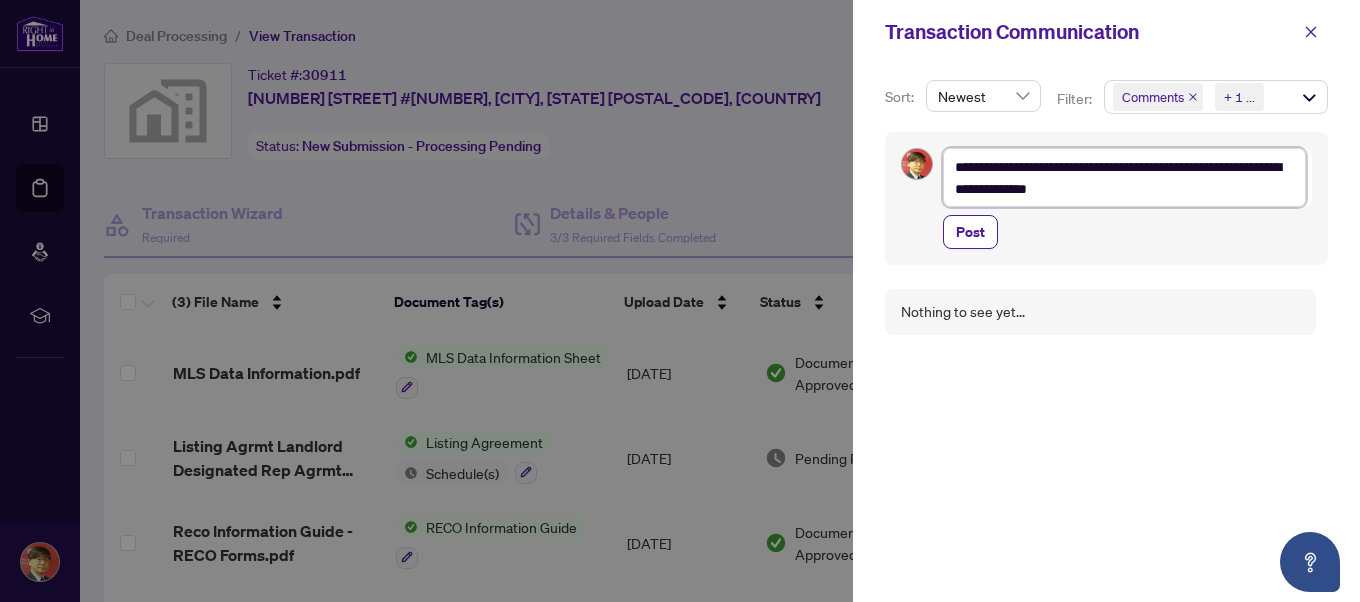 type on "**********" 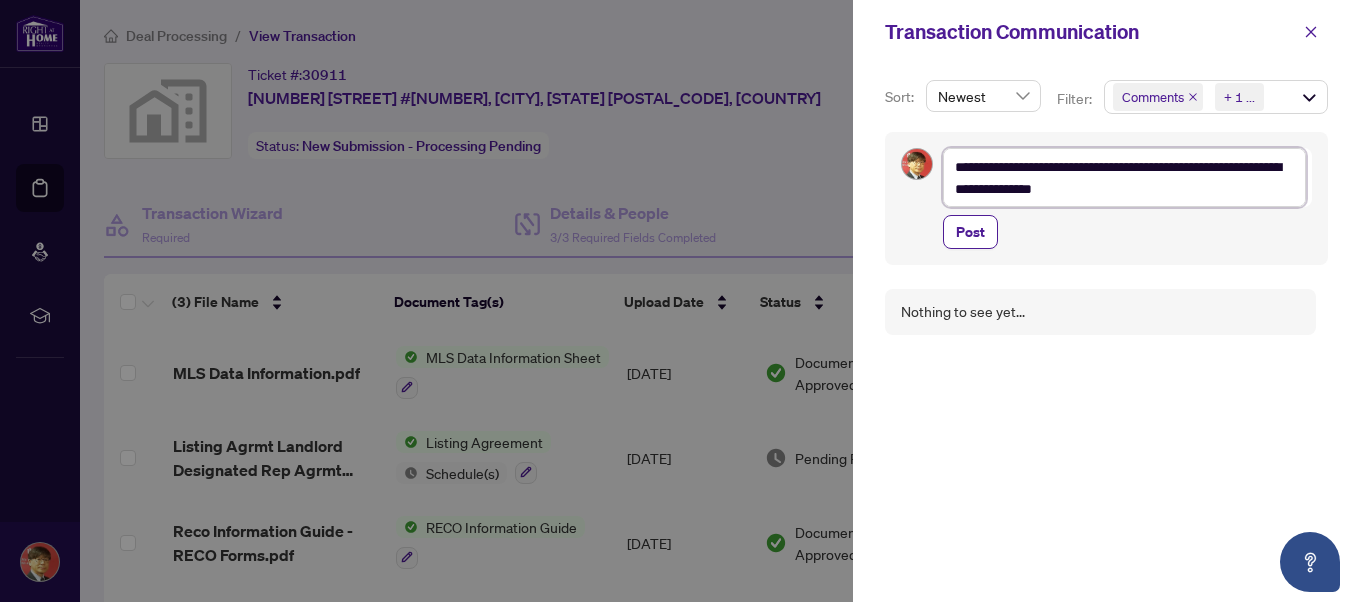 type on "**********" 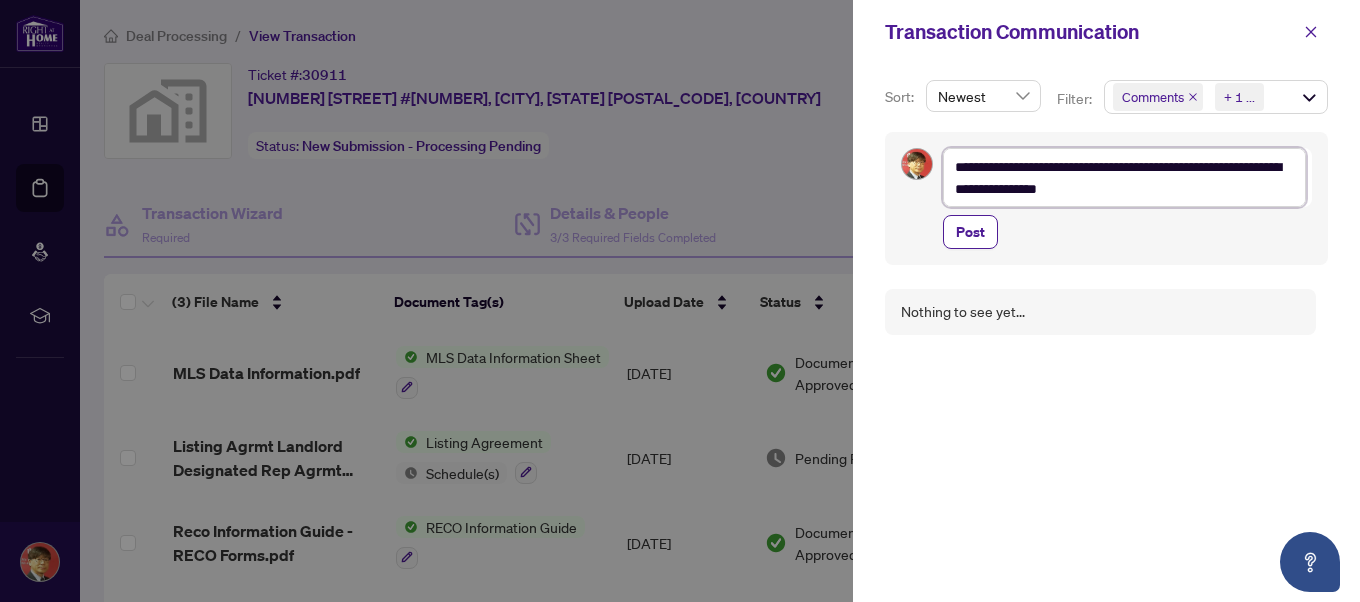type on "**********" 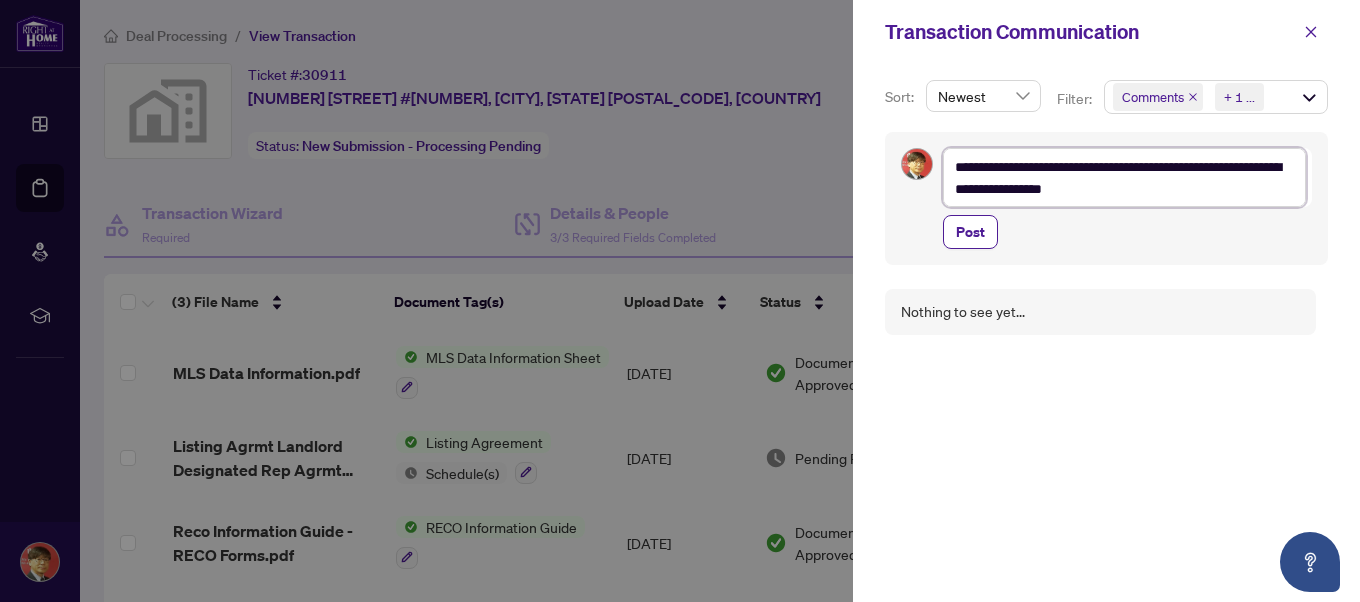 type on "**********" 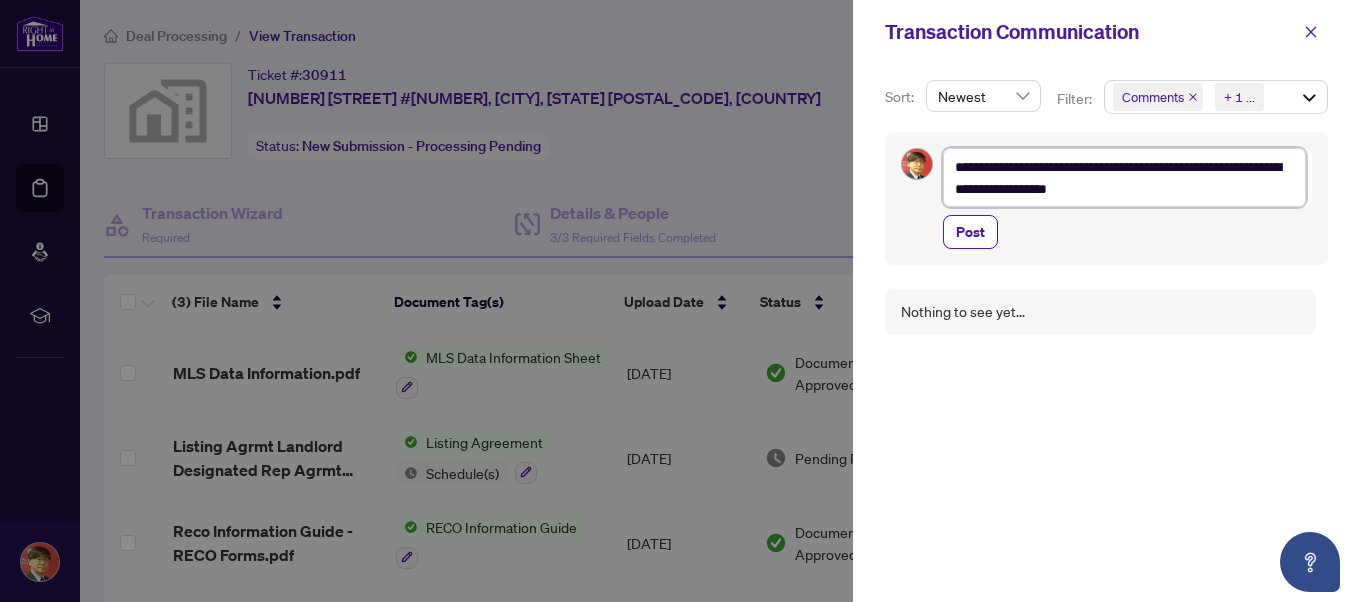 type on "**********" 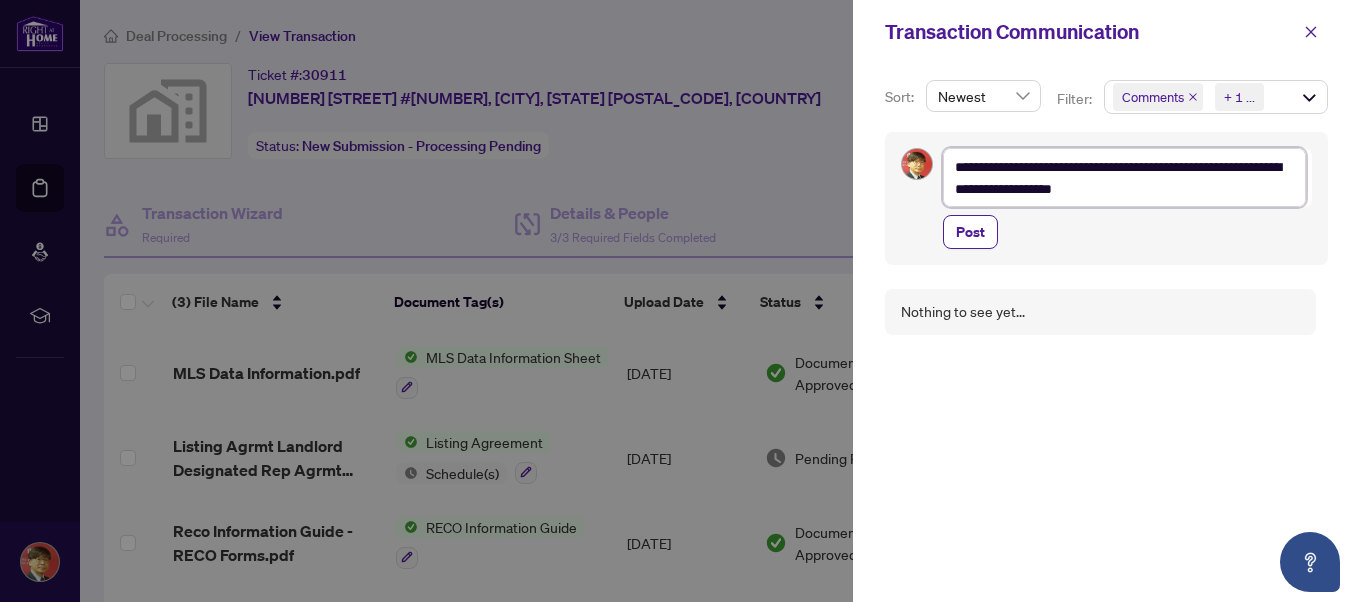 type on "**********" 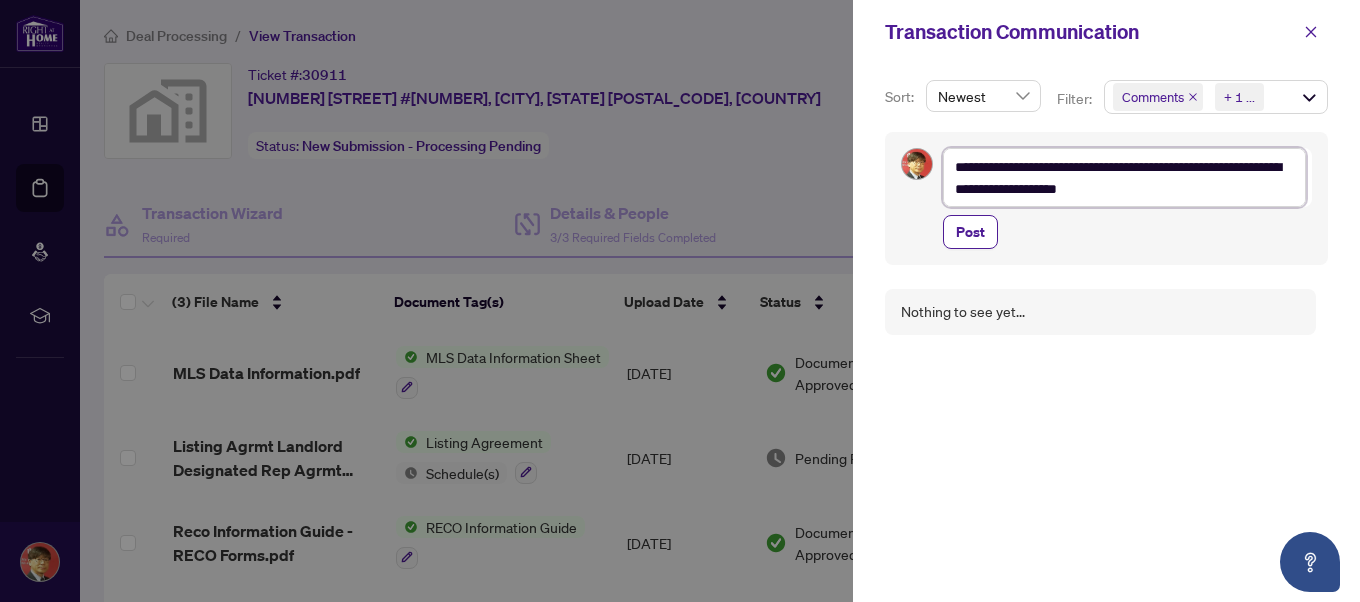 type on "**********" 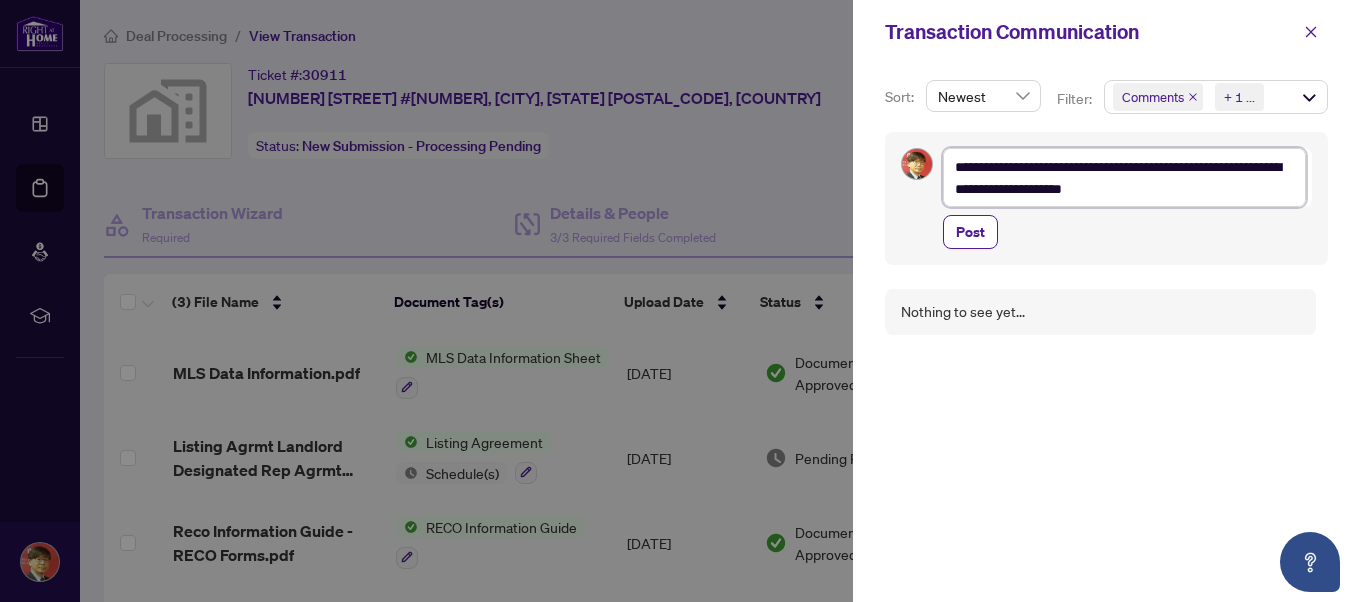 type on "**********" 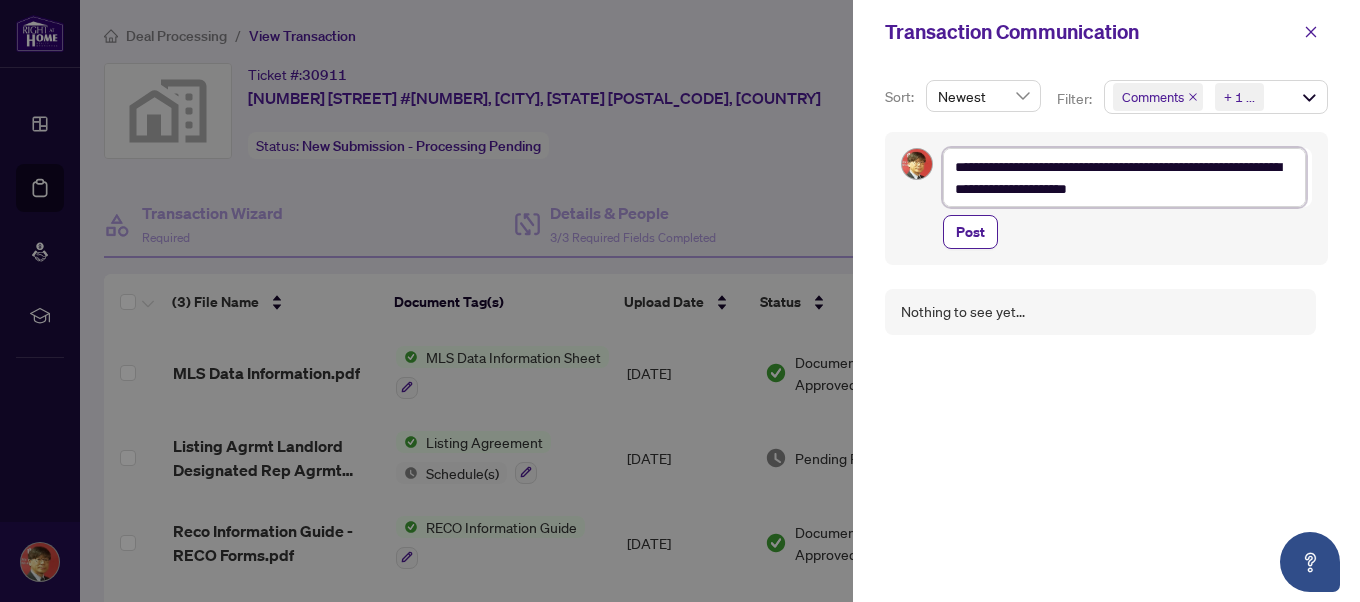 type on "**********" 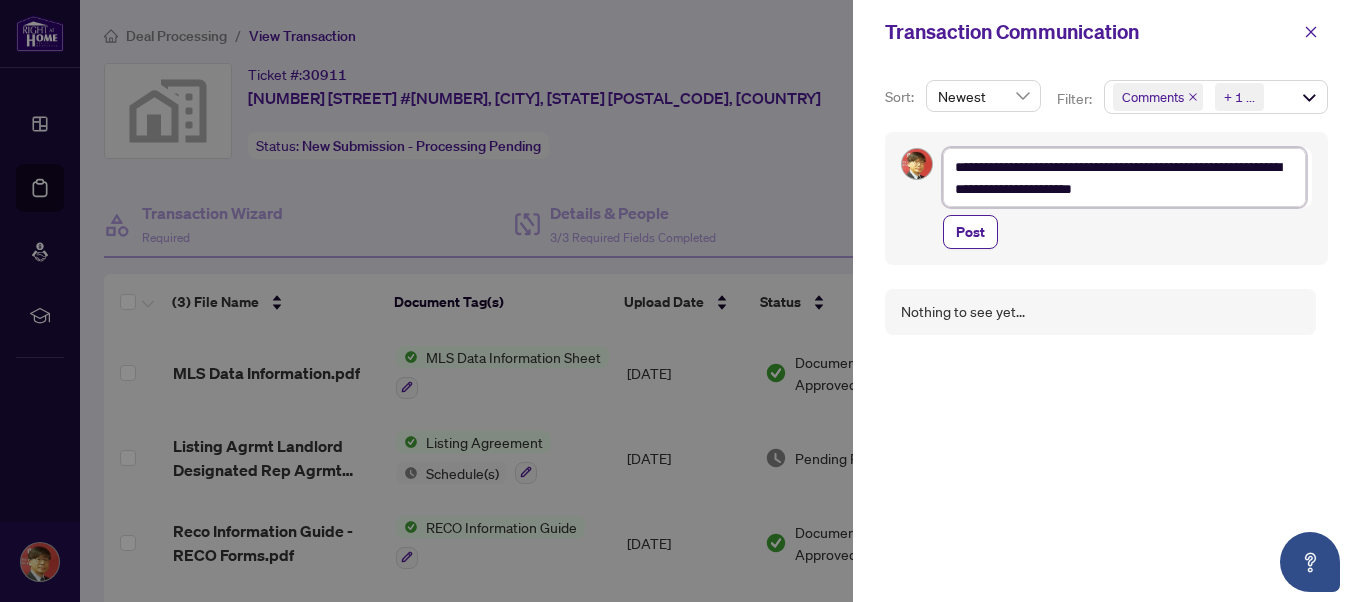 type on "**********" 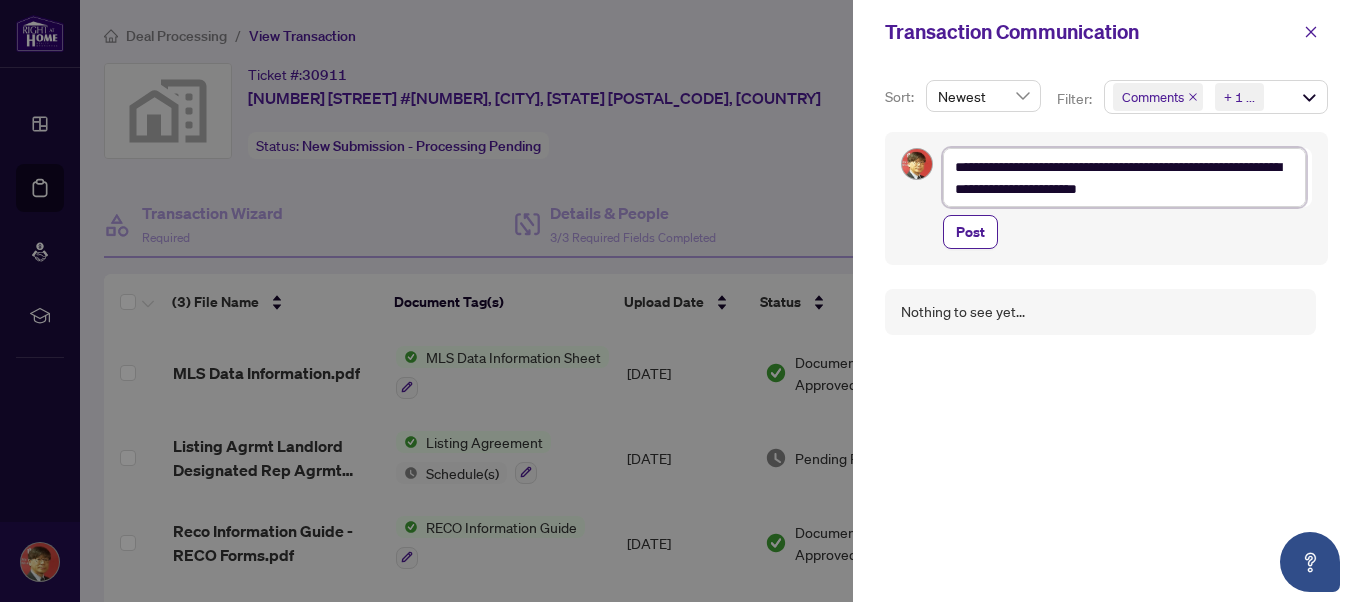 type on "**********" 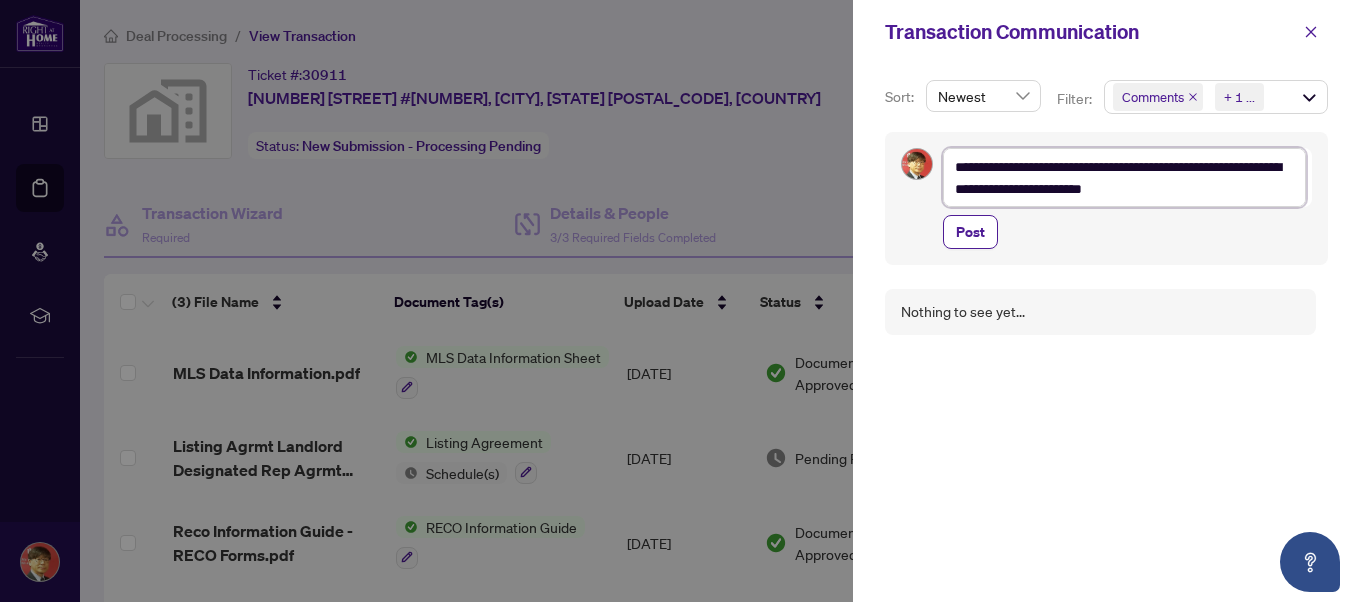 type on "**********" 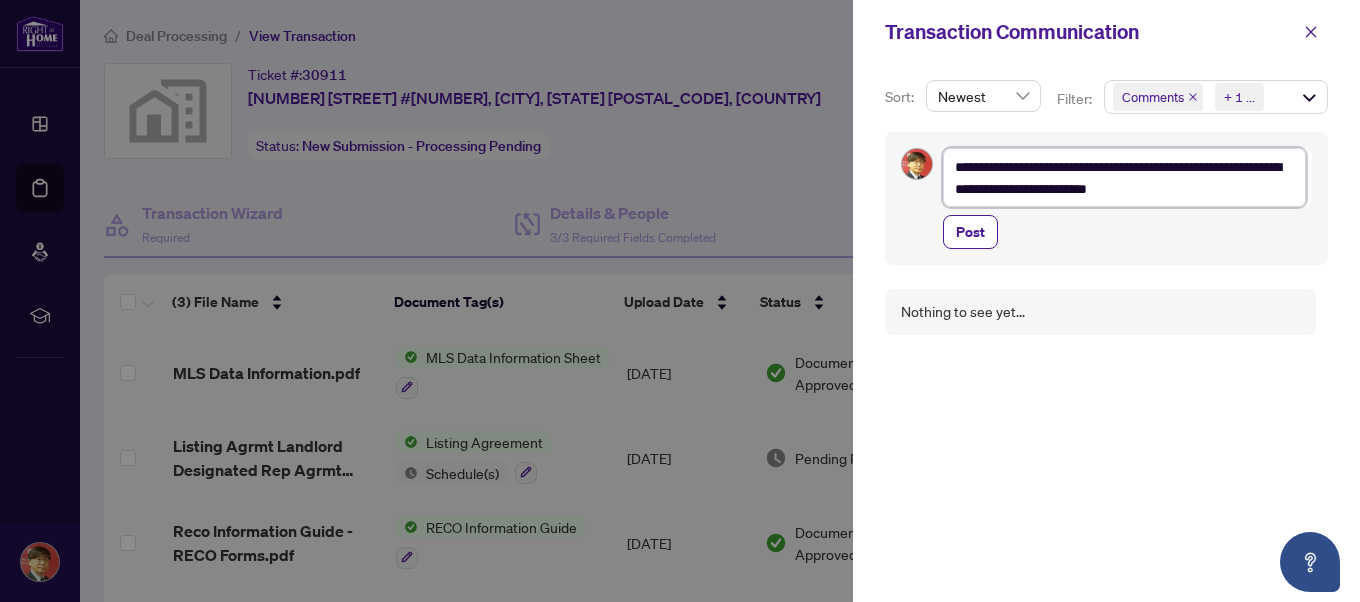 type on "**********" 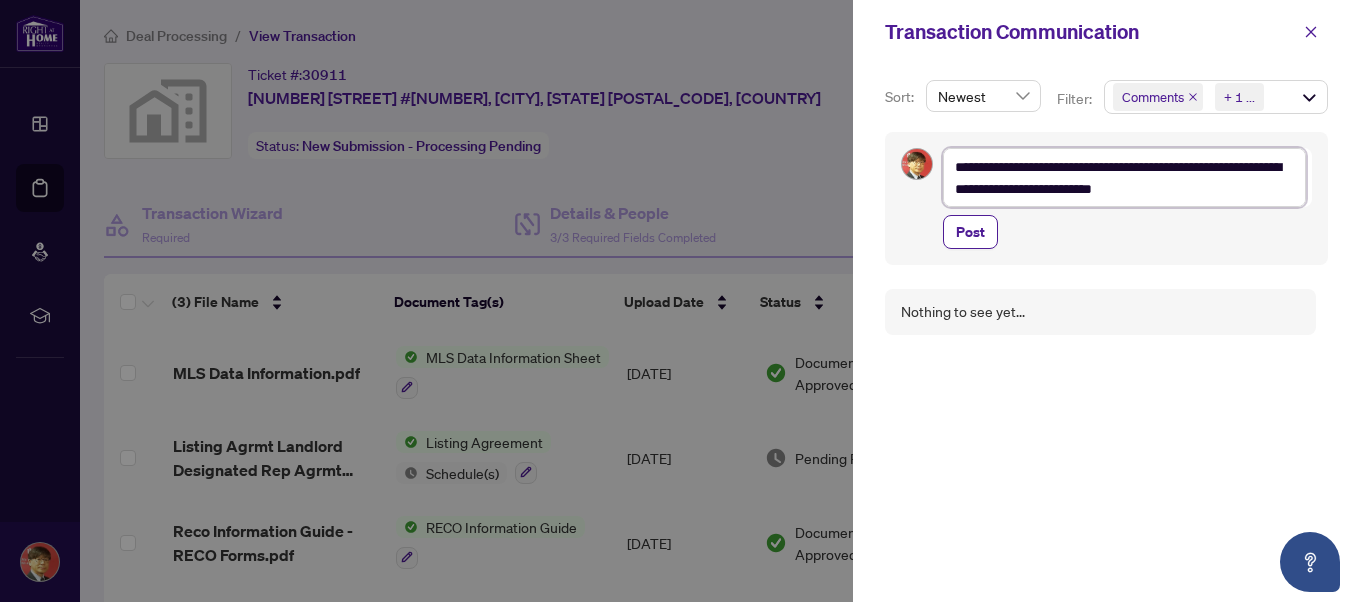 type on "**********" 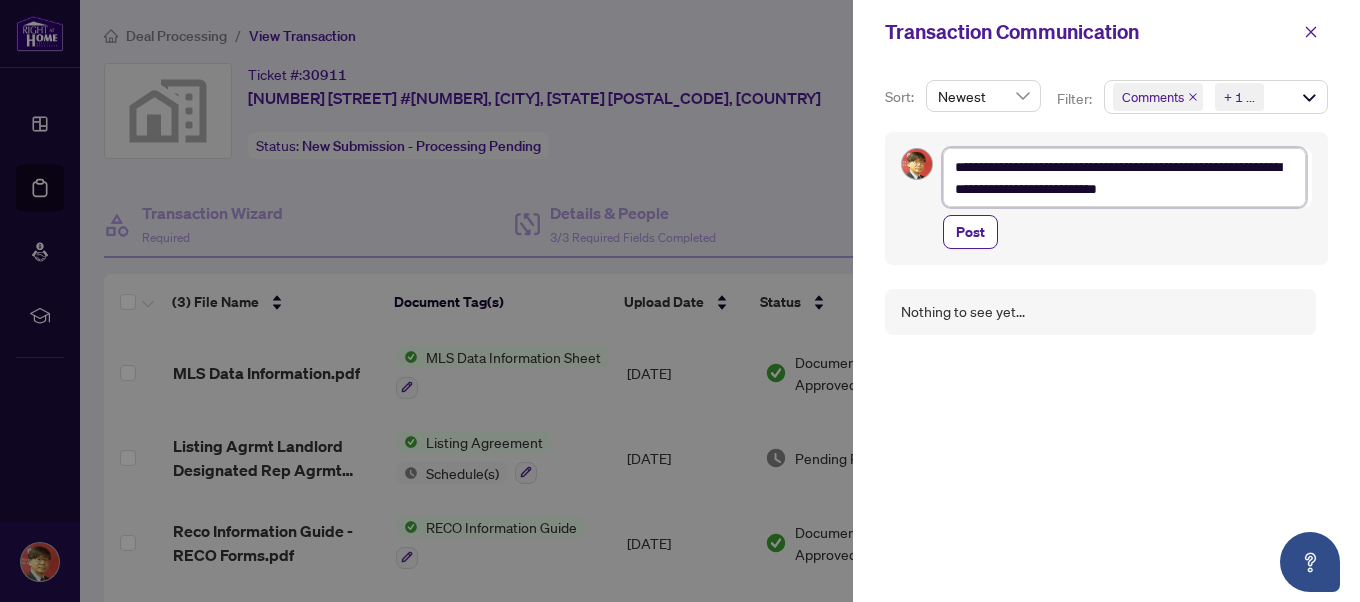 type on "**********" 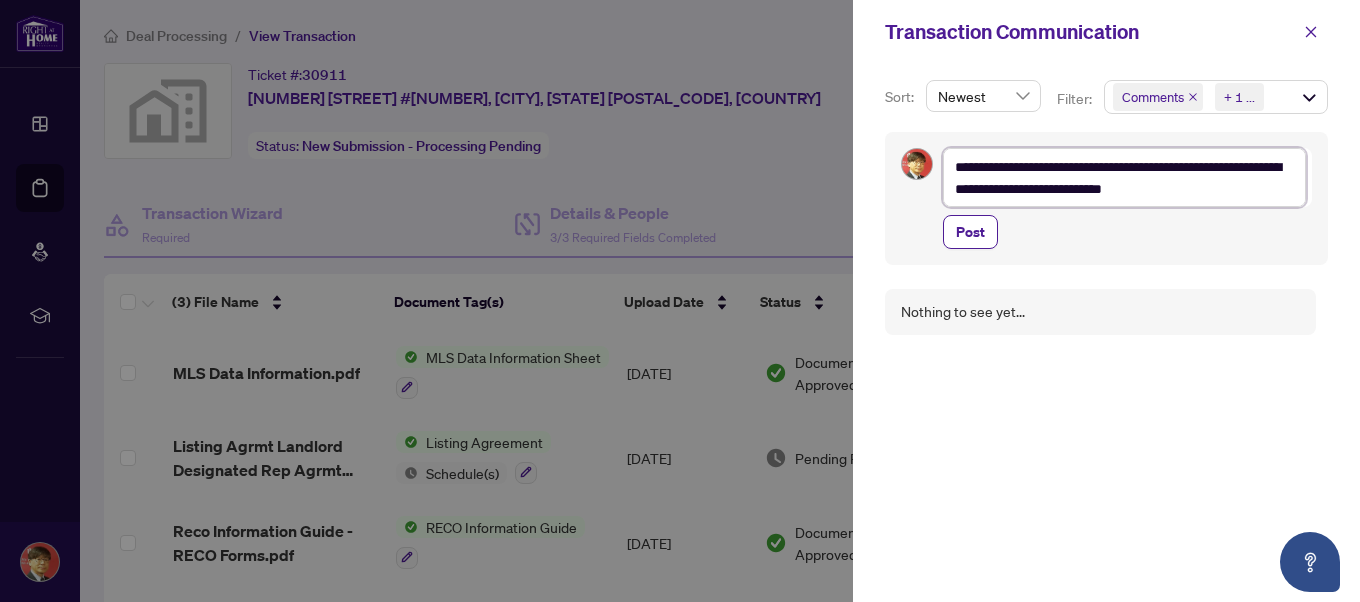 type on "**********" 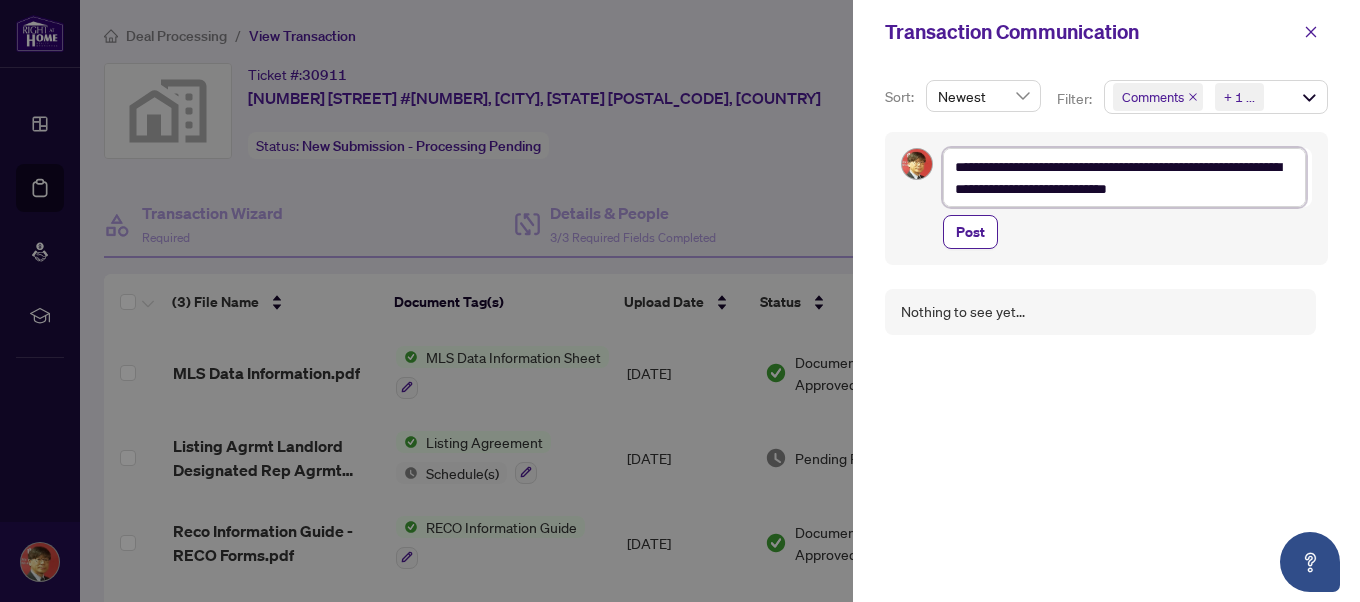 type on "**********" 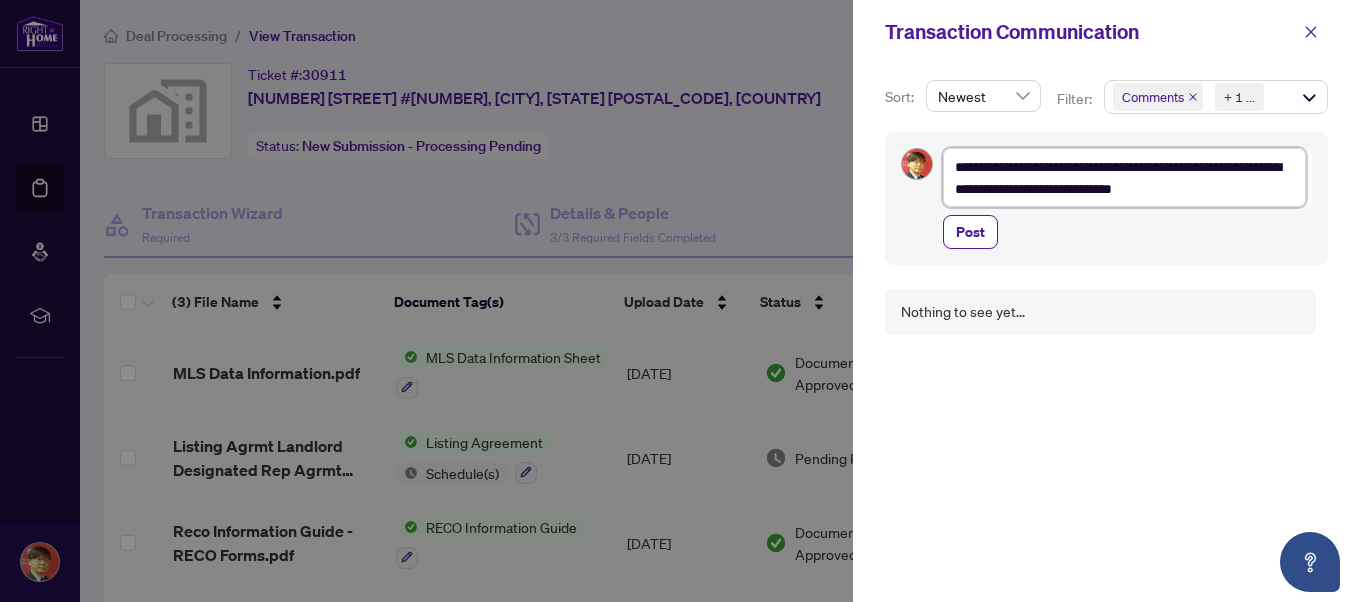 type on "**********" 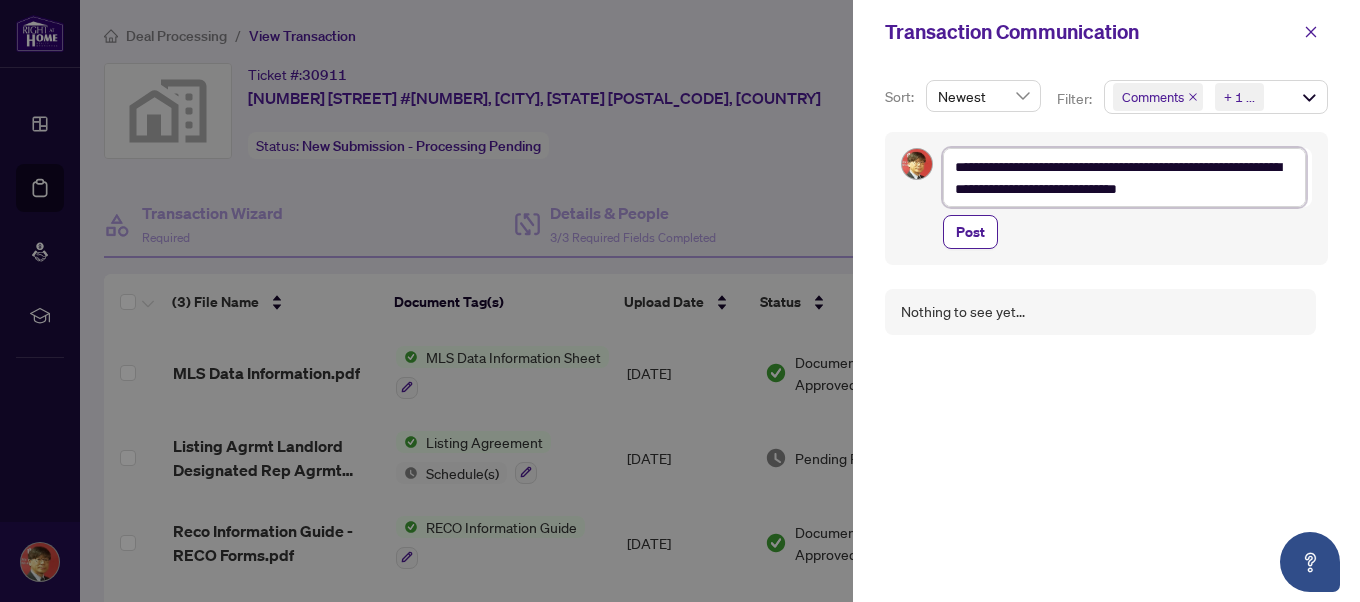 type on "**********" 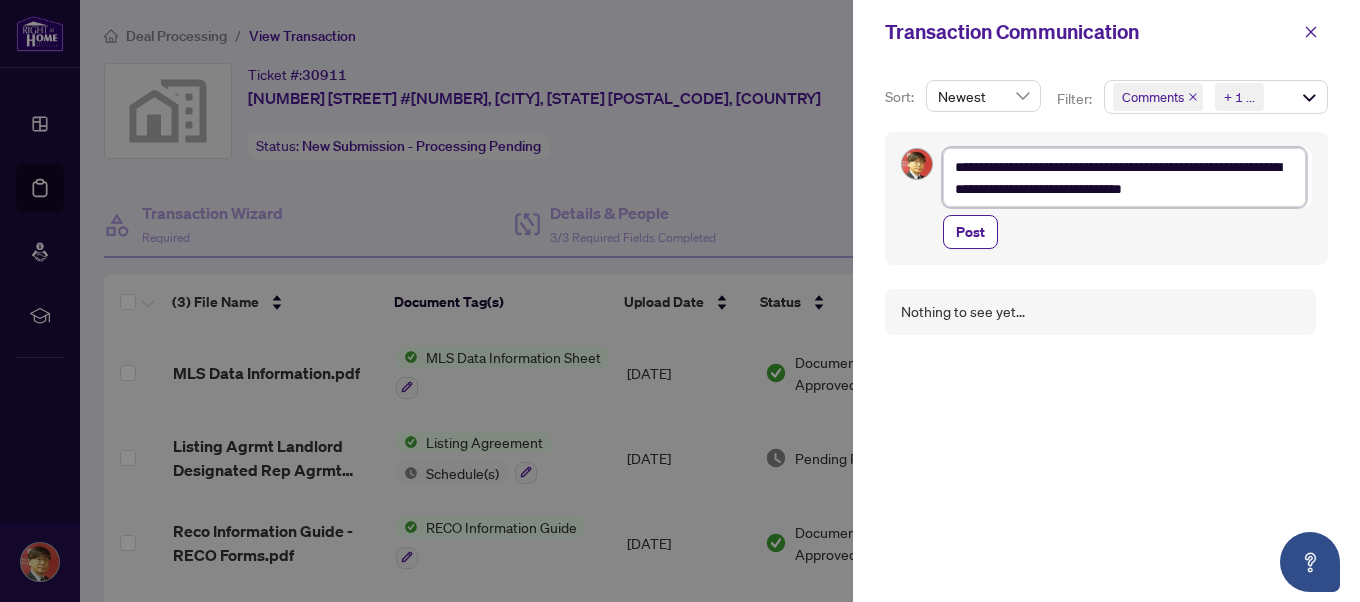 type on "**********" 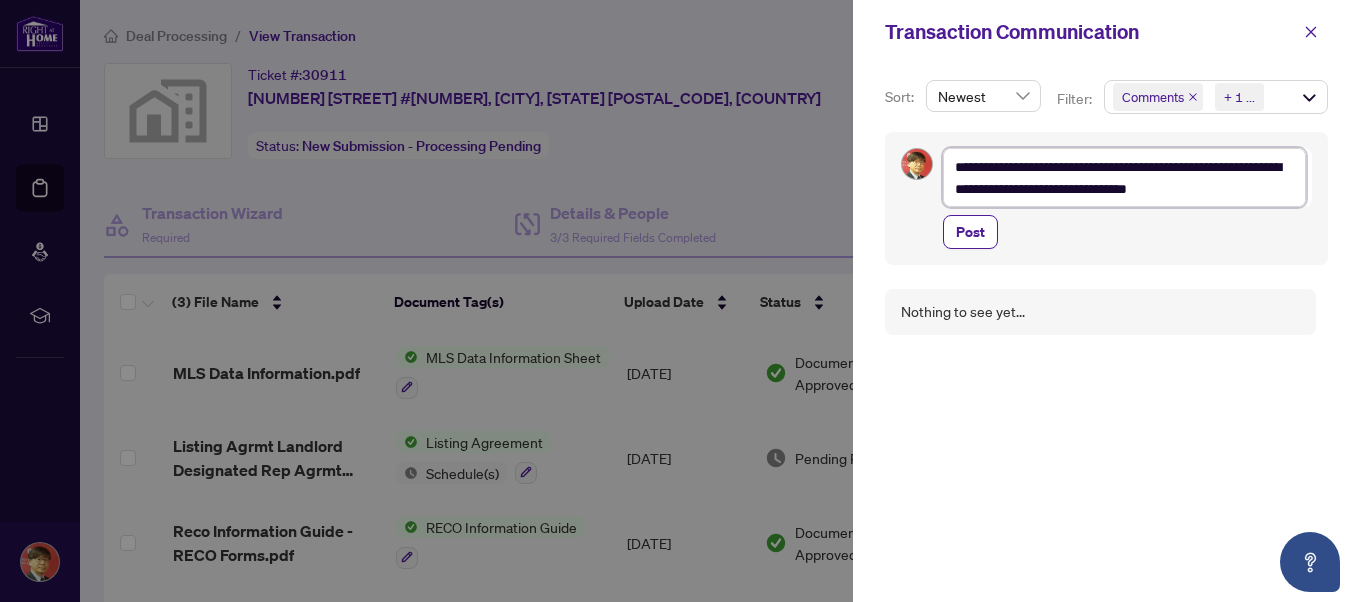 type on "**********" 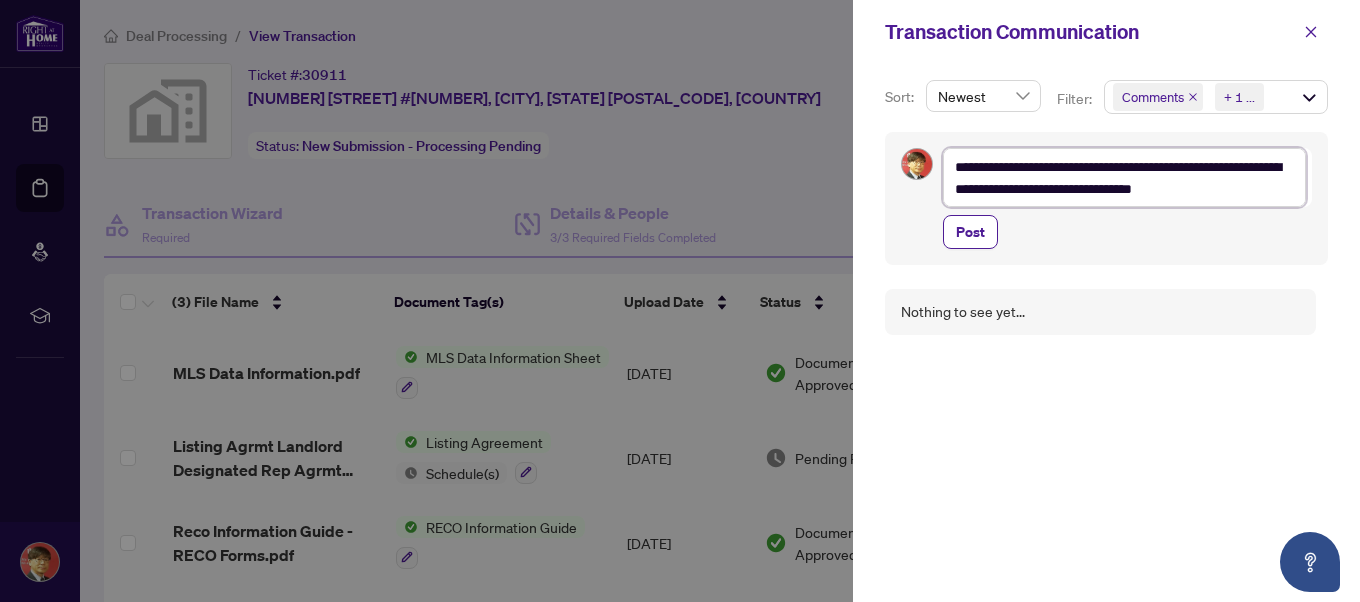 type on "**********" 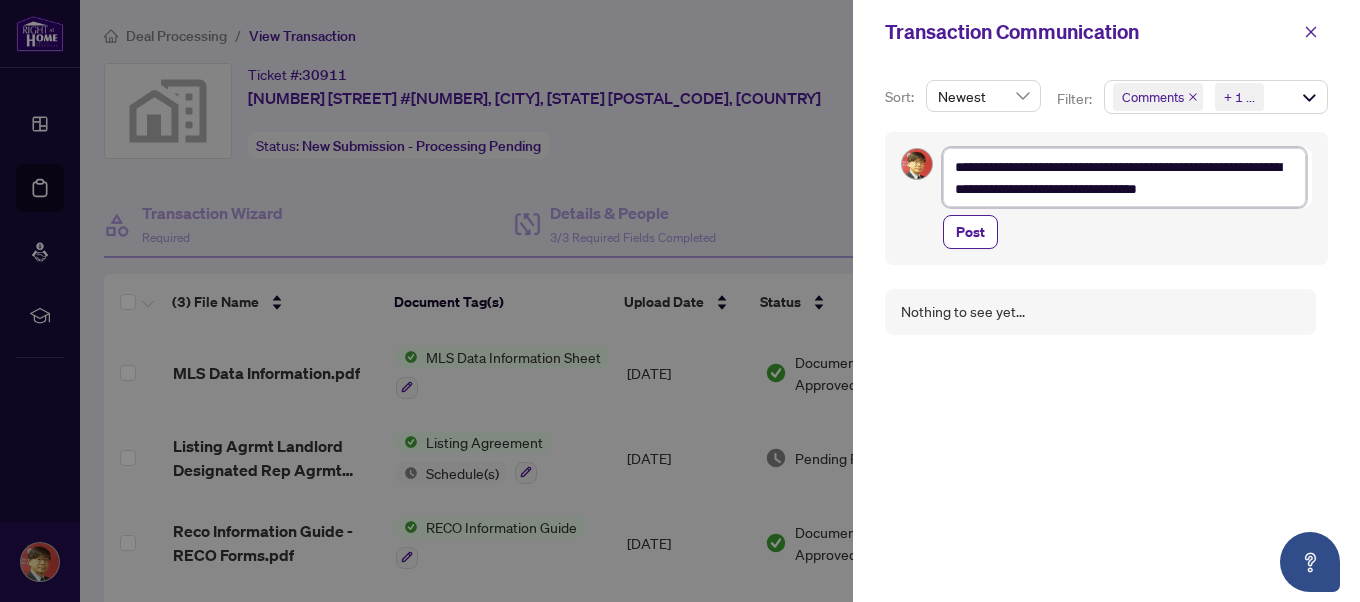type on "**********" 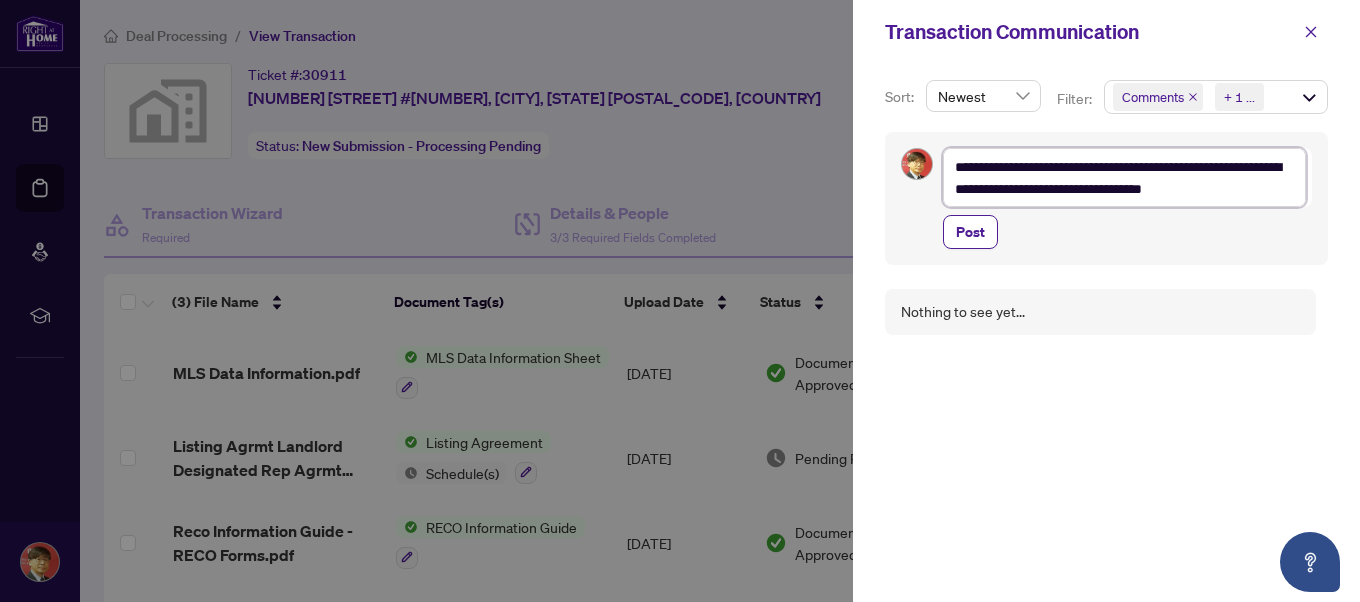 type on "**********" 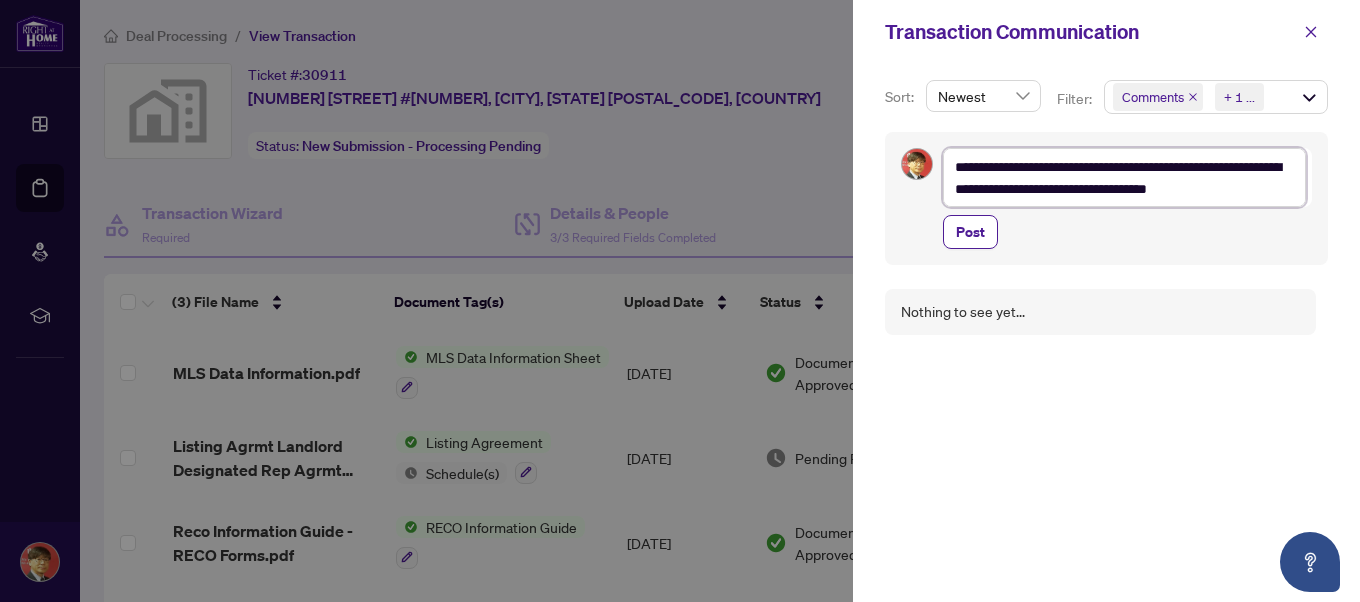type on "**********" 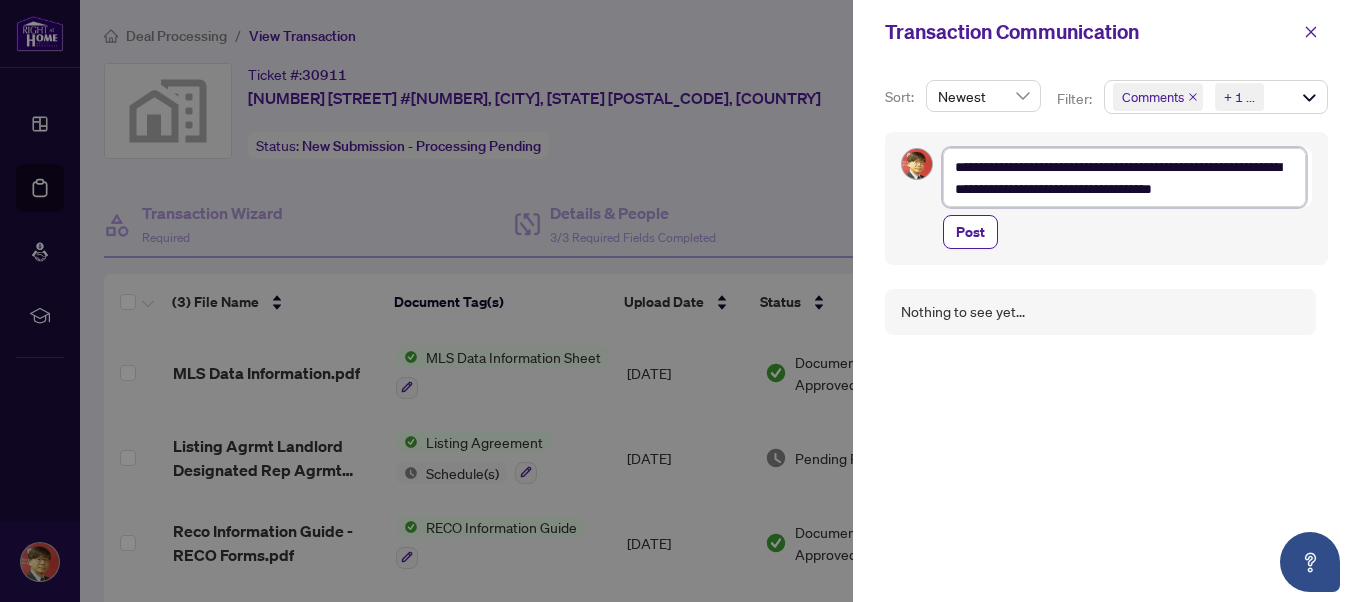 type on "**********" 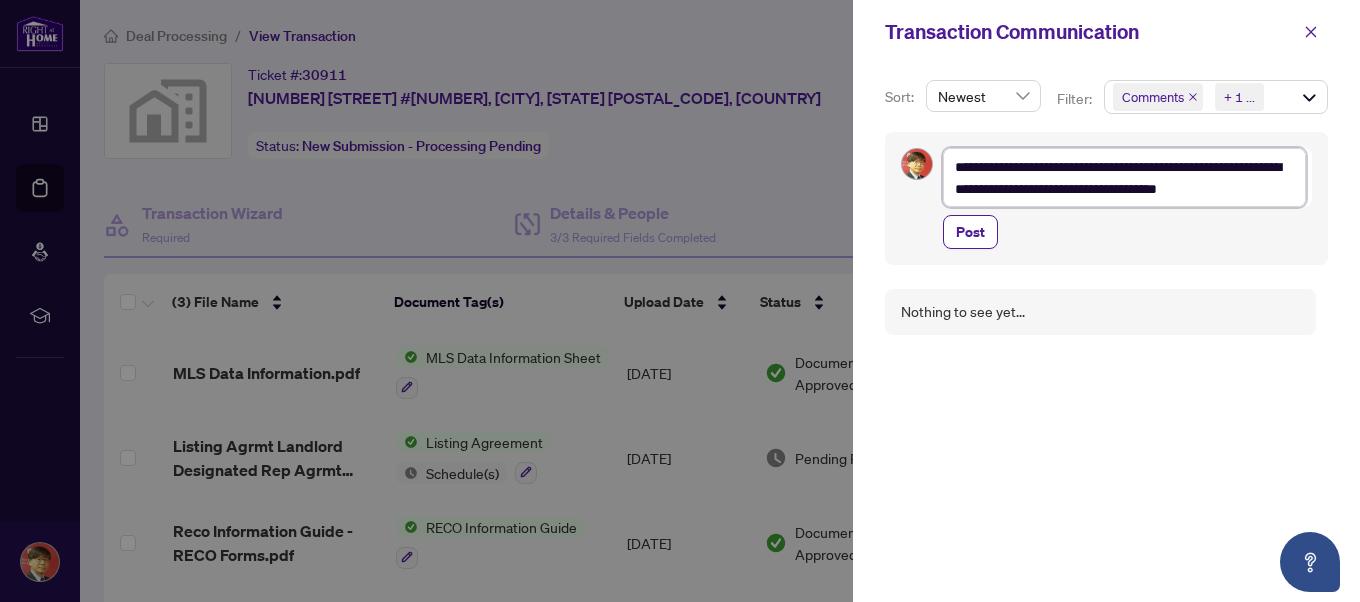 type on "**********" 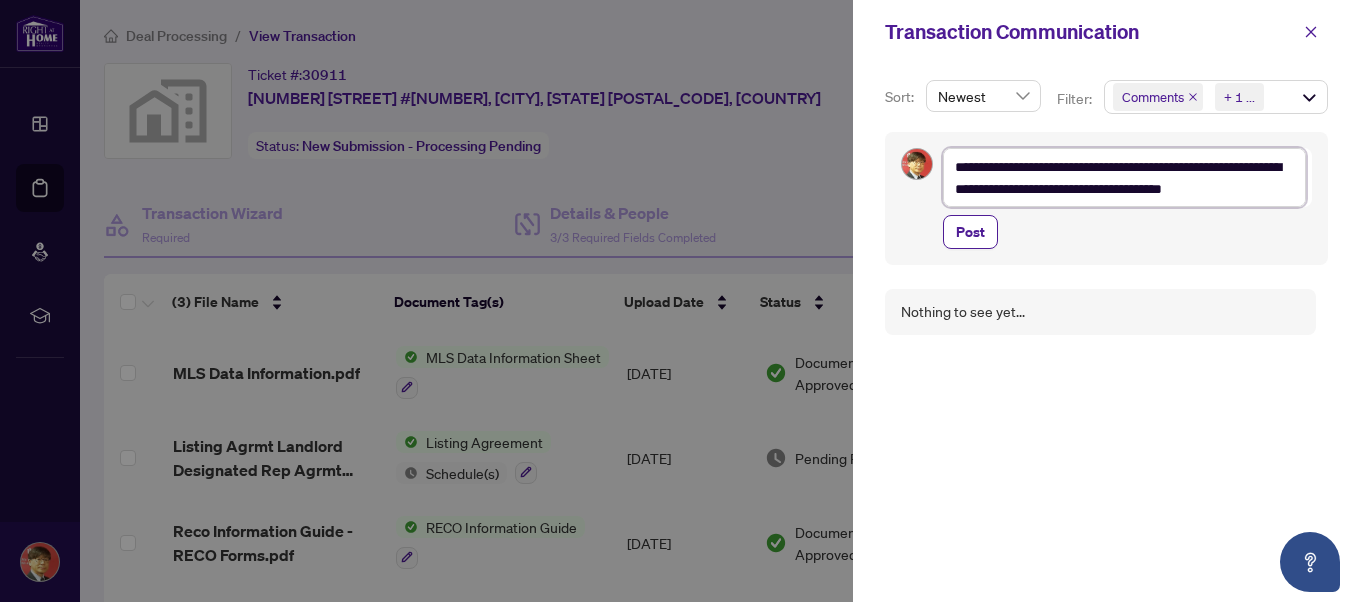 type on "**********" 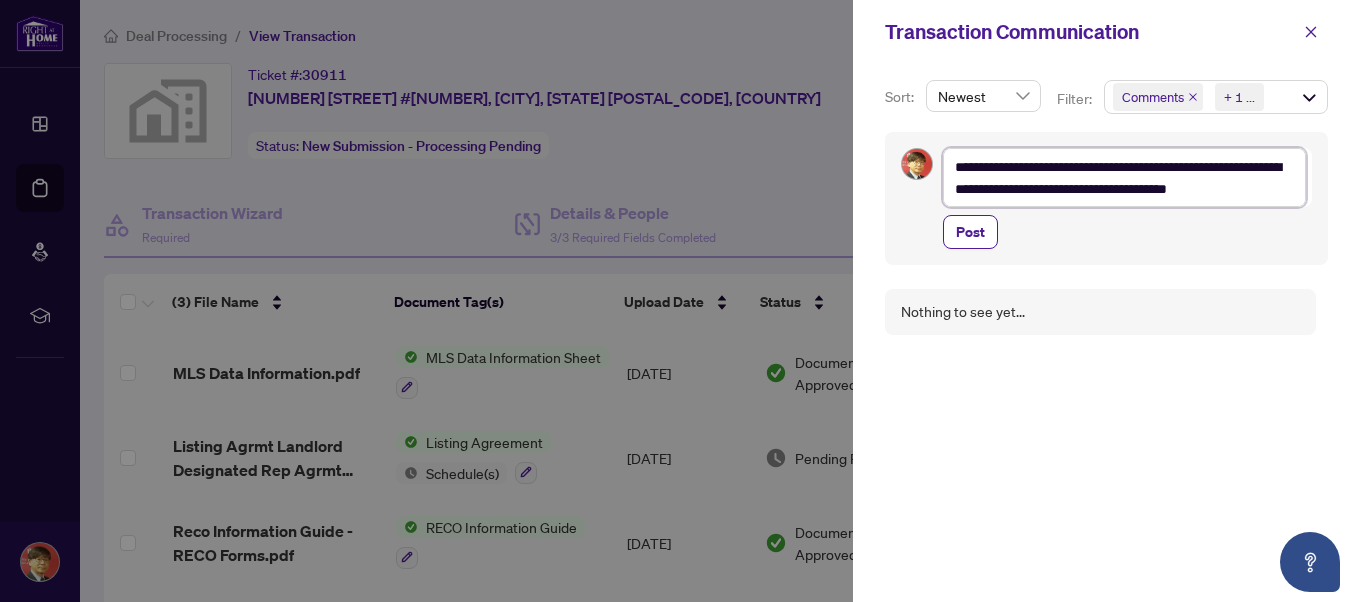 type on "**********" 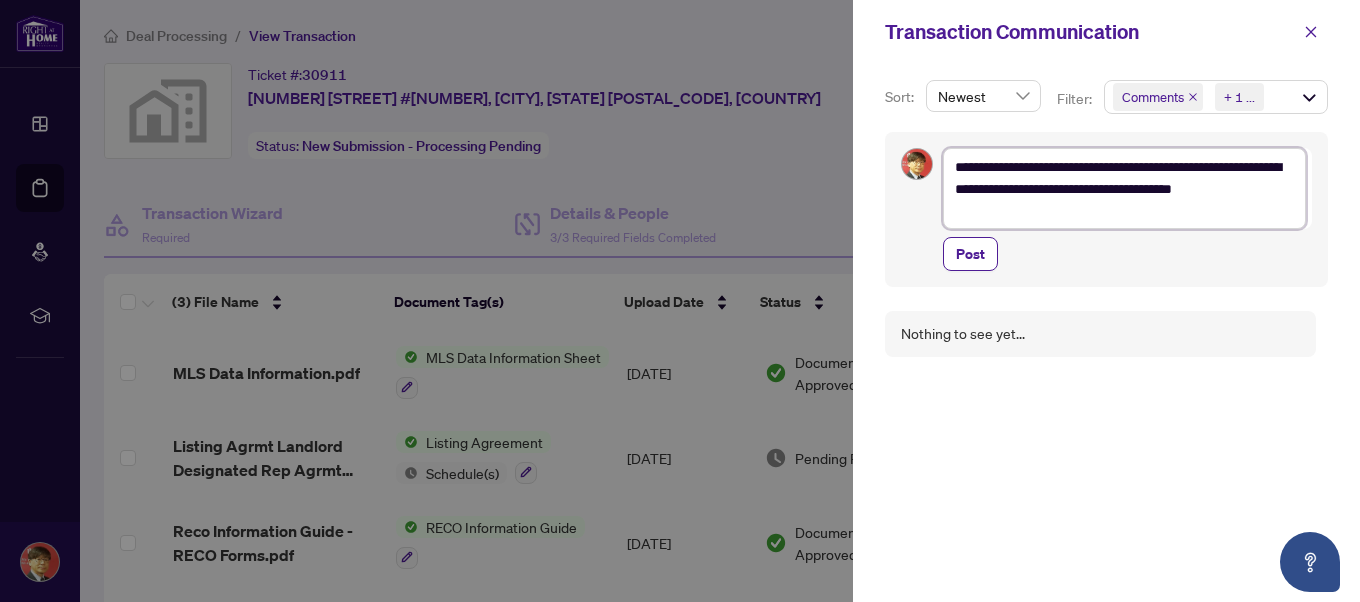 type on "**********" 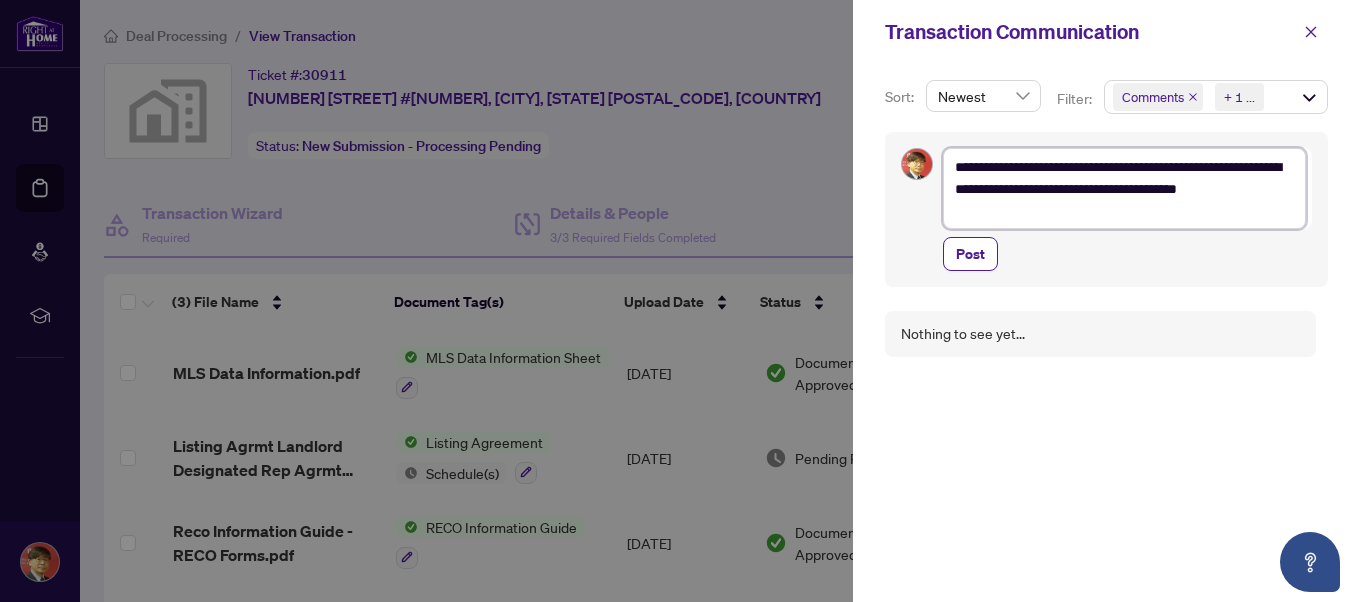 type on "**********" 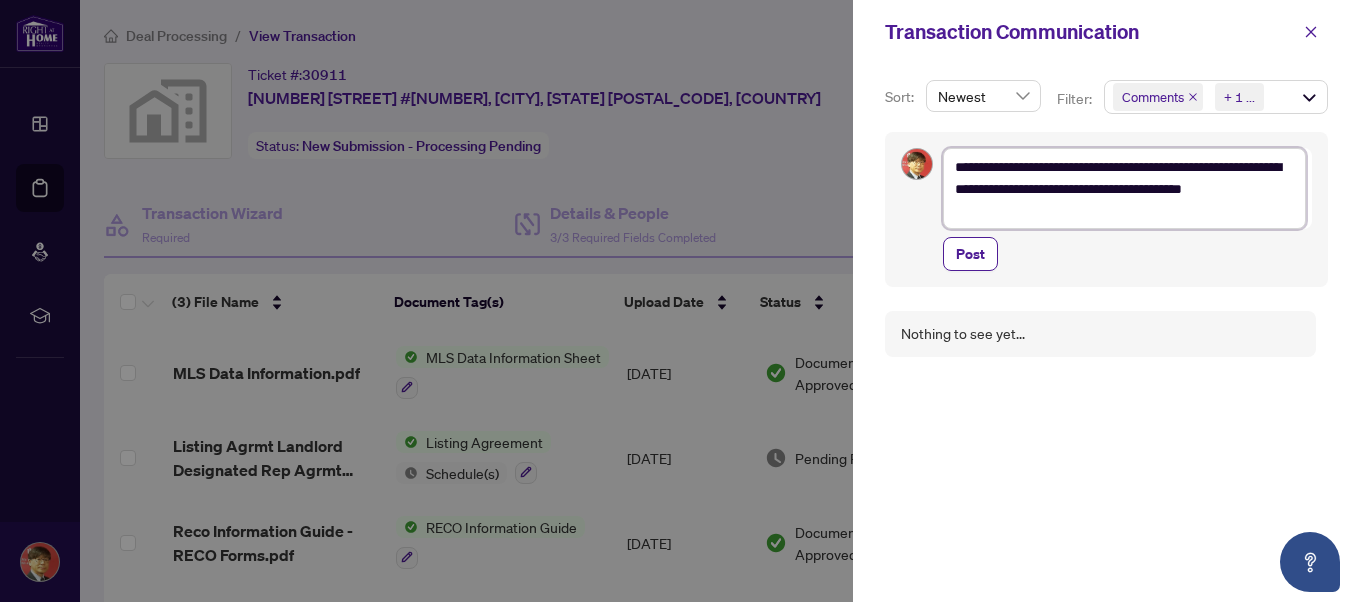 type on "**********" 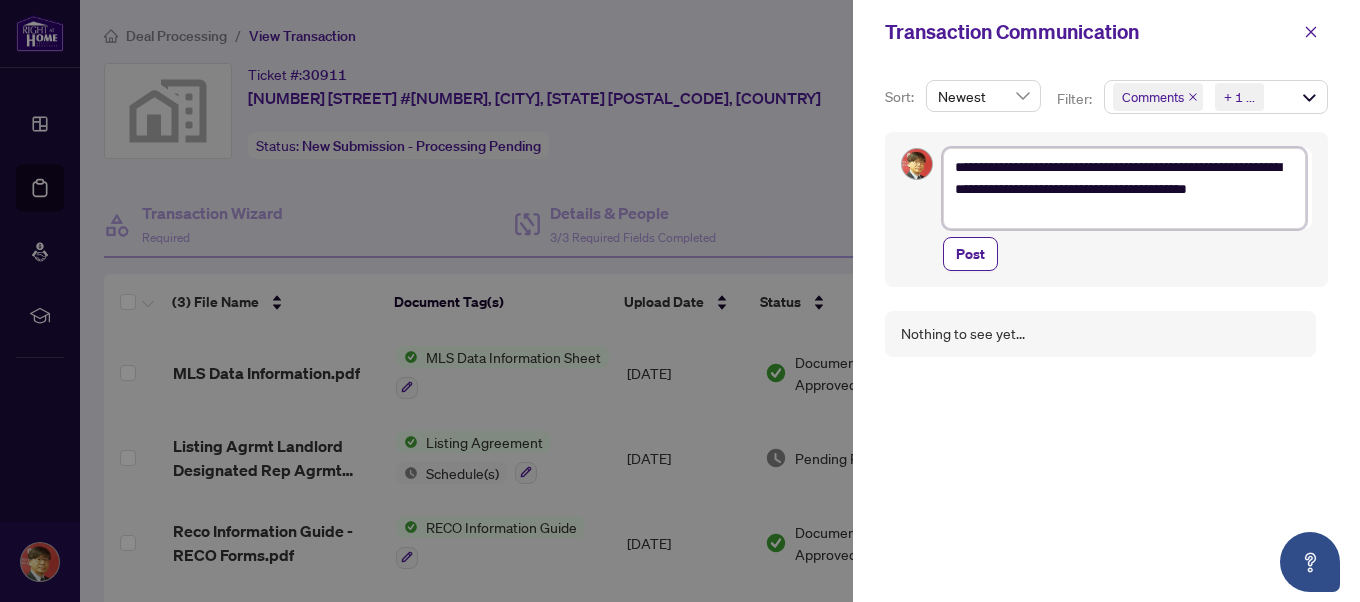 type on "**********" 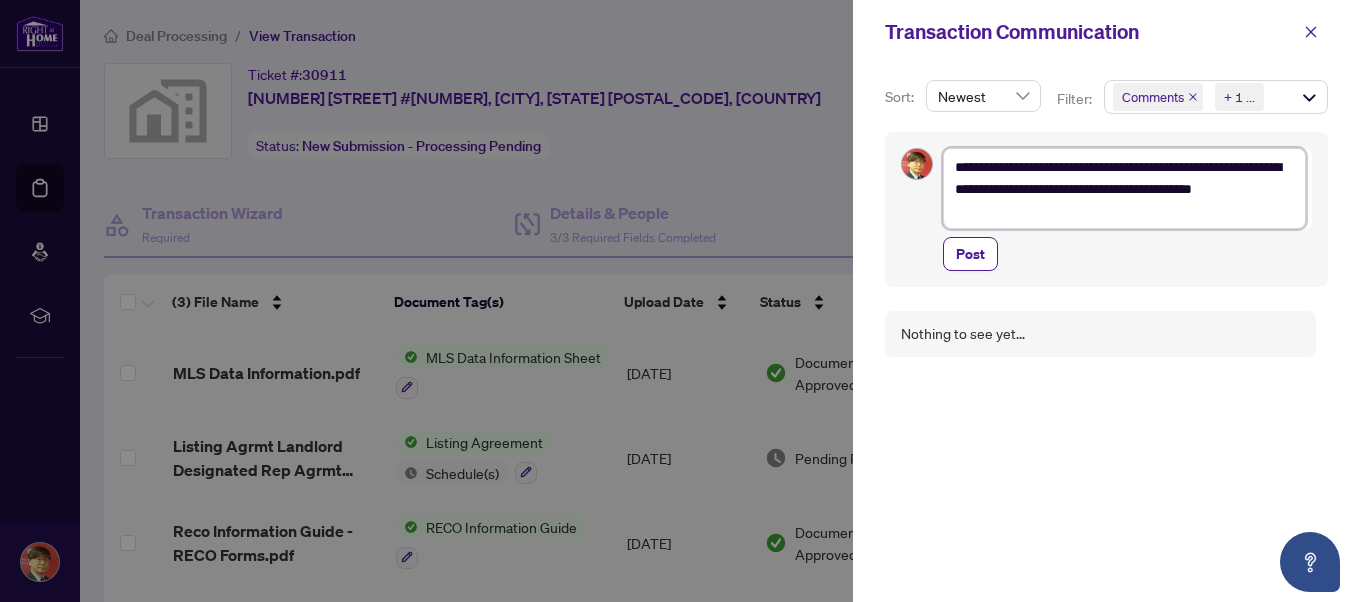 type on "**********" 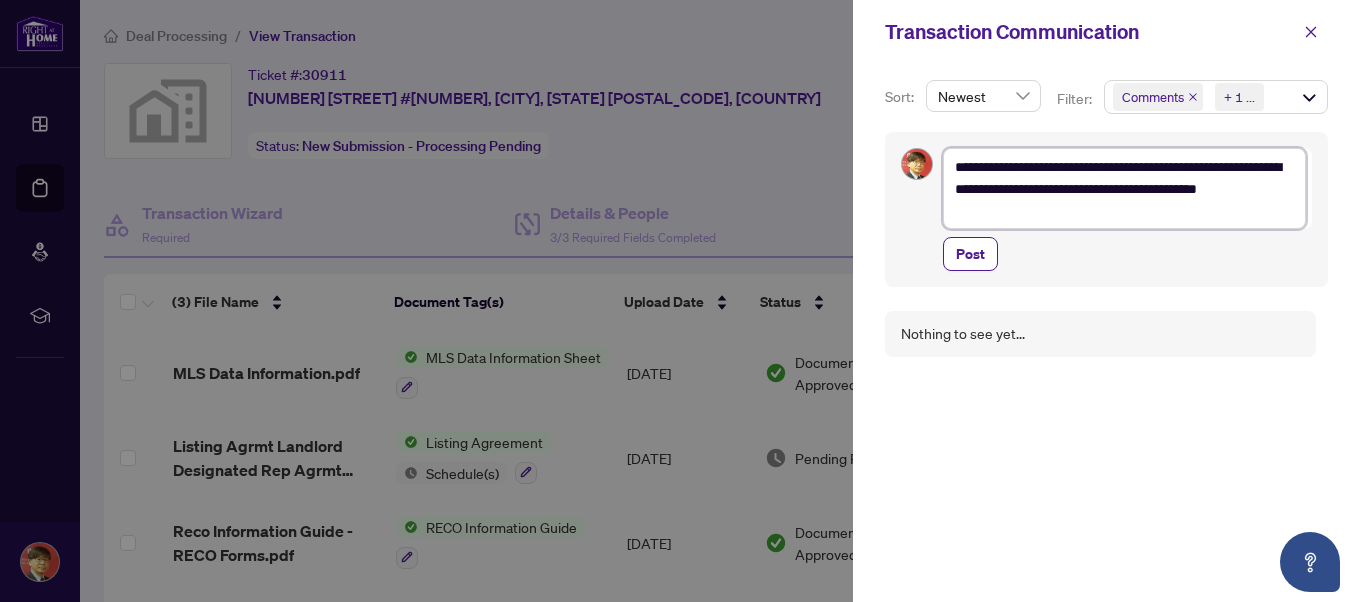 type on "**********" 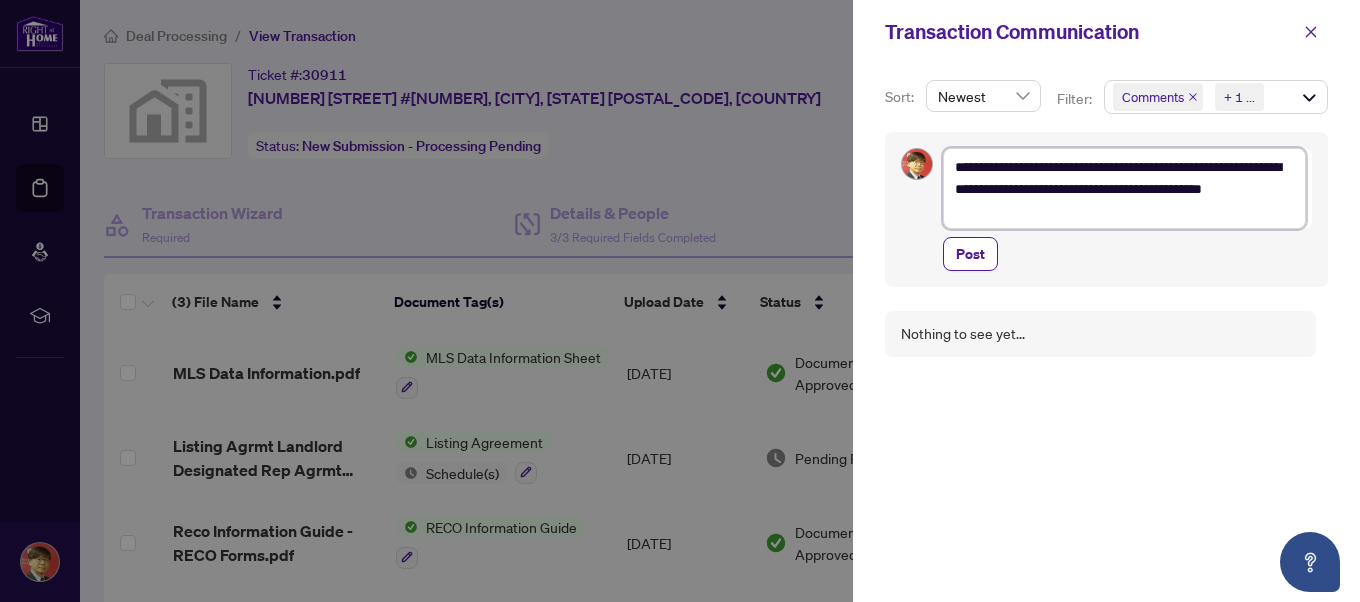 type on "**********" 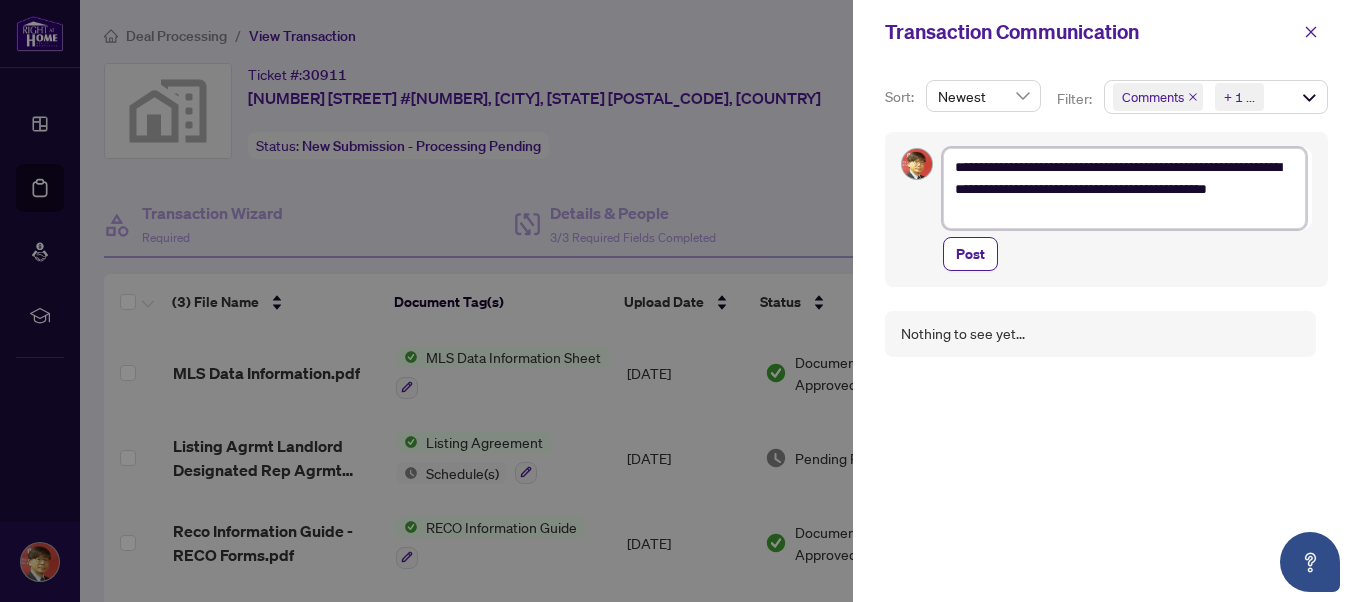 type on "**********" 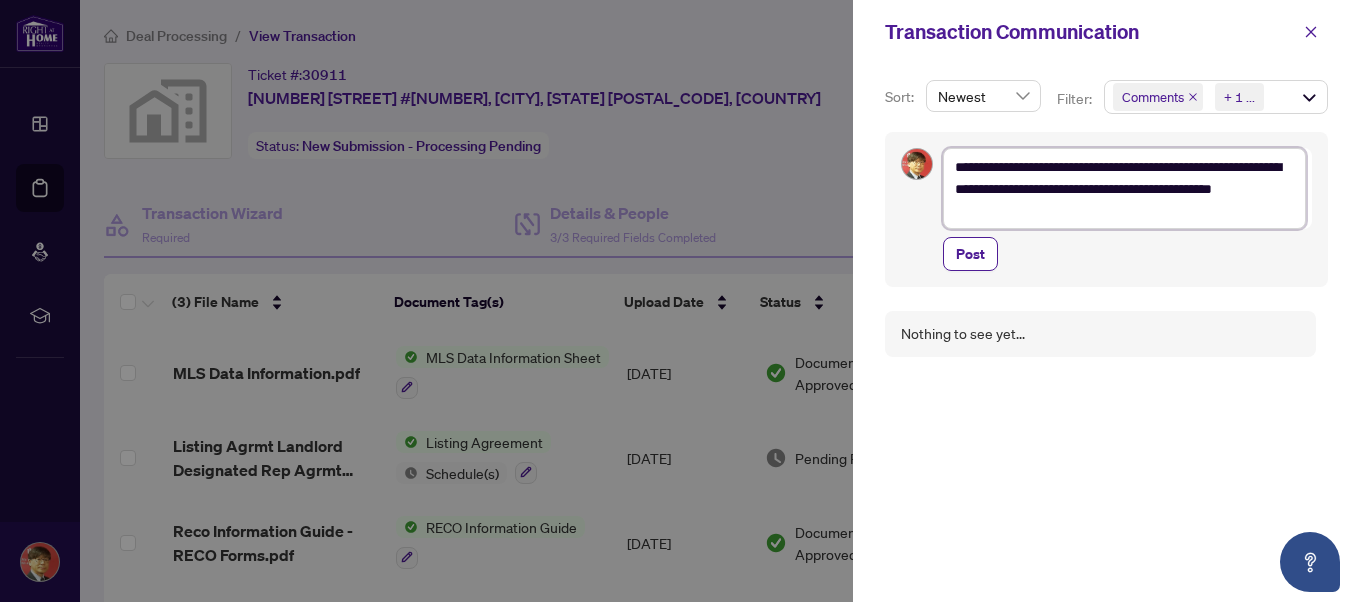 type on "**********" 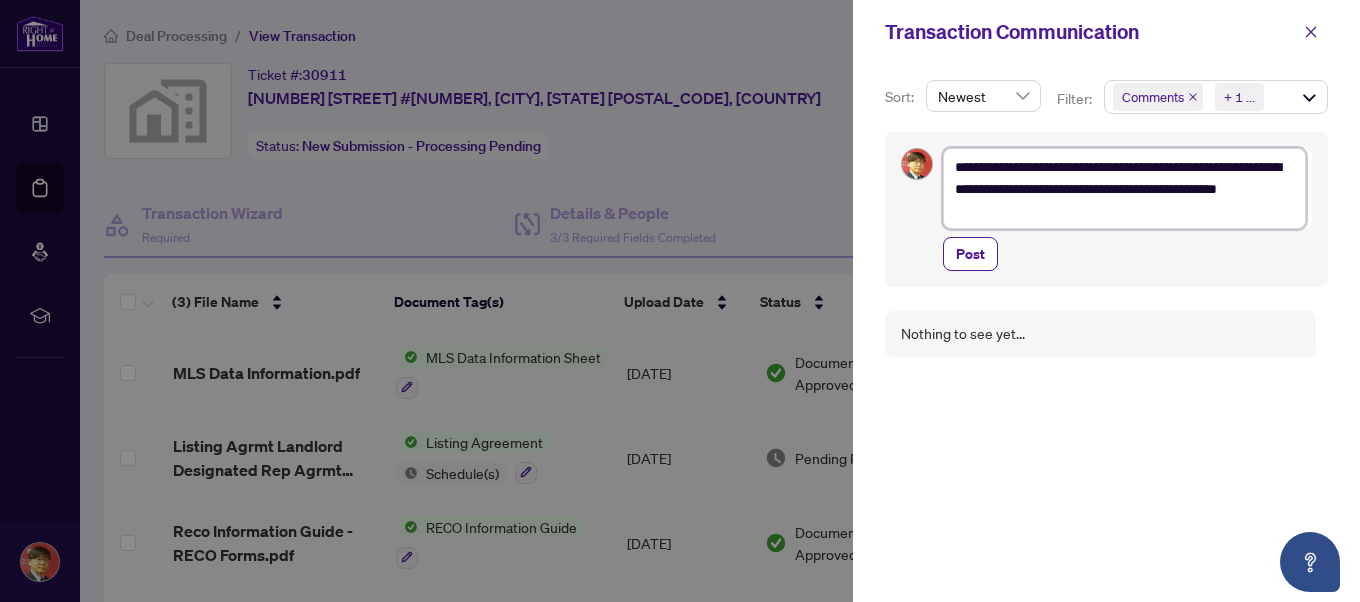 type on "**********" 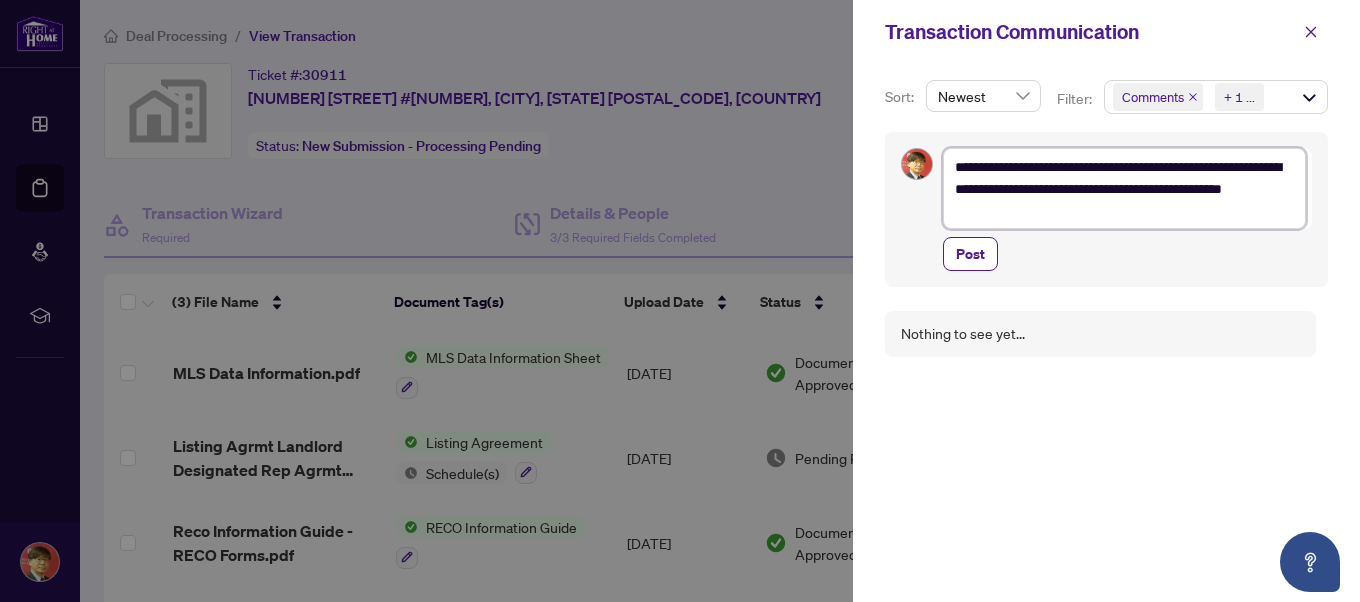 type on "**********" 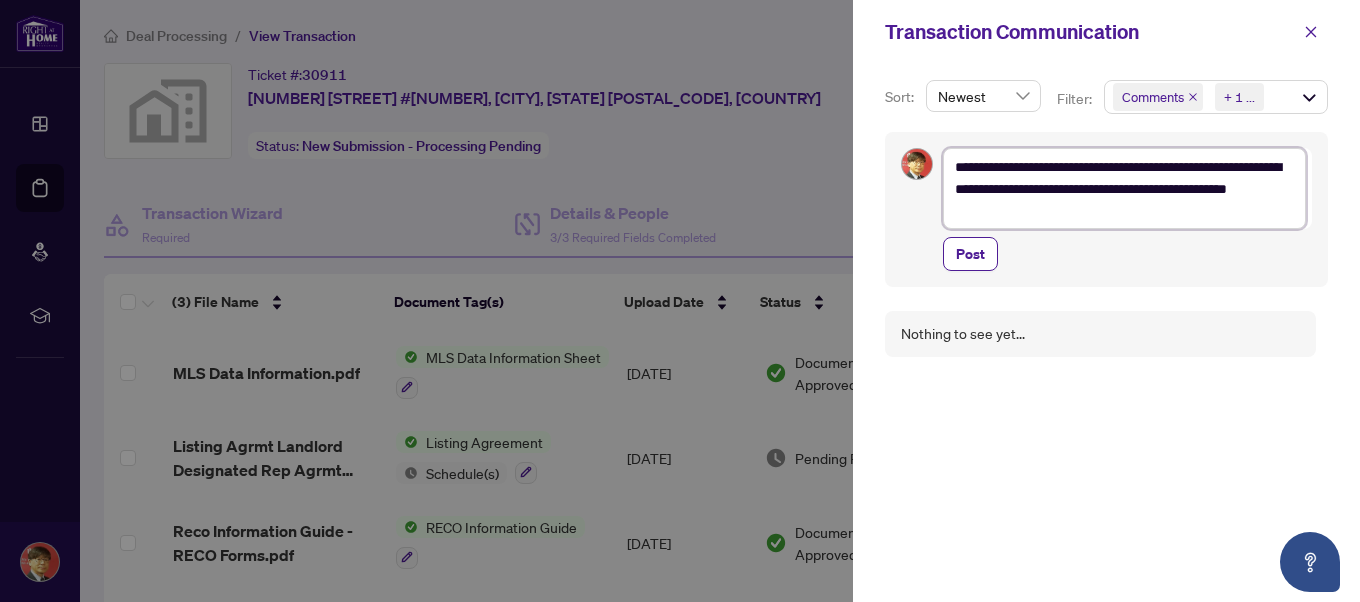 type on "**********" 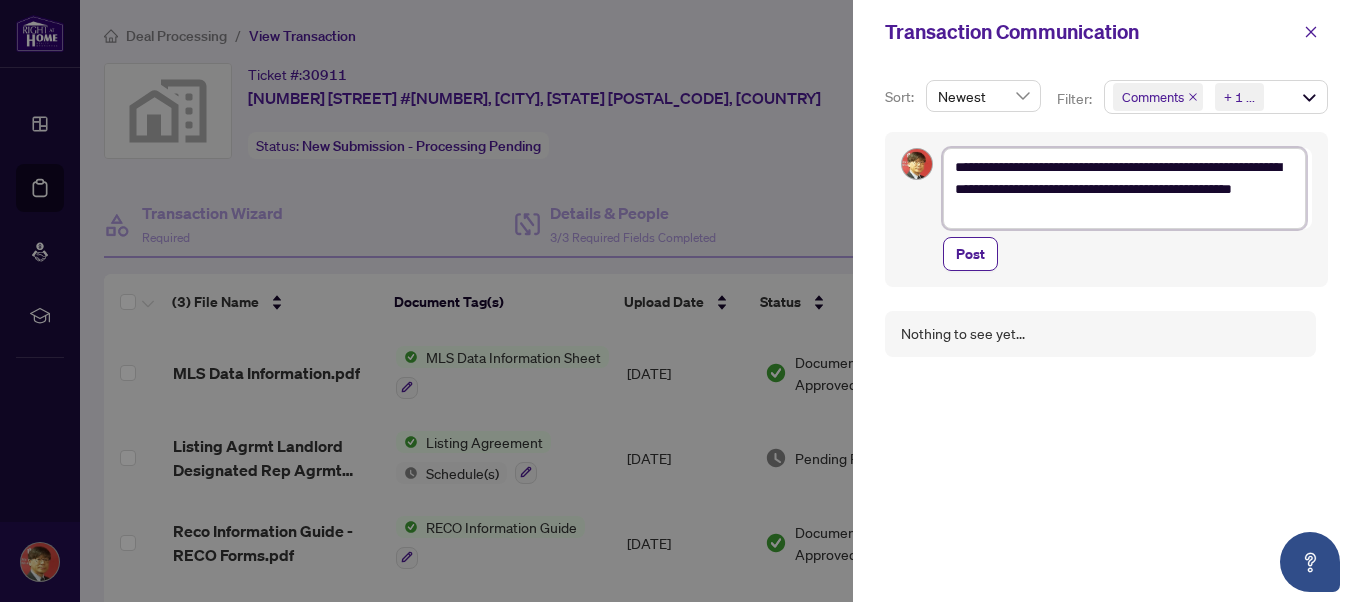 type on "**********" 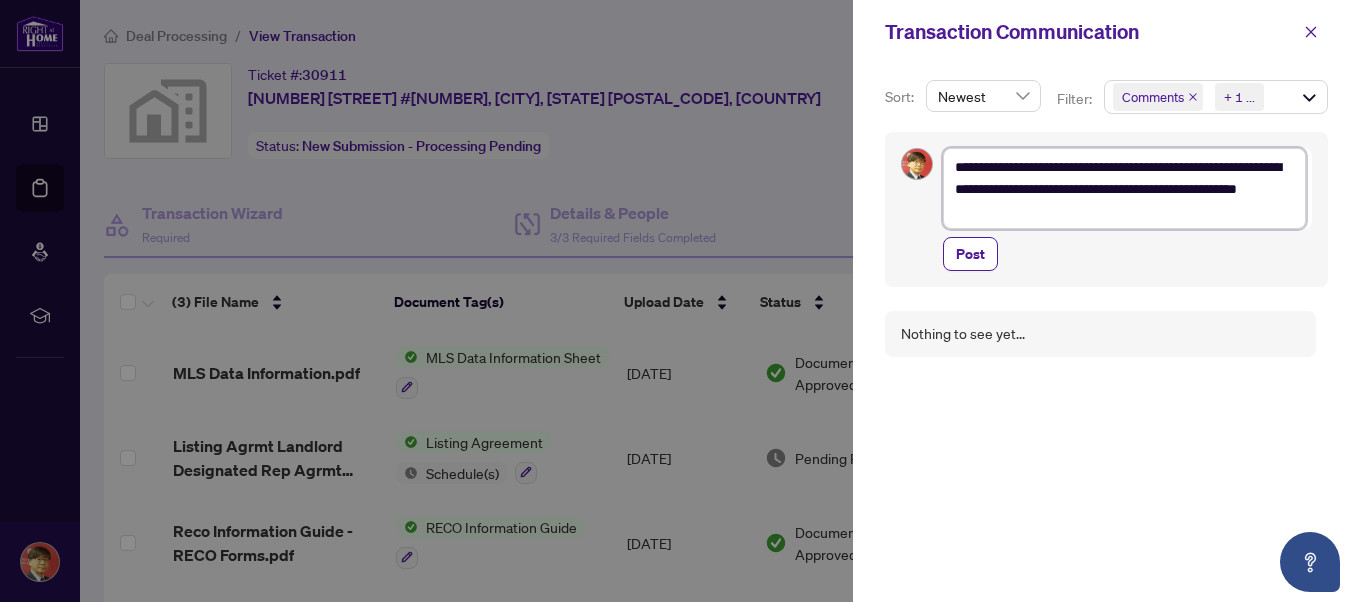 type on "**********" 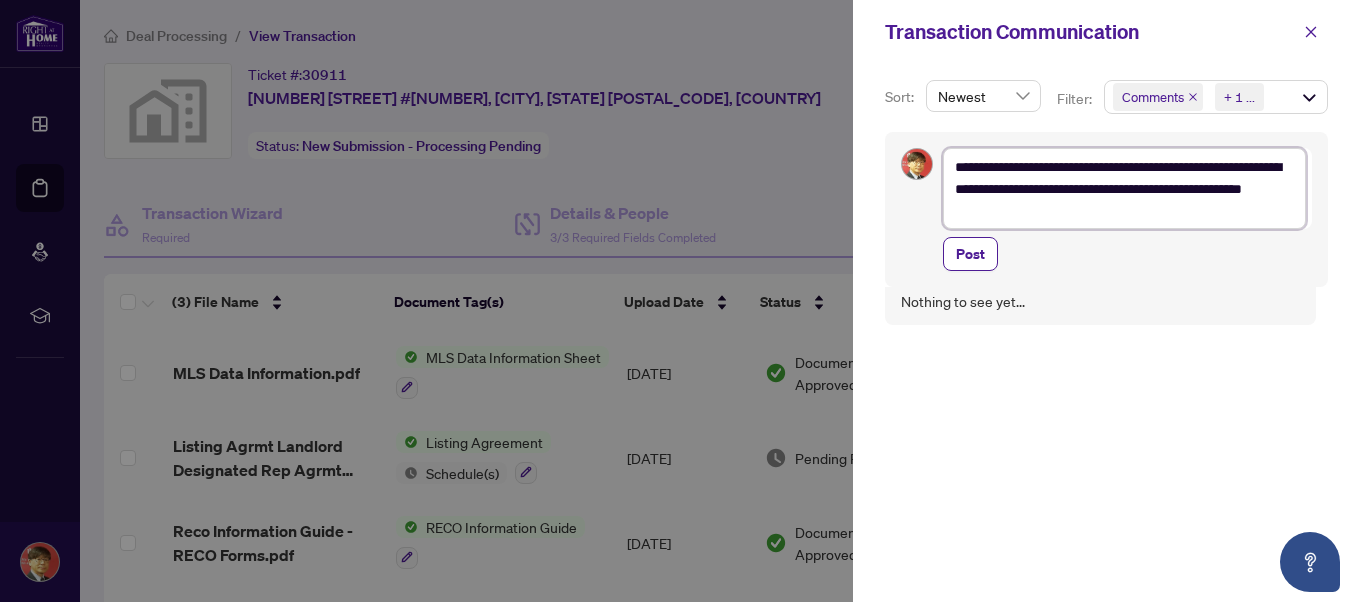 scroll, scrollTop: 46, scrollLeft: 0, axis: vertical 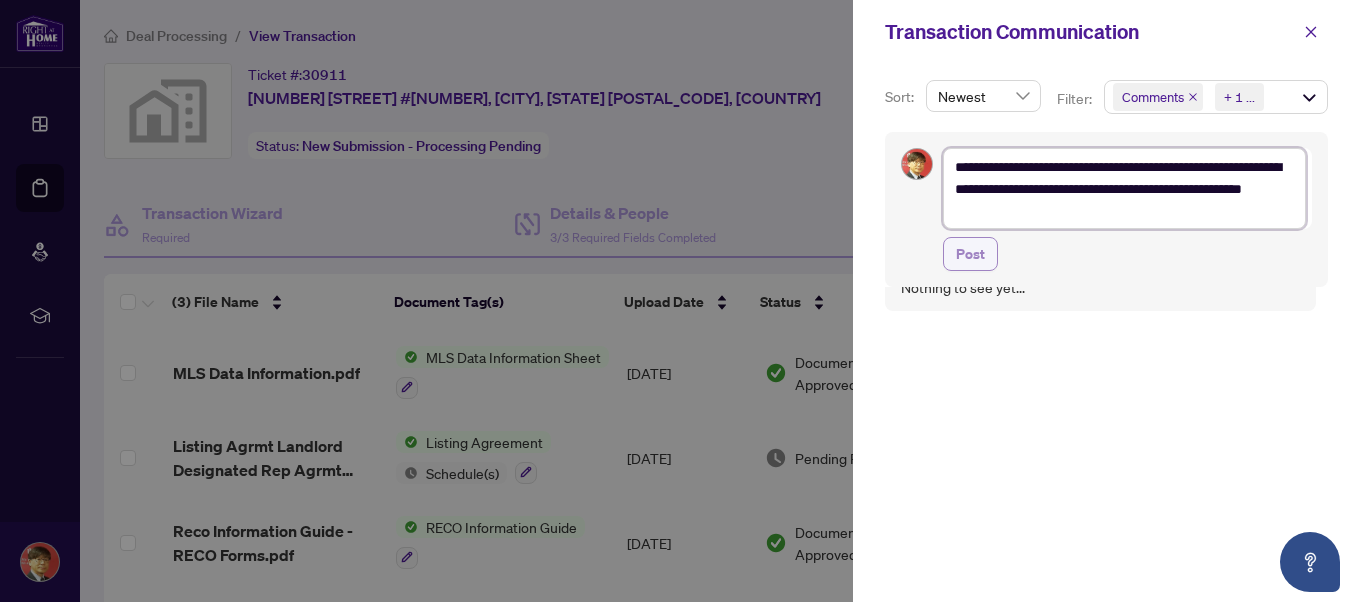 type on "**********" 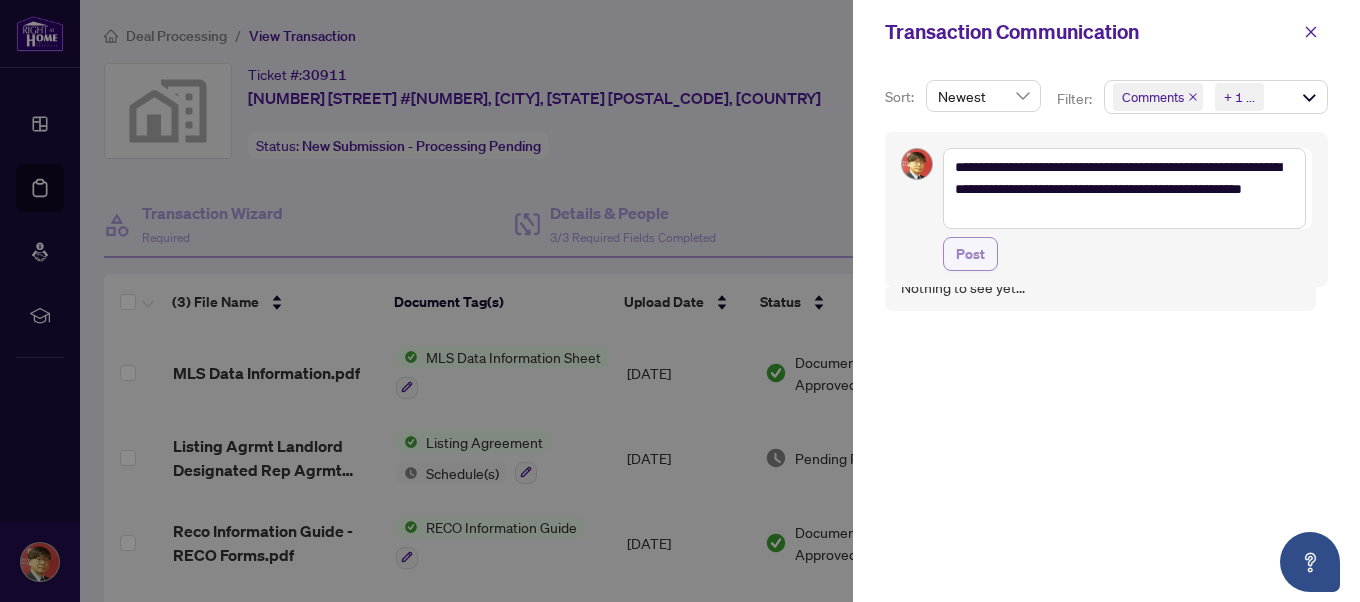 click on "Post" at bounding box center (970, 254) 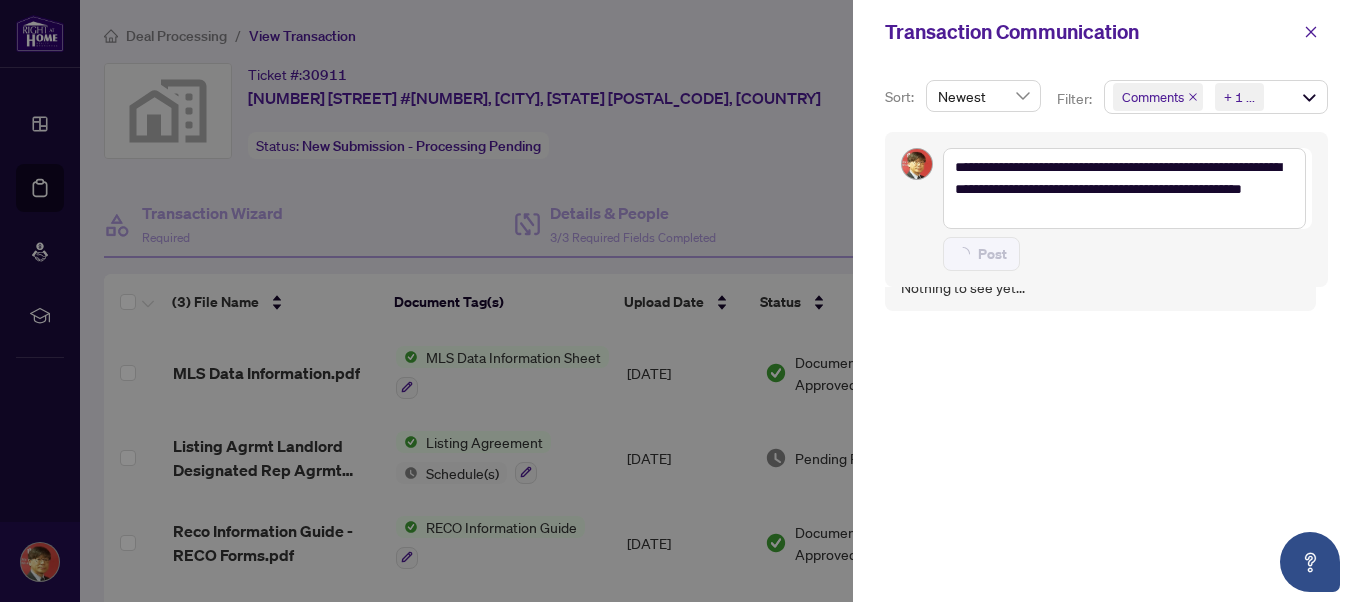 type 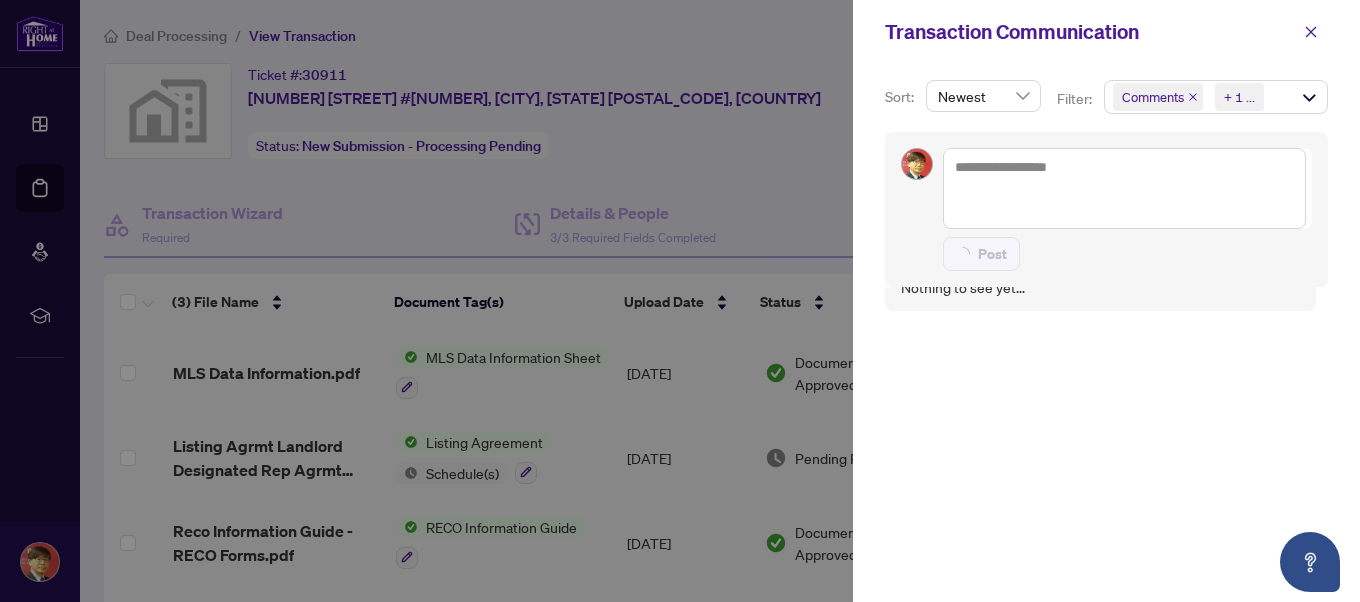 scroll, scrollTop: 2, scrollLeft: 0, axis: vertical 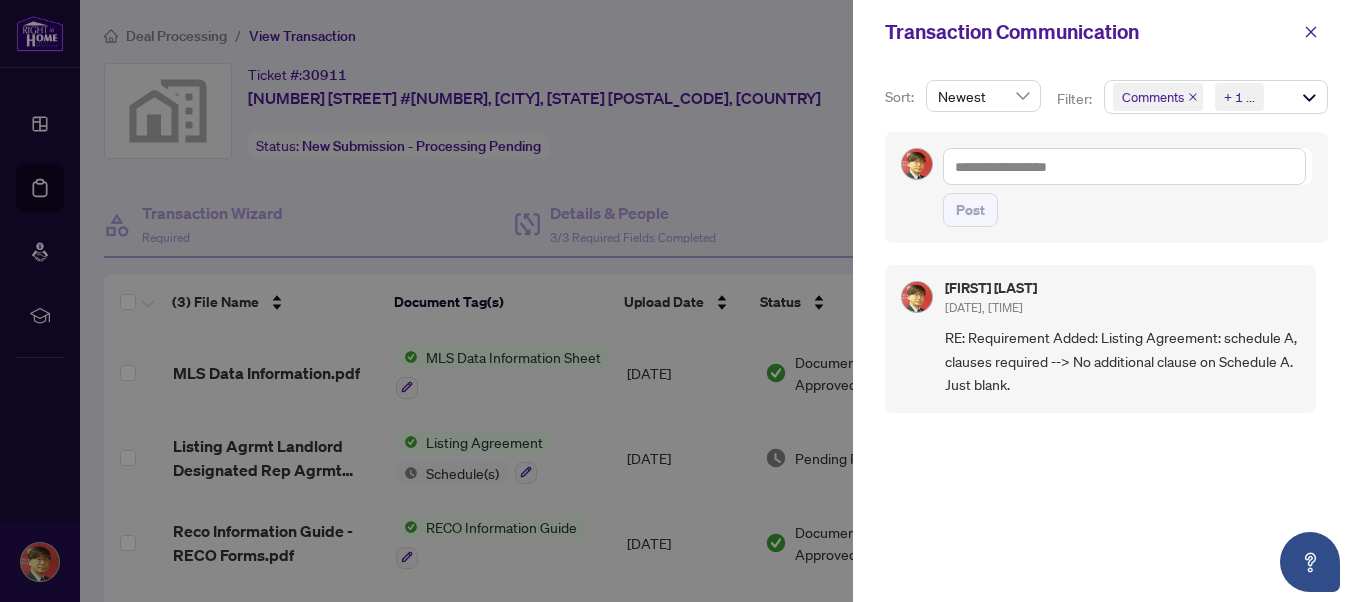 click at bounding box center (680, 301) 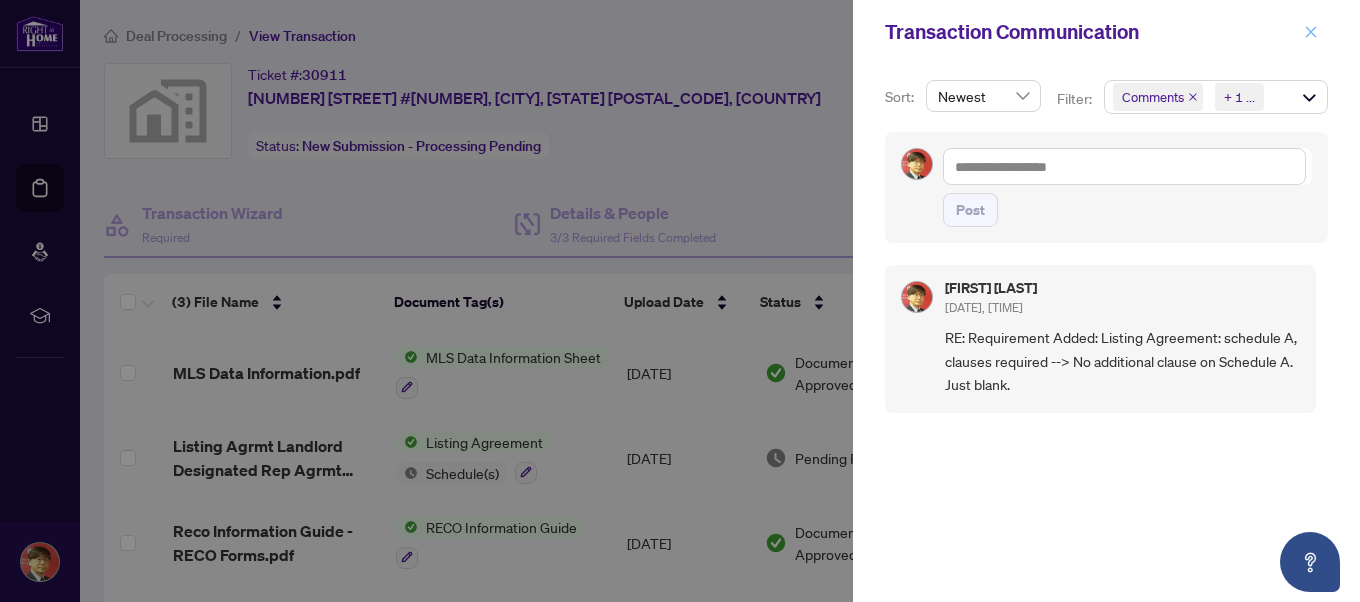 click 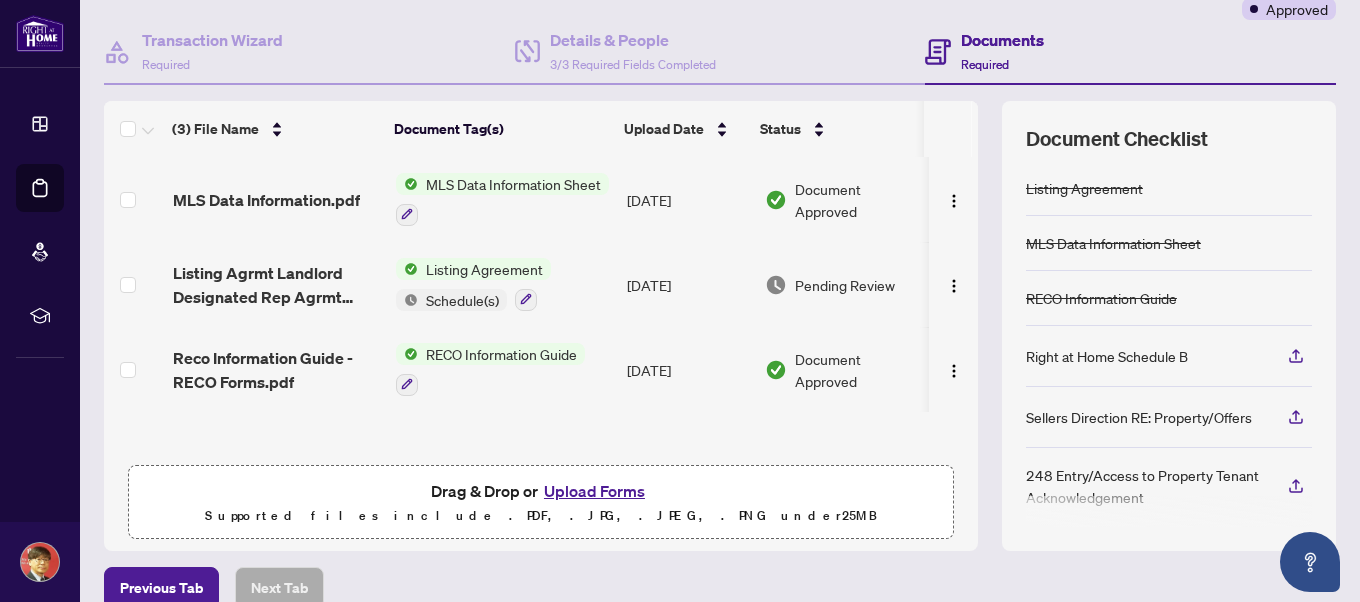 scroll, scrollTop: 200, scrollLeft: 0, axis: vertical 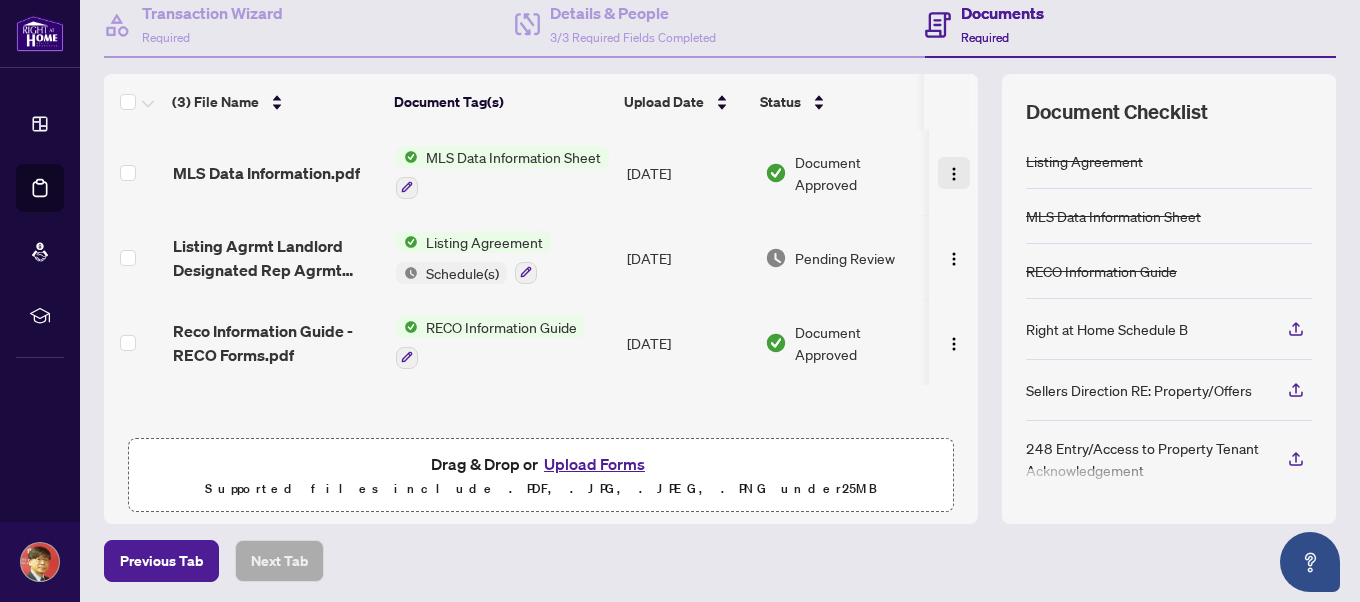 click at bounding box center (954, 174) 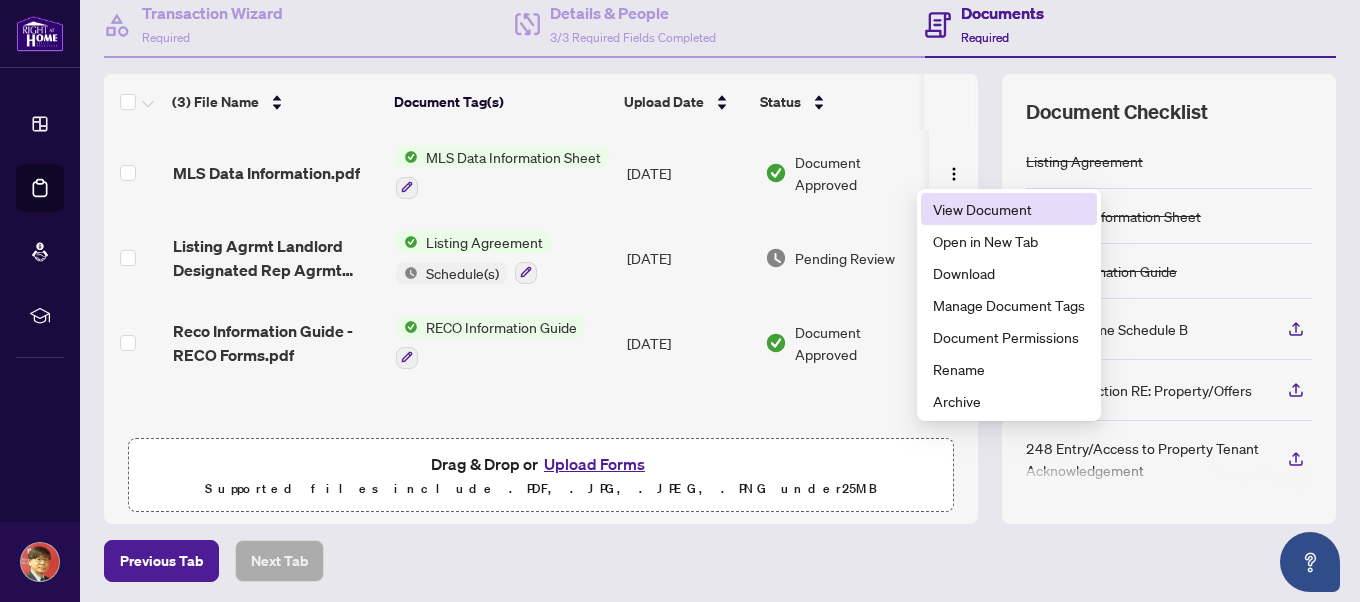 click on "View Document" at bounding box center [1009, 209] 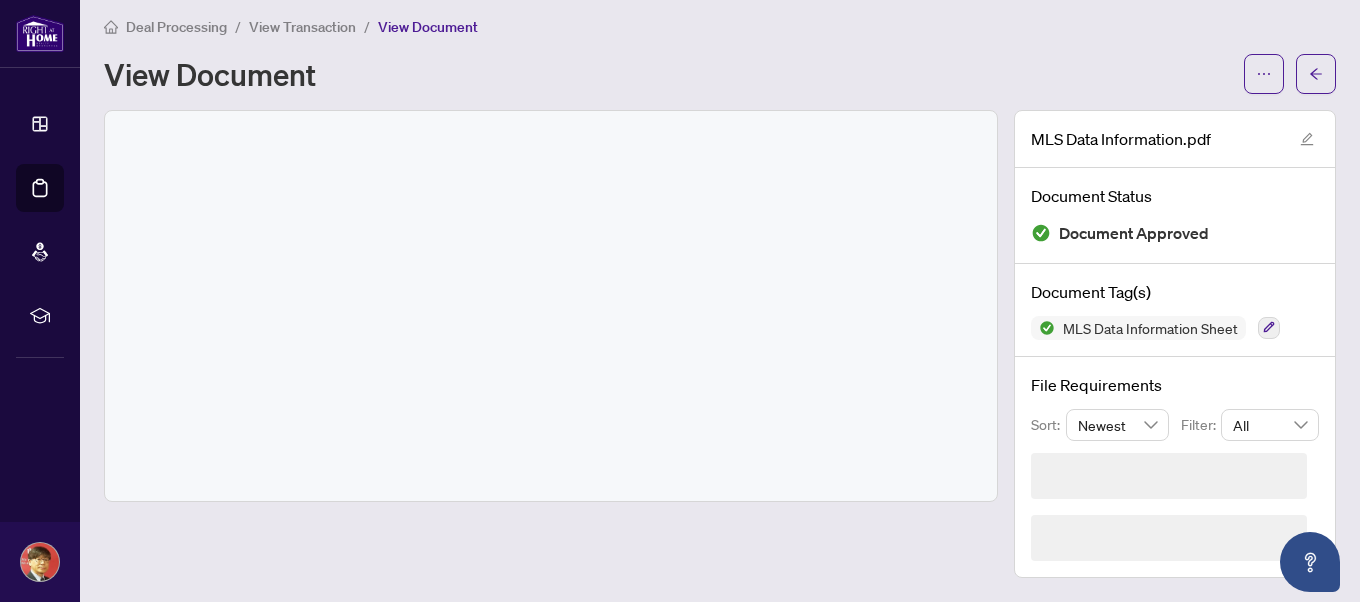 scroll, scrollTop: 0, scrollLeft: 0, axis: both 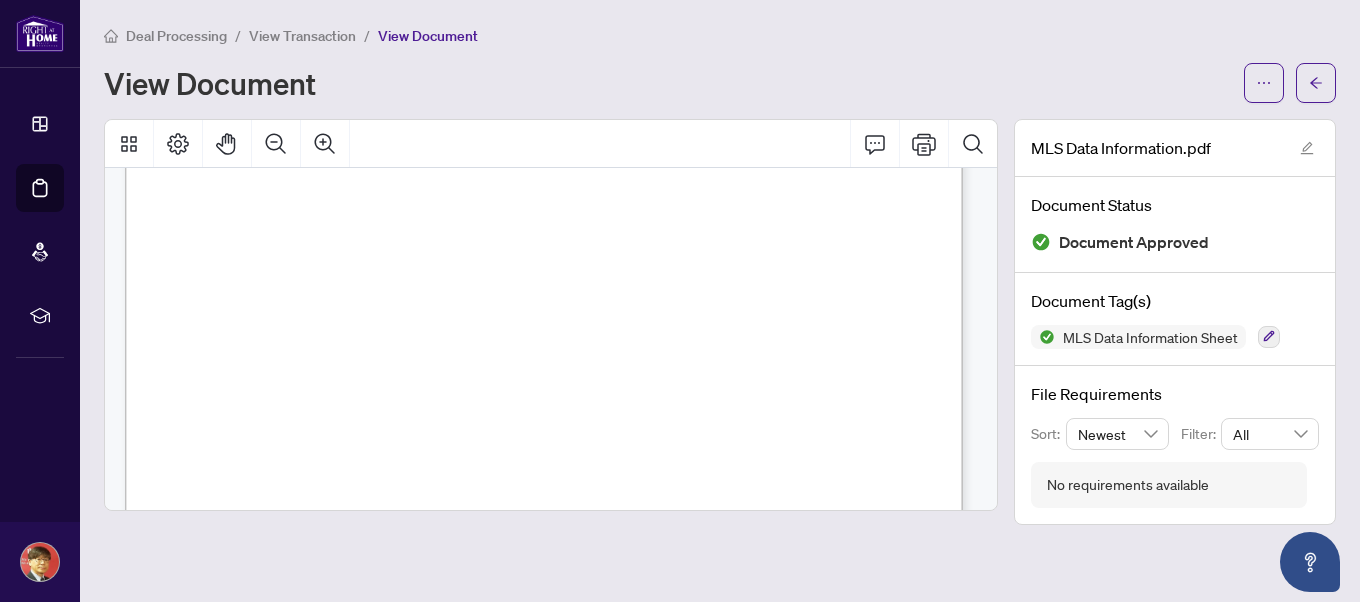 drag, startPoint x: 358, startPoint y: 252, endPoint x: 448, endPoint y: 250, distance: 90.02222 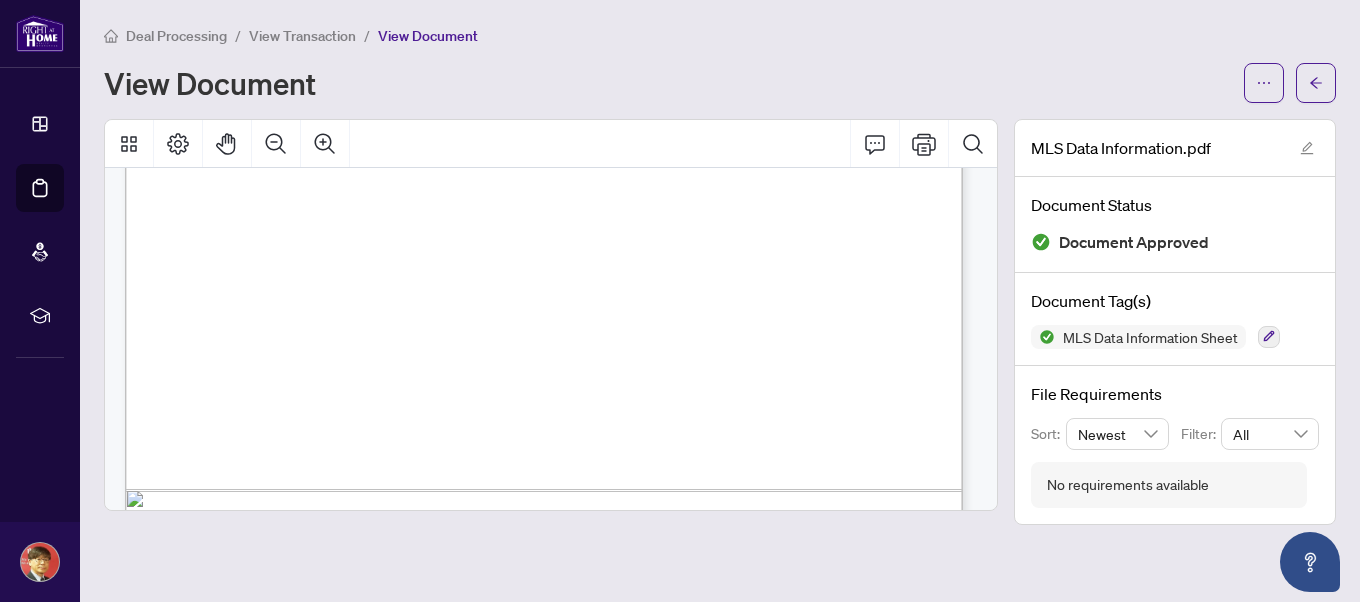 scroll, scrollTop: 882, scrollLeft: 0, axis: vertical 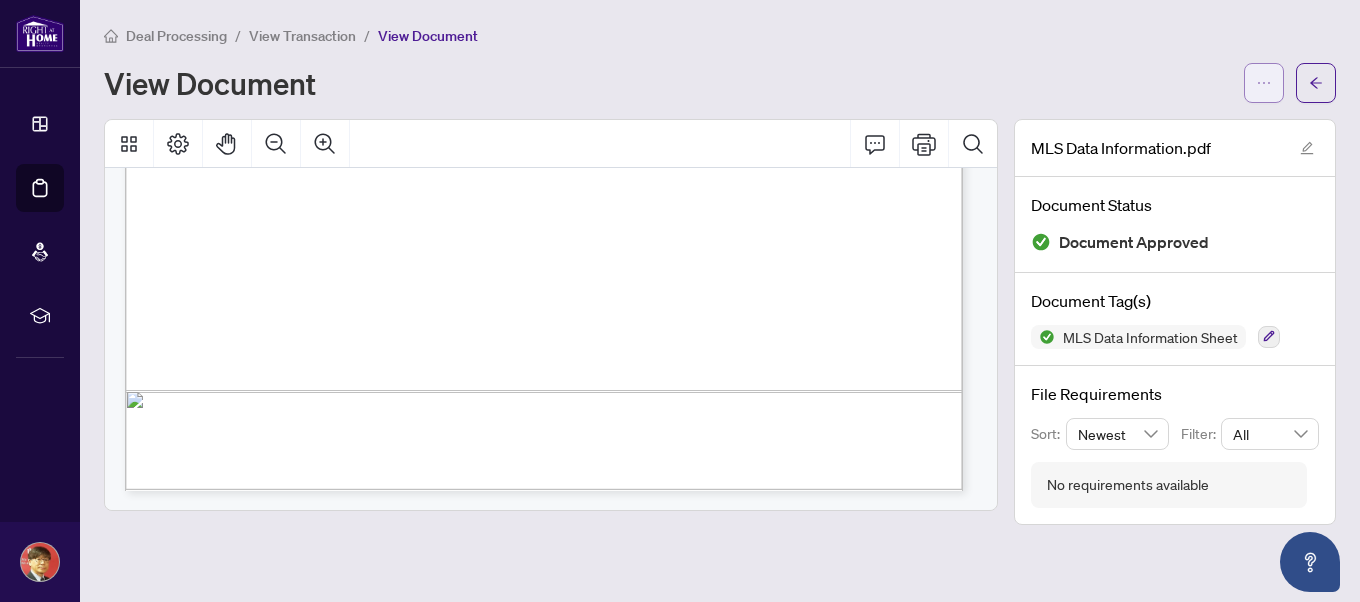 click 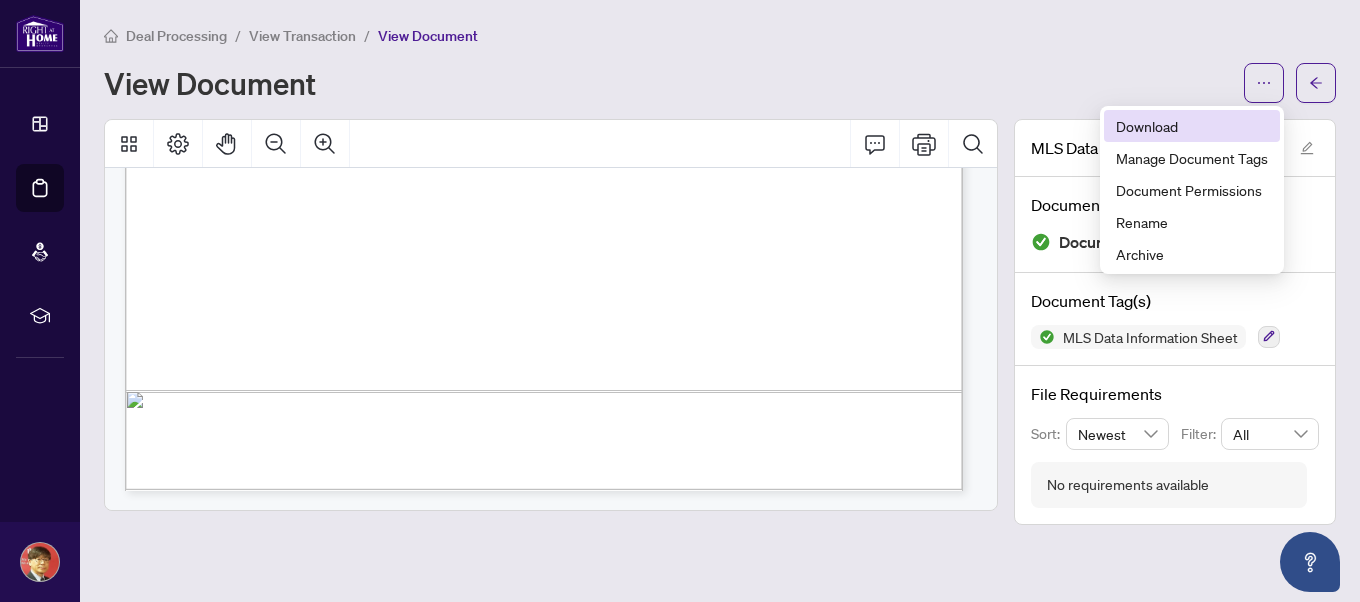 click on "Download" at bounding box center [1192, 126] 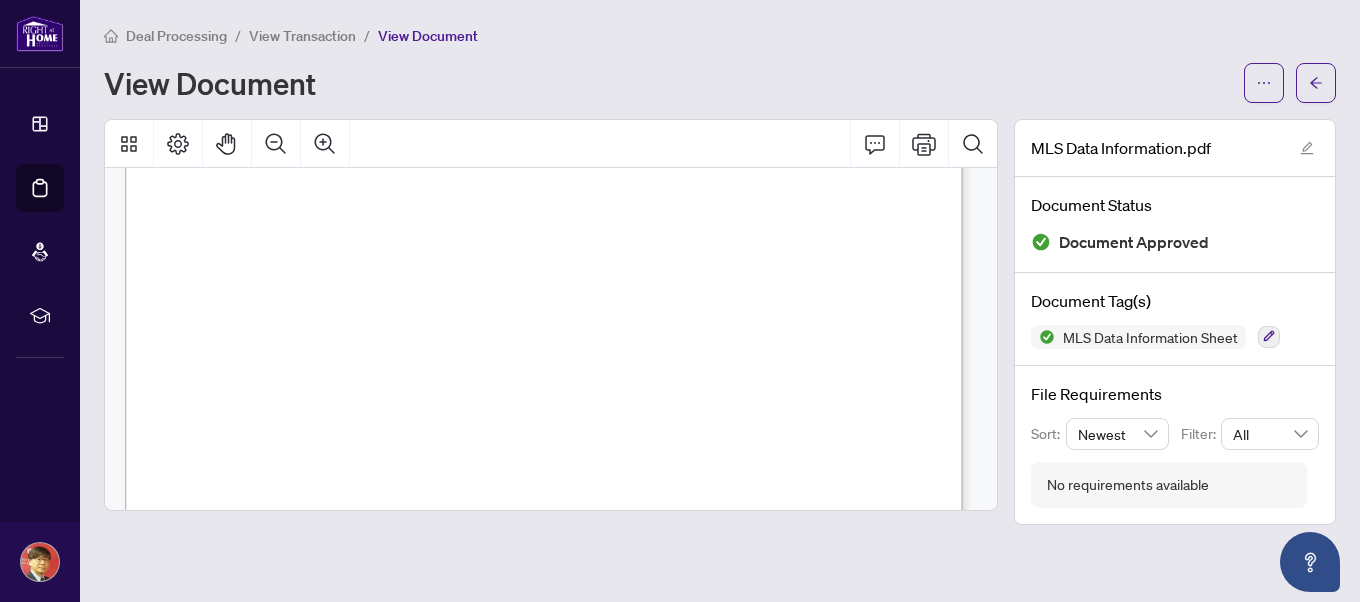 scroll, scrollTop: 0, scrollLeft: 0, axis: both 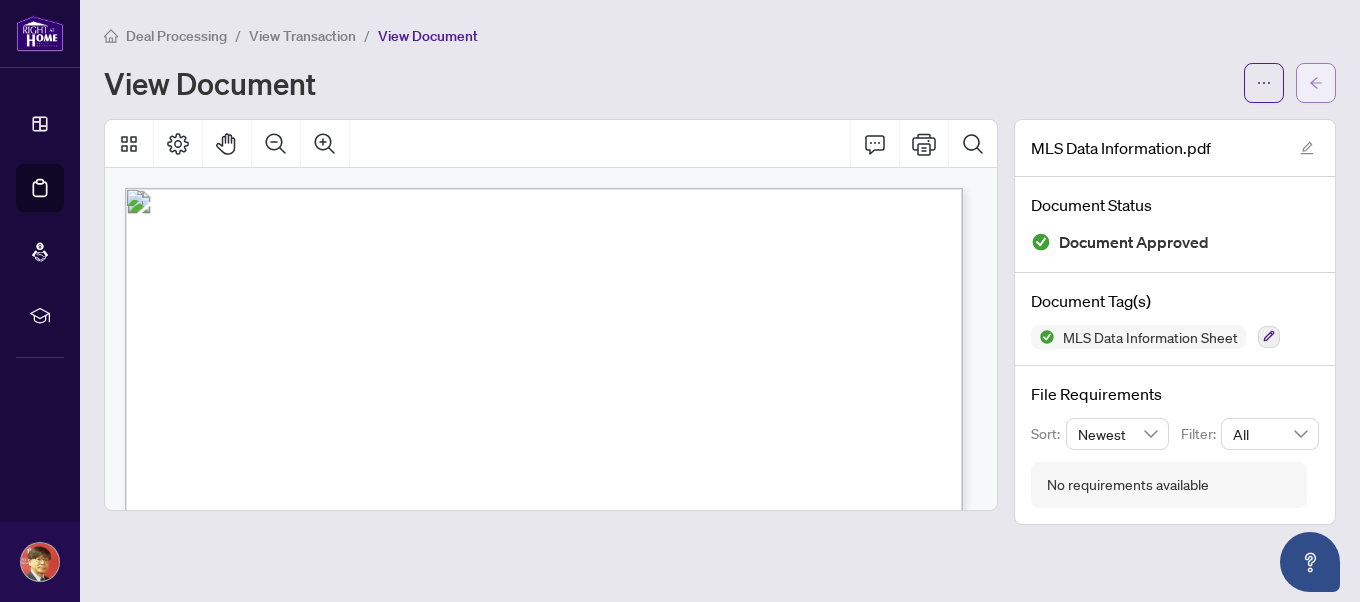 click at bounding box center [1316, 83] 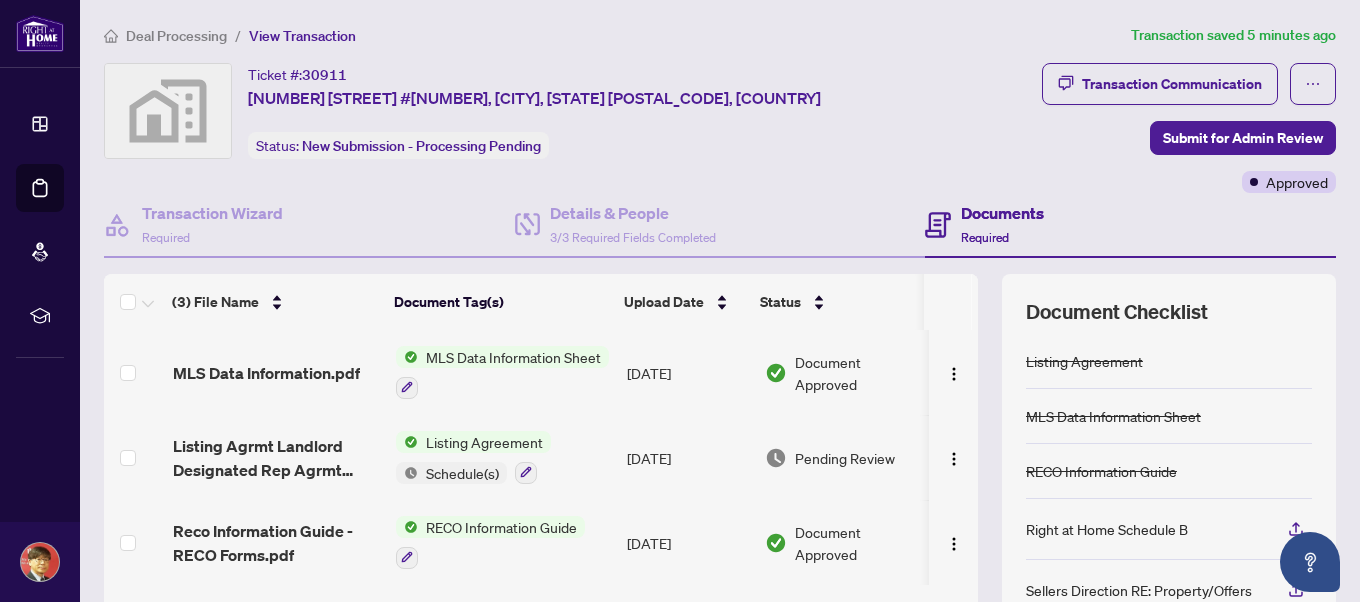 scroll, scrollTop: 2, scrollLeft: 0, axis: vertical 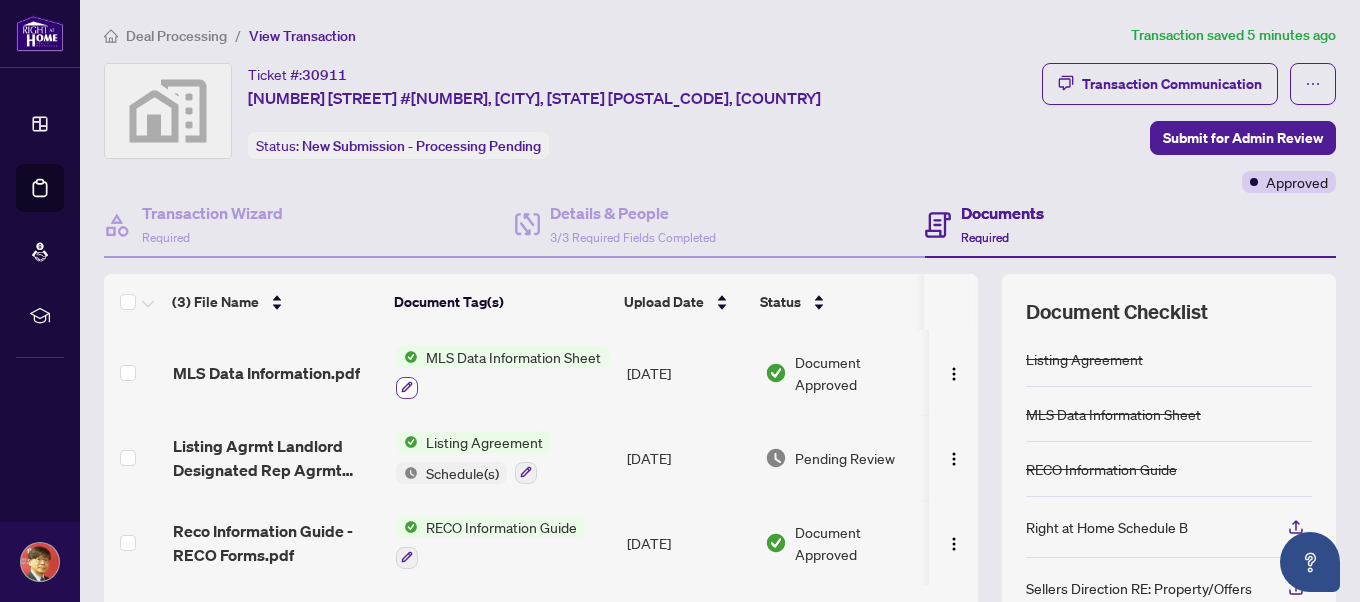 click 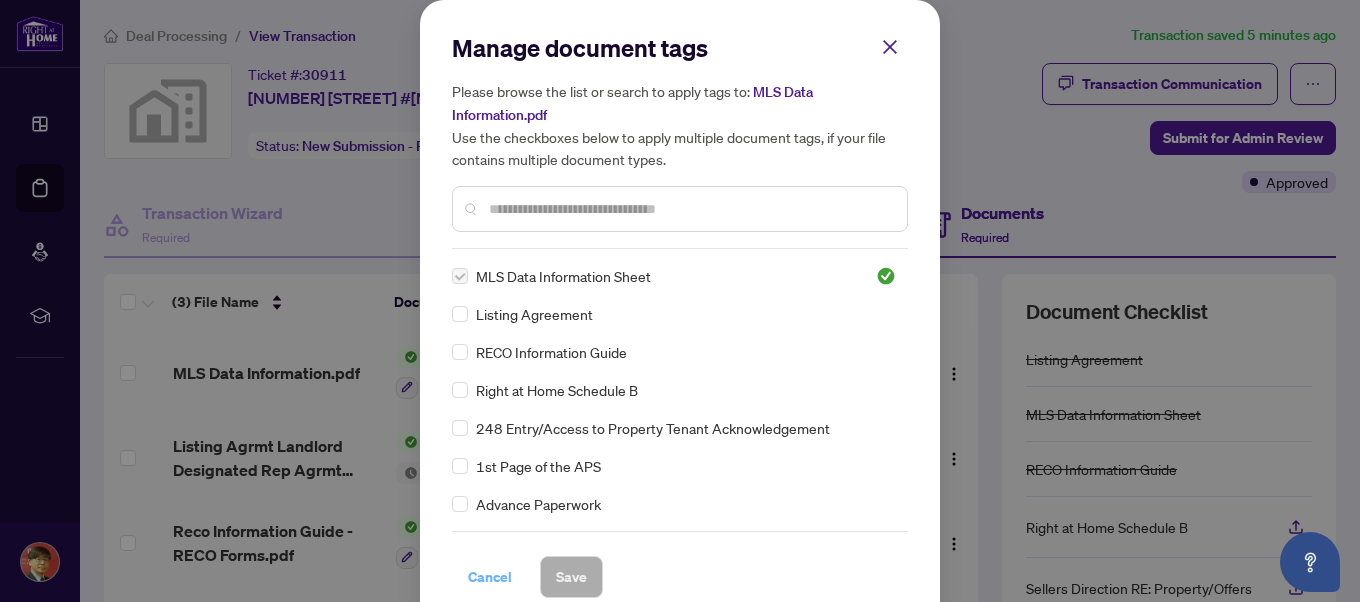 click on "Cancel" at bounding box center (490, 577) 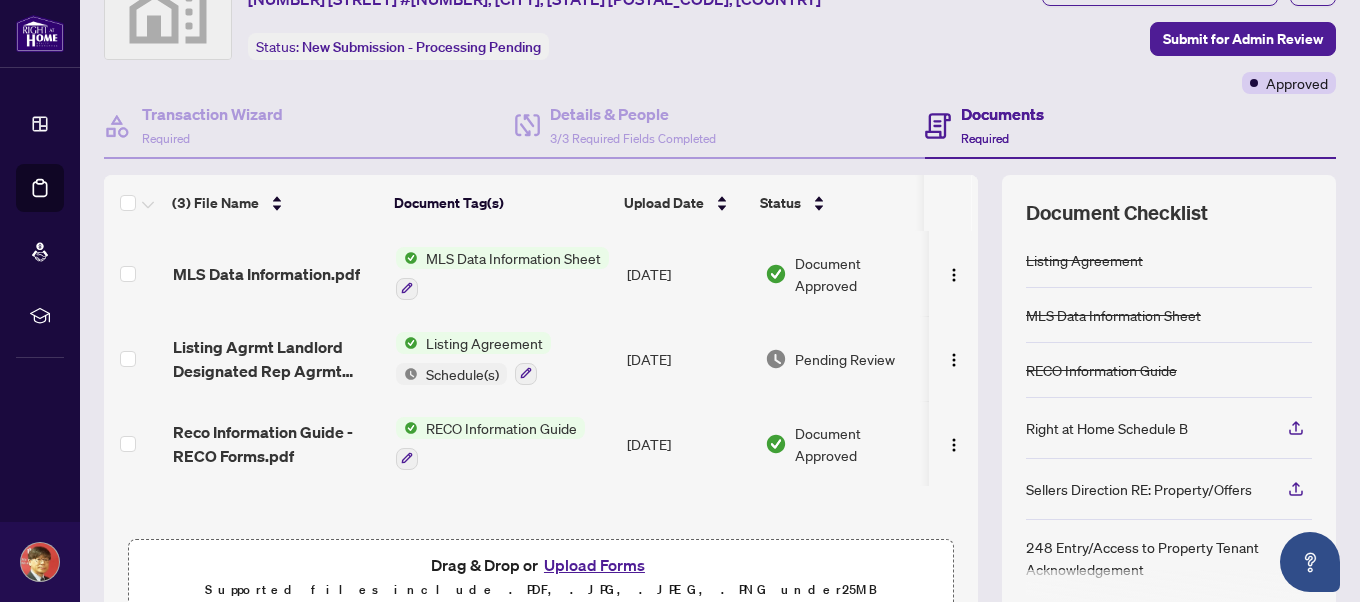 scroll, scrollTop: 200, scrollLeft: 0, axis: vertical 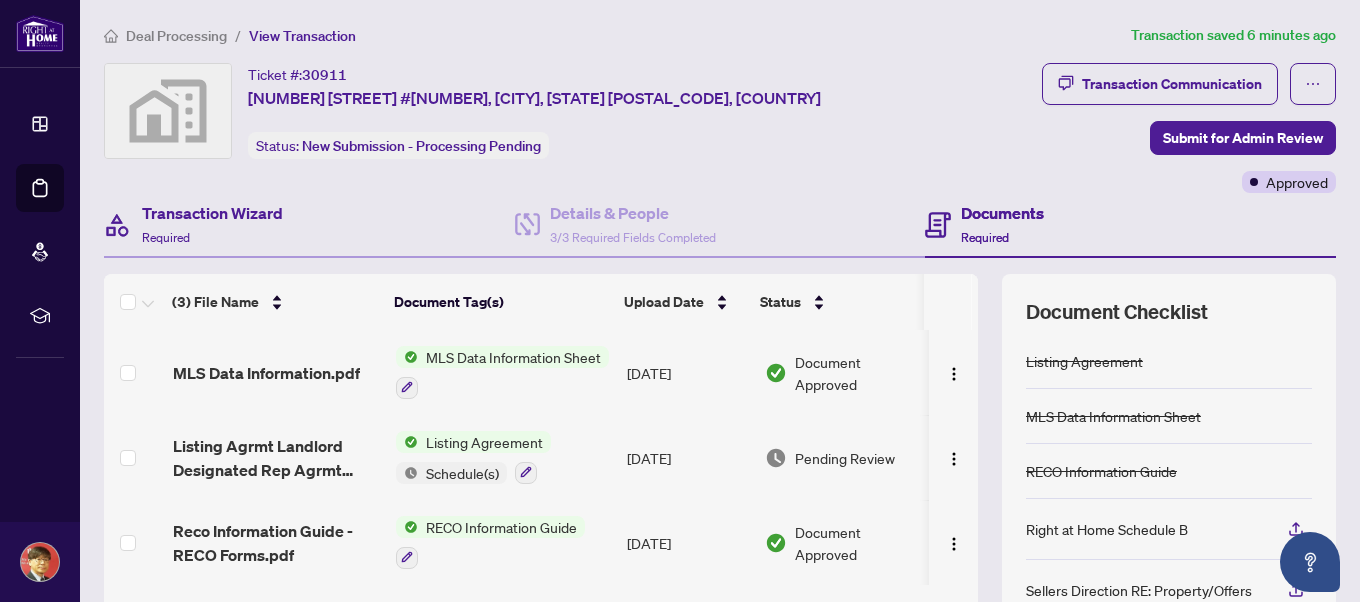 drag, startPoint x: 465, startPoint y: 367, endPoint x: 419, endPoint y: 217, distance: 156.89487 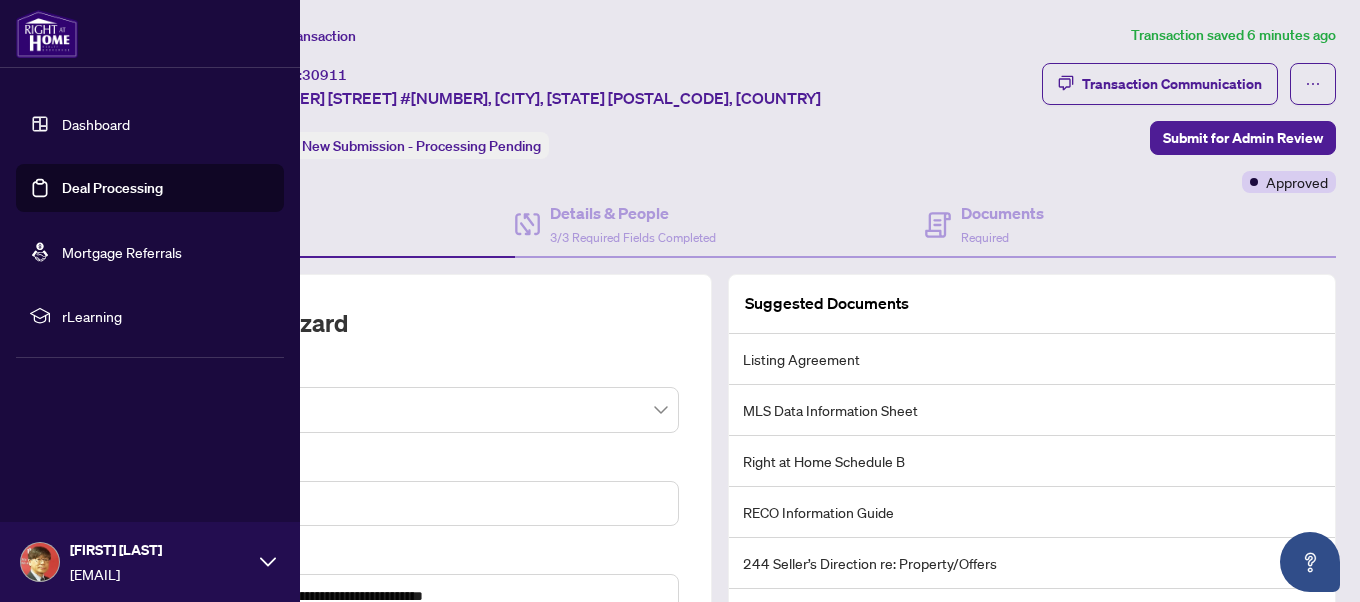 click on "Dashboard" at bounding box center [96, 124] 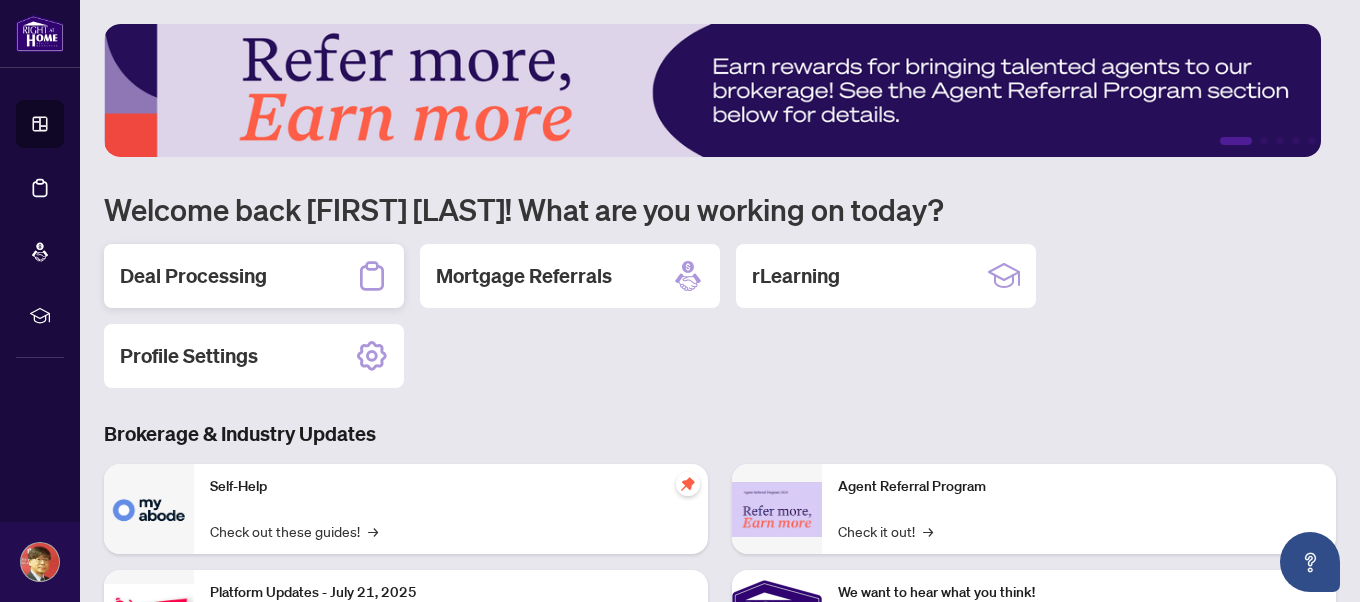 click on "Deal Processing" at bounding box center [254, 276] 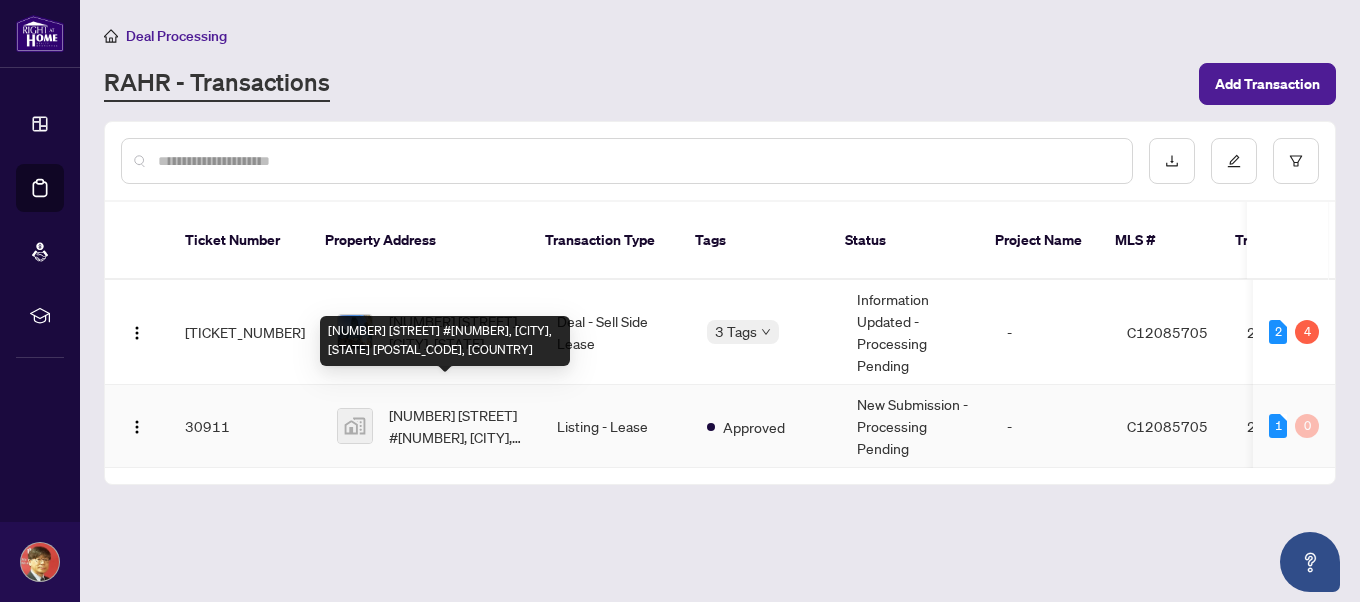 click on "[NUMBER] [STREET] #[NUMBER], [CITY], [STATE] [POSTAL_CODE], [COUNTRY]" at bounding box center [457, 426] 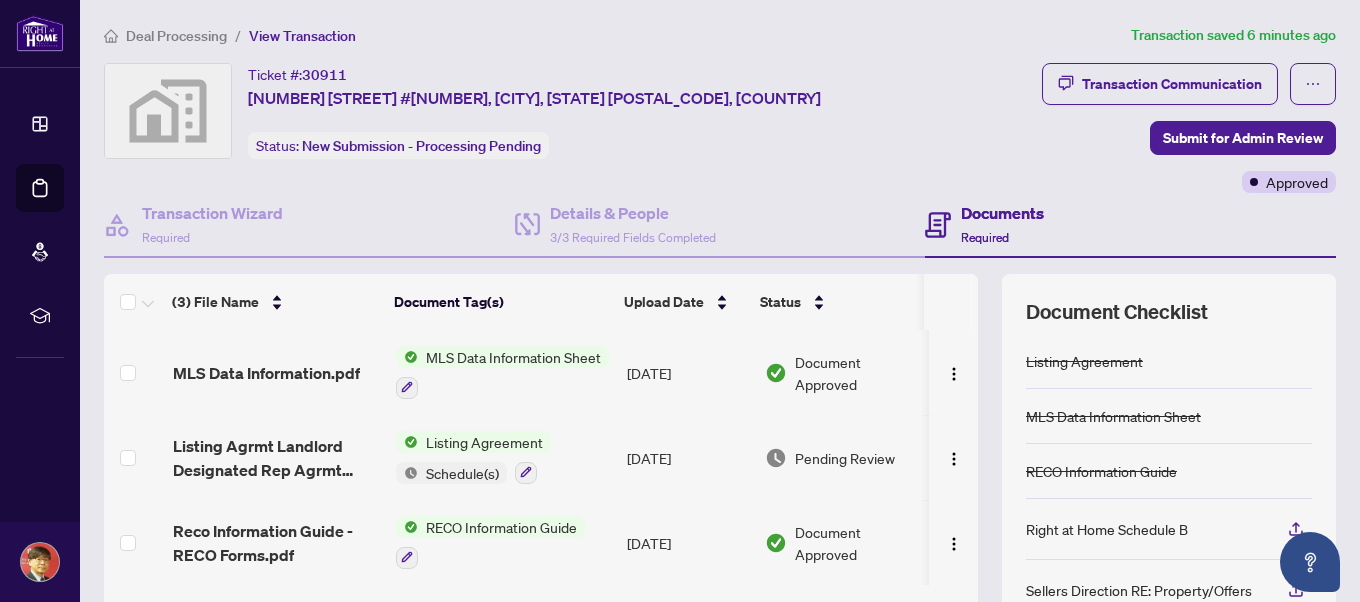 click on "Documents" at bounding box center [1002, 213] 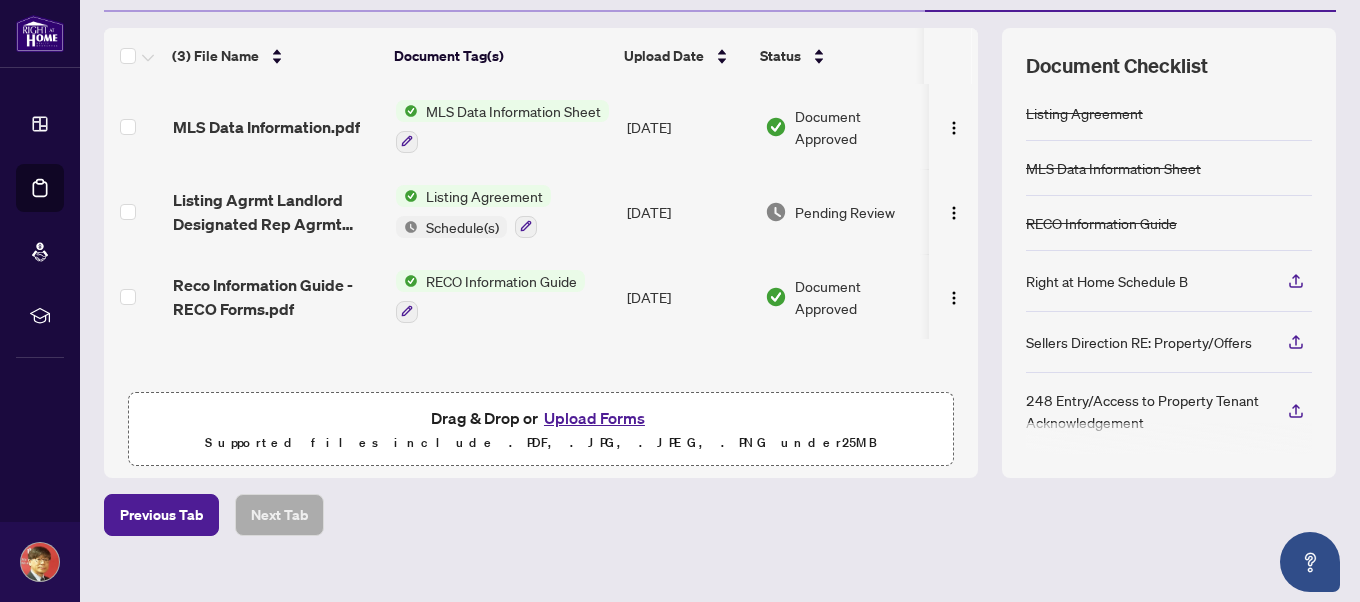 scroll, scrollTop: 269, scrollLeft: 0, axis: vertical 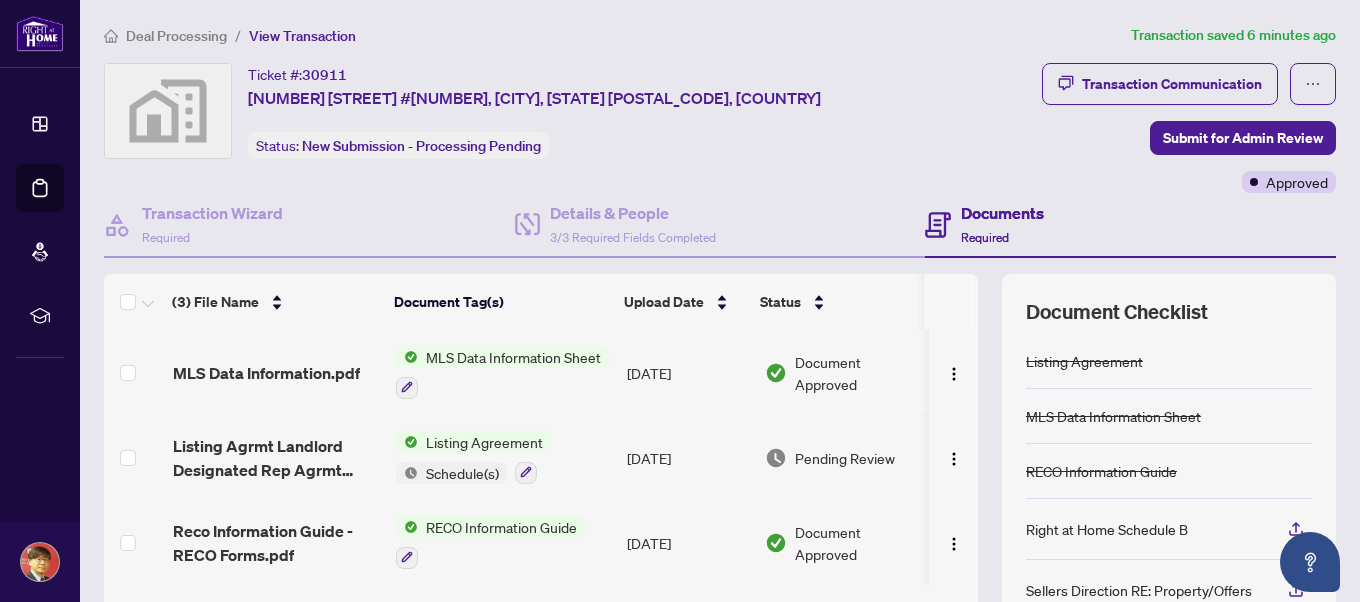 click on "MLS Data Information Sheet" at bounding box center (1113, 416) 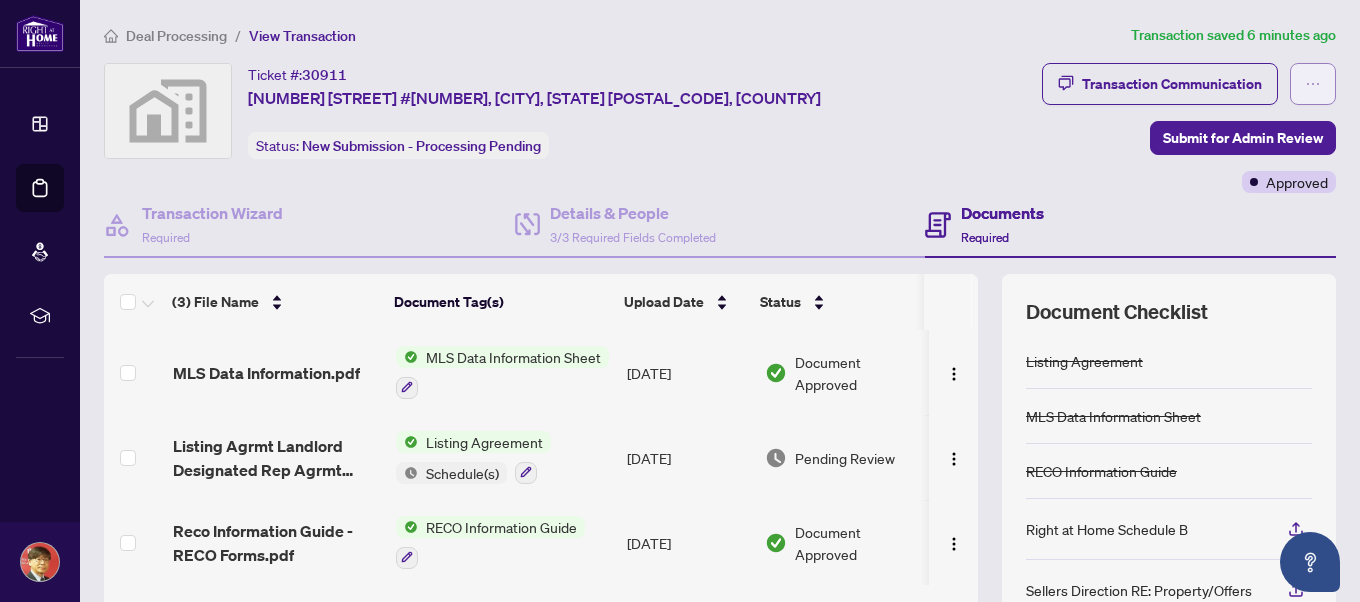 click 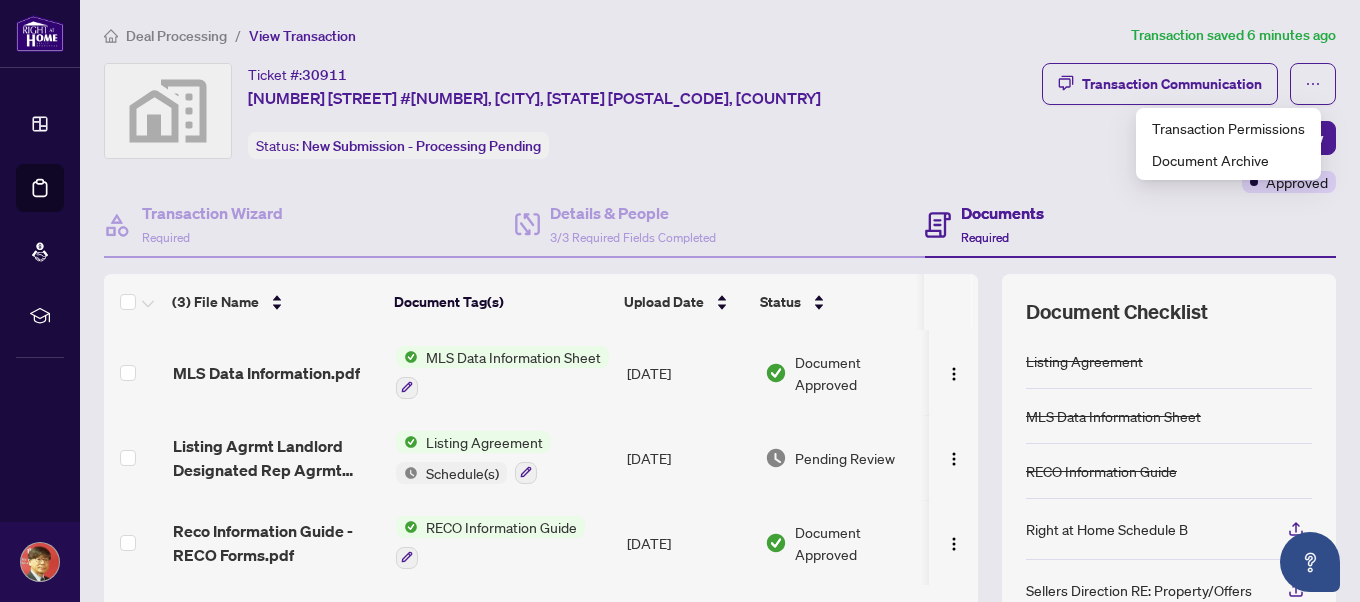 click on "Transaction Communication Submit for Admin Review Approved" at bounding box center [1136, 128] 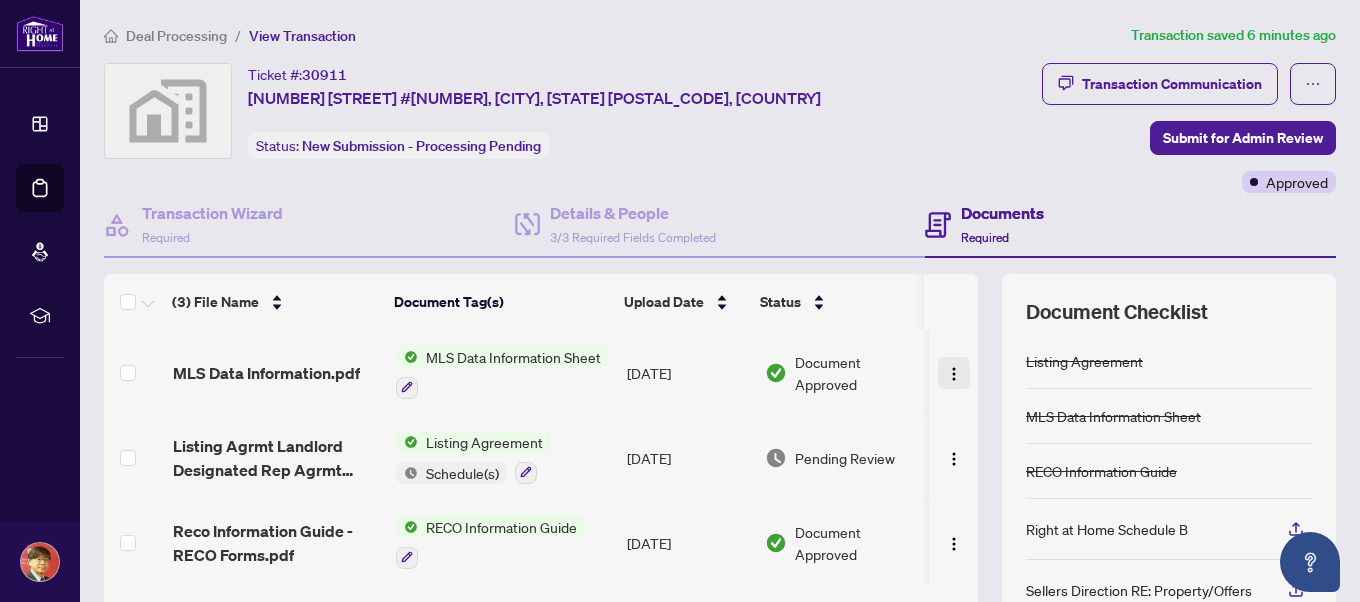 click at bounding box center [954, 374] 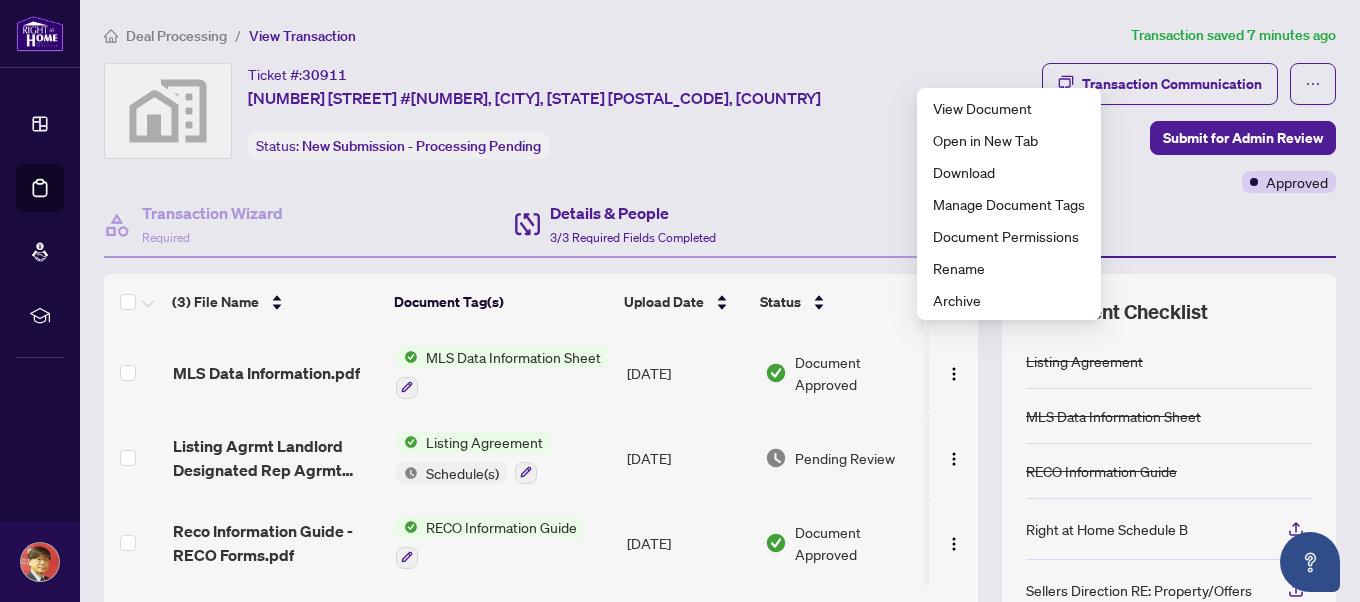 scroll, scrollTop: 200, scrollLeft: 0, axis: vertical 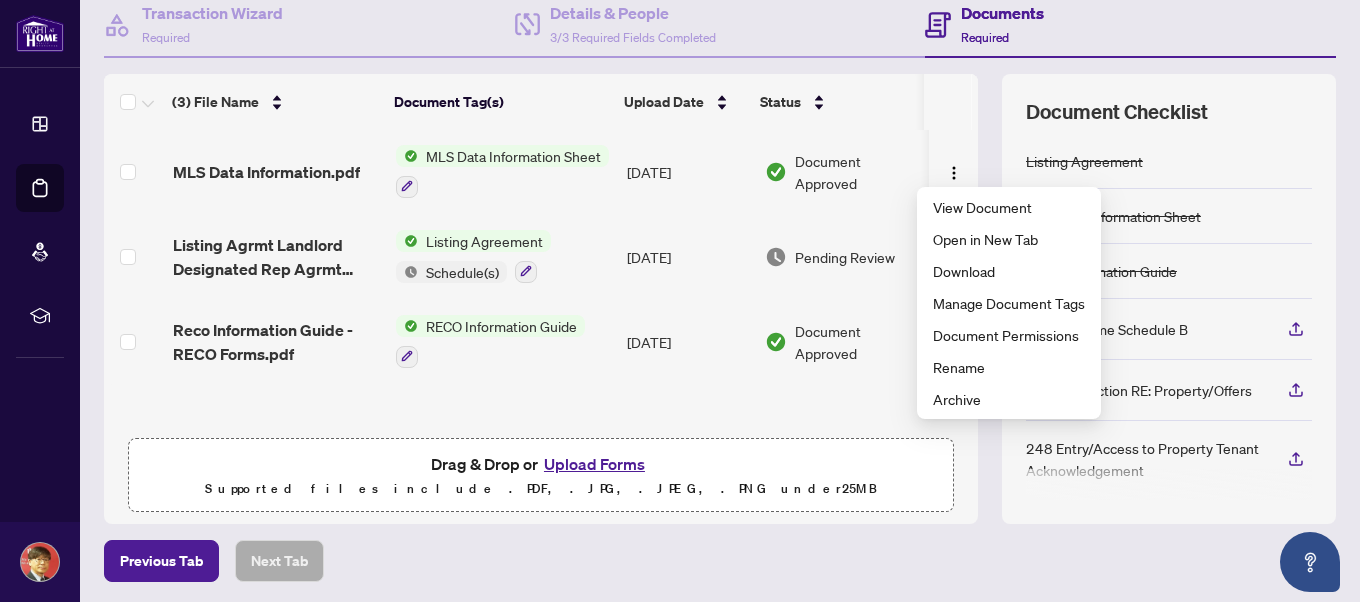 click on "Upload Forms" at bounding box center [594, 464] 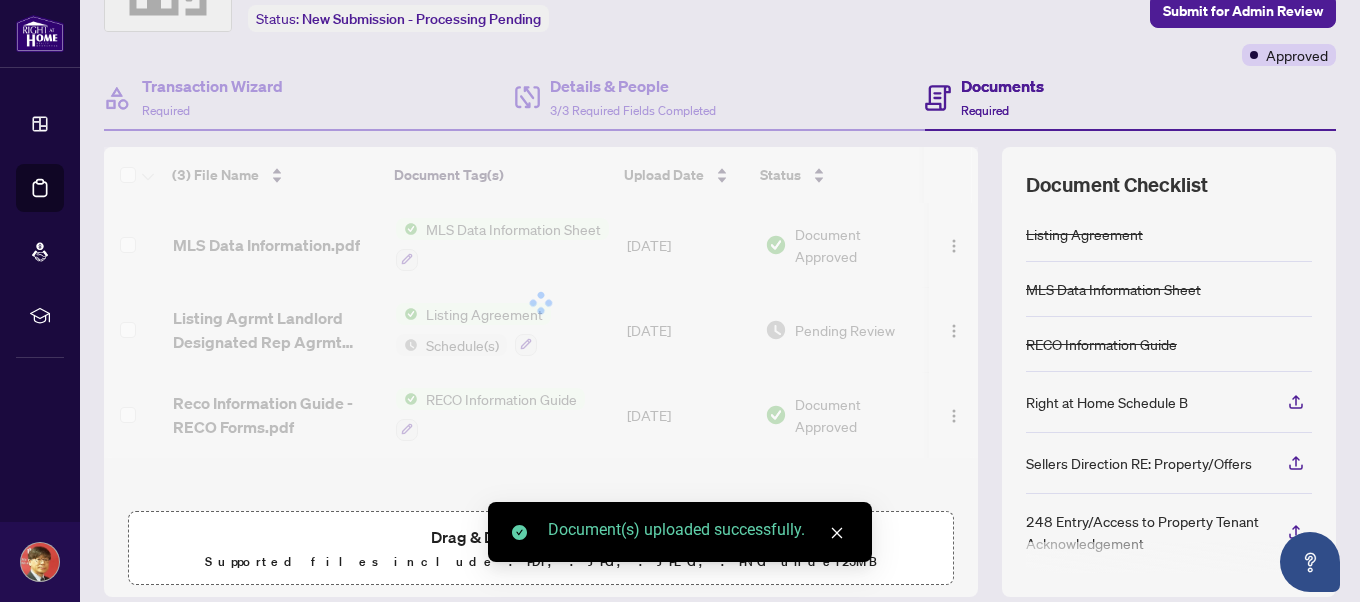 scroll, scrollTop: 99, scrollLeft: 0, axis: vertical 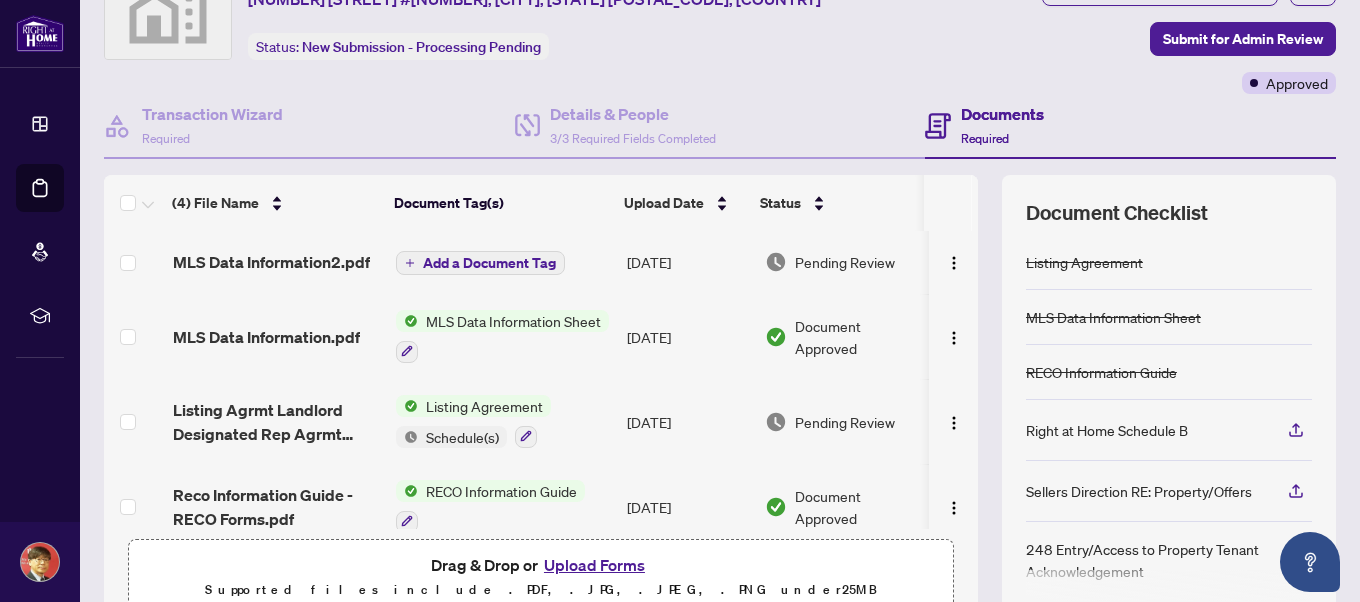 click on "Add a Document Tag" at bounding box center [489, 263] 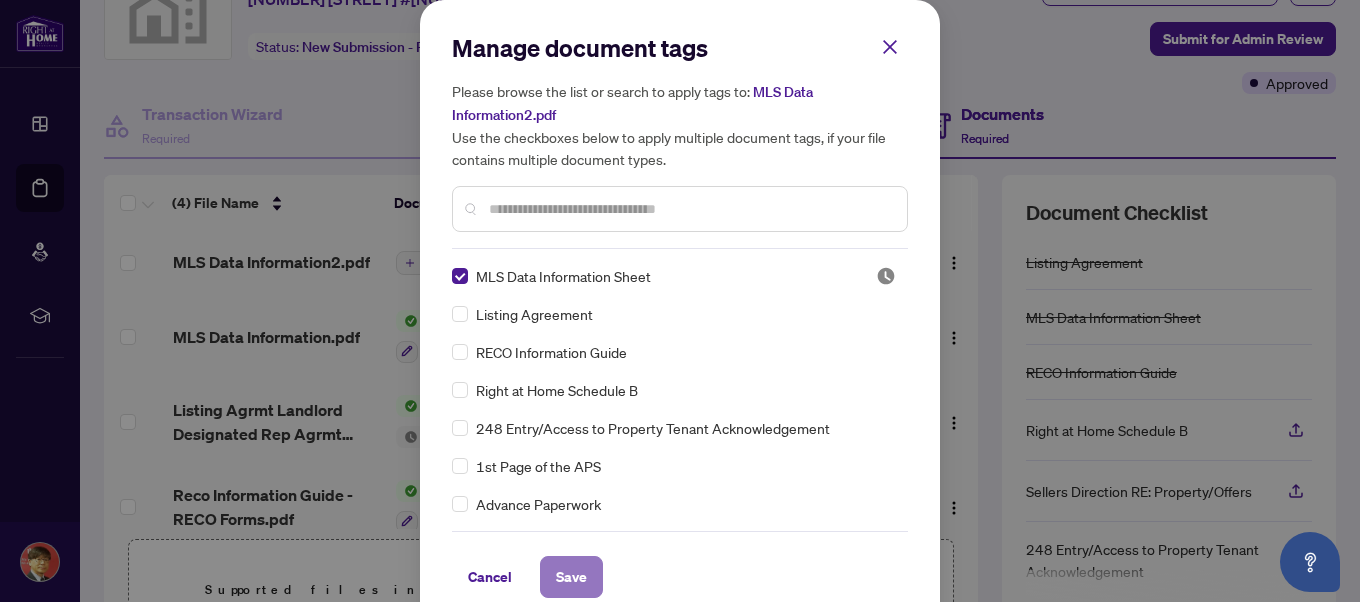 click on "Save" at bounding box center (571, 577) 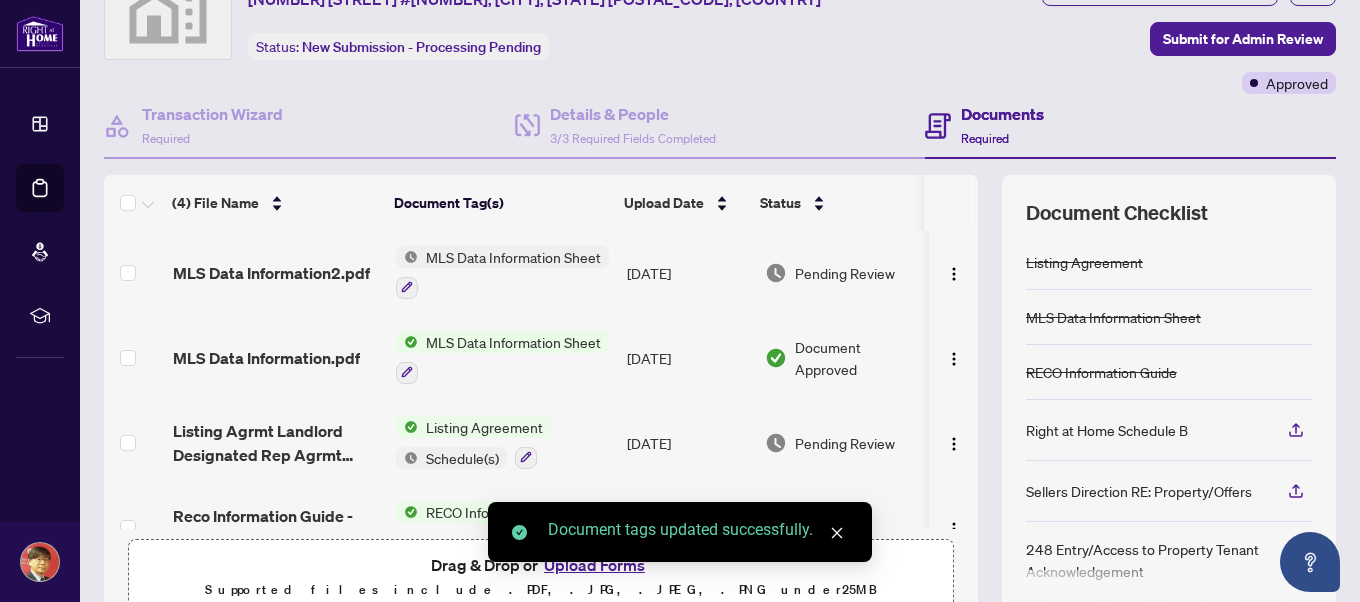 scroll, scrollTop: 0, scrollLeft: 0, axis: both 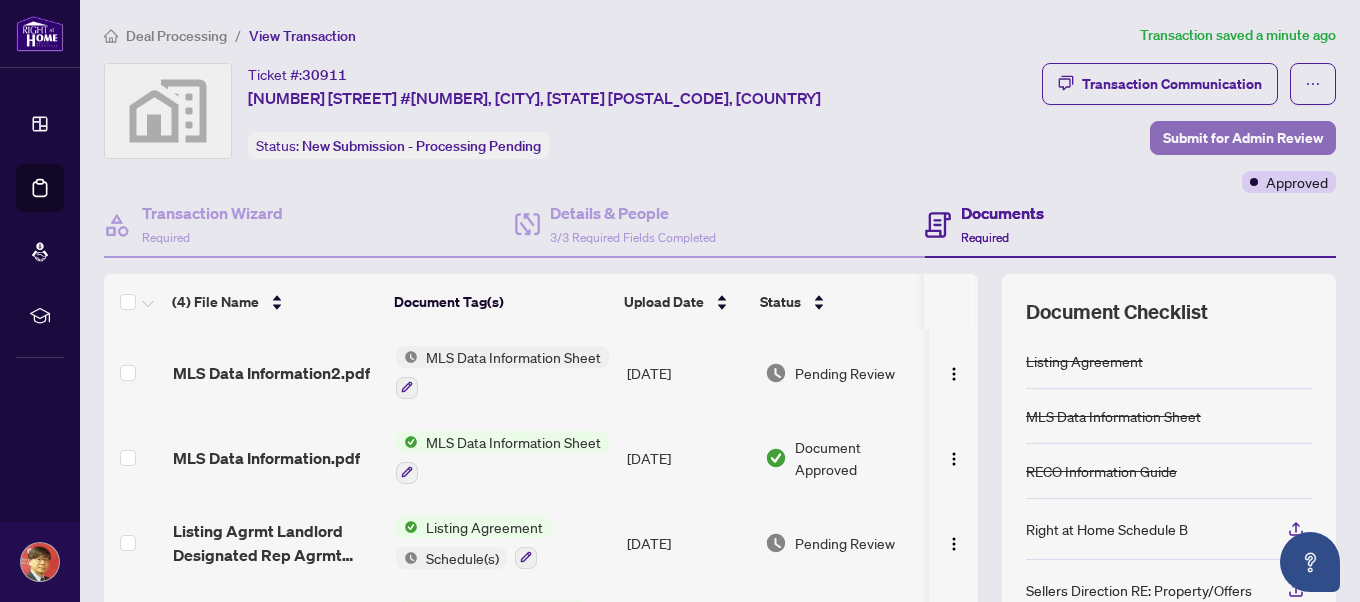 click on "Submit for Admin Review" at bounding box center [1243, 138] 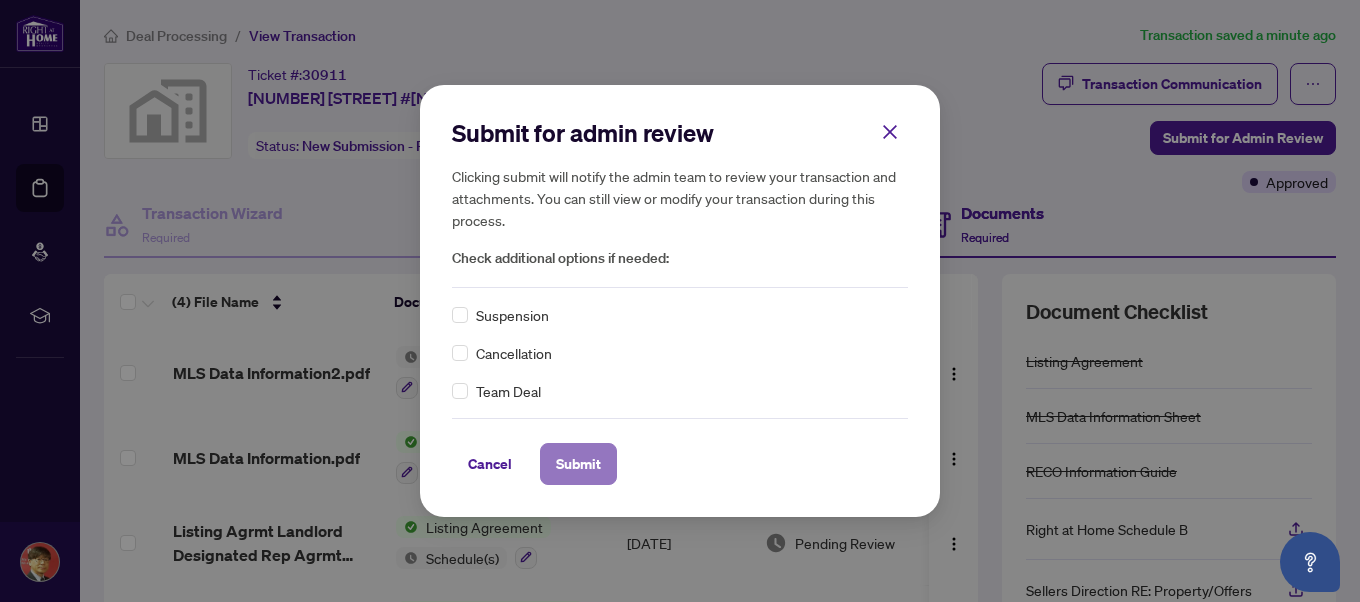 click on "Submit" at bounding box center [578, 464] 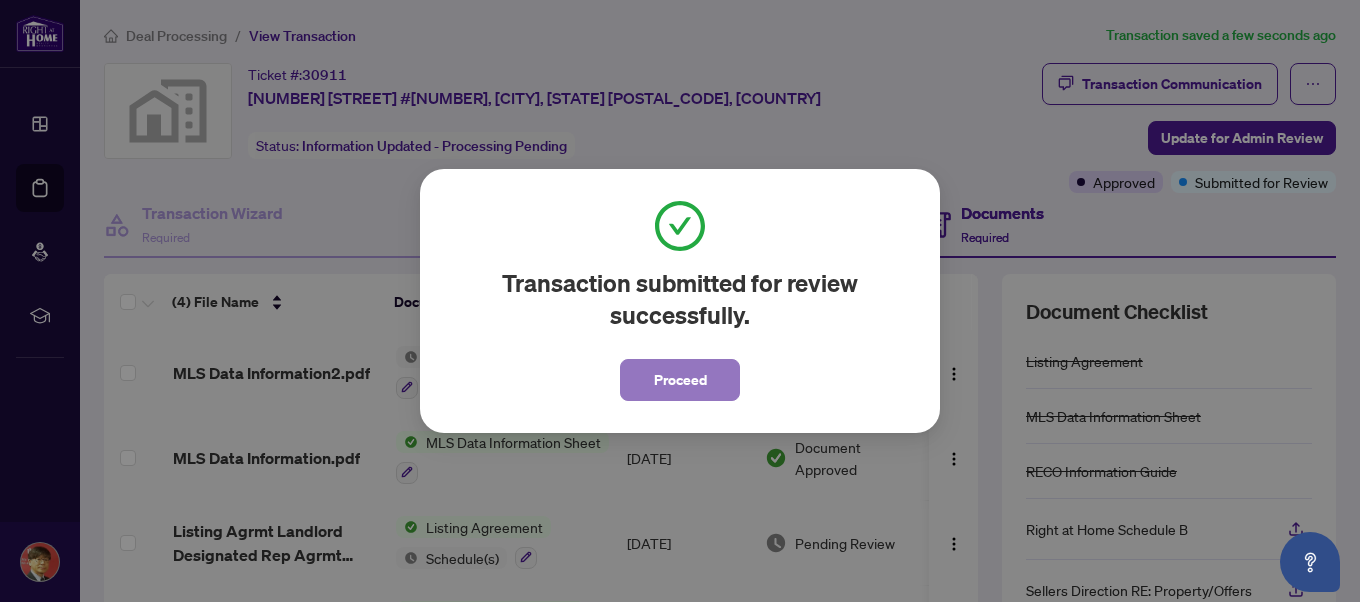 click on "Proceed" at bounding box center [680, 380] 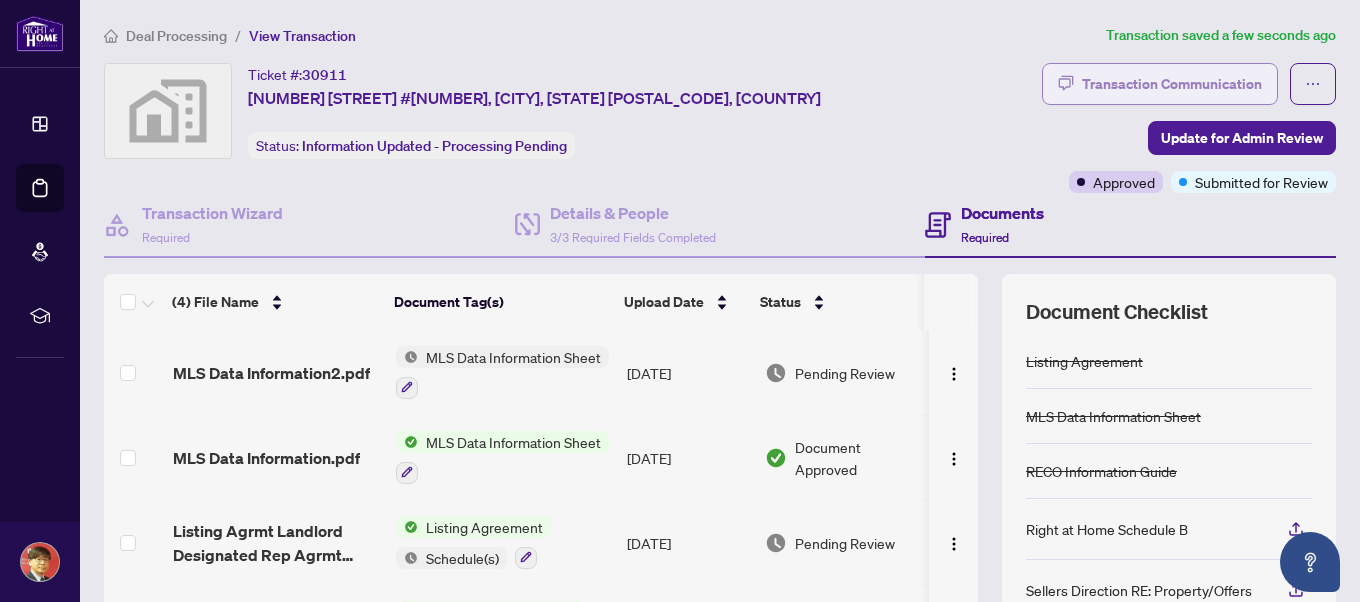 click on "Transaction Communication" at bounding box center [1172, 84] 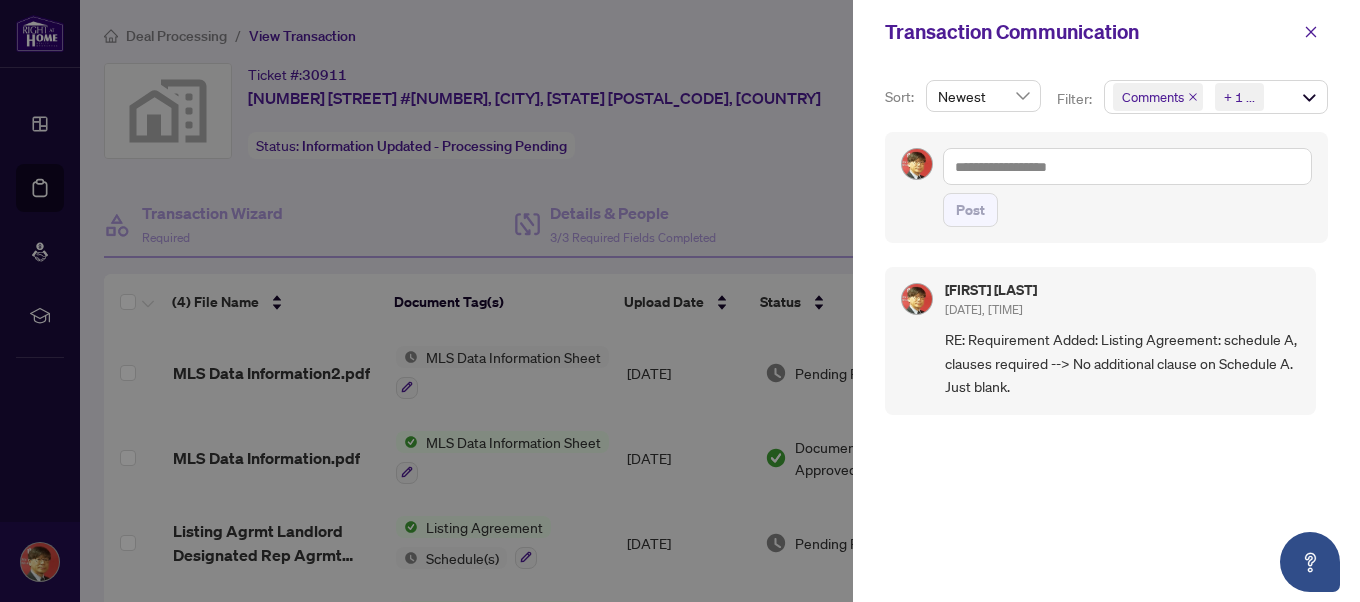 click on "RE: Requirement Added: Listing Agreement: schedule A, clauses required --> No additional clause on Schedule A. Just blank." at bounding box center (1122, 363) 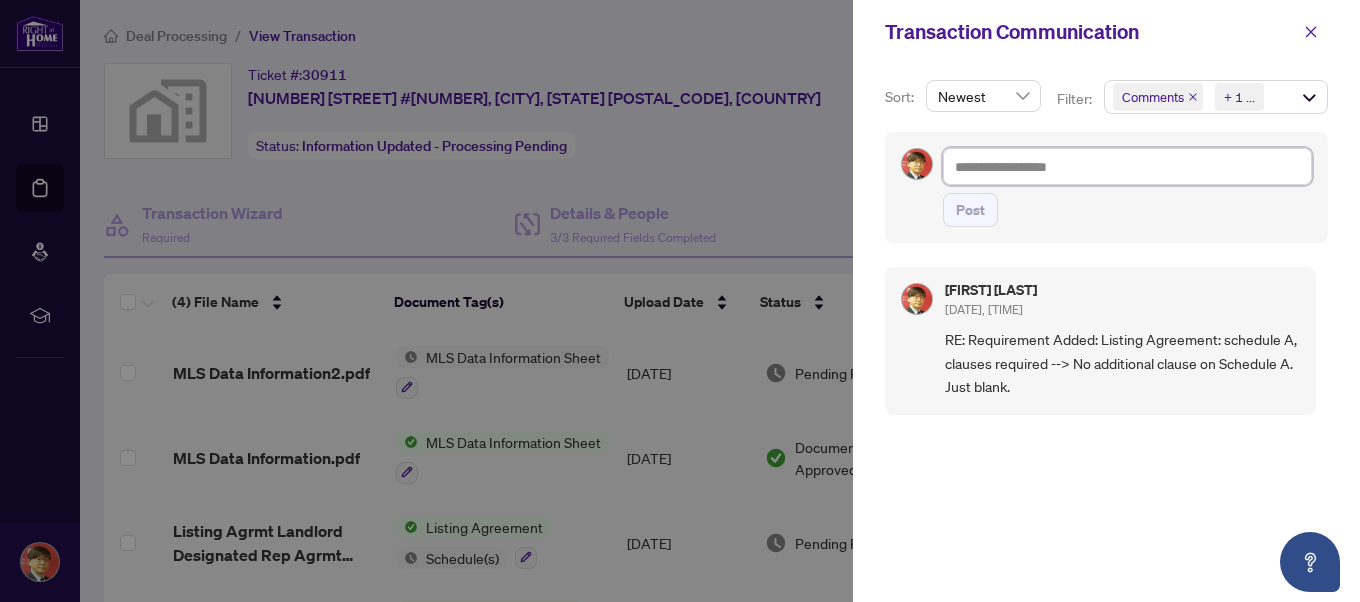 click at bounding box center (1127, 166) 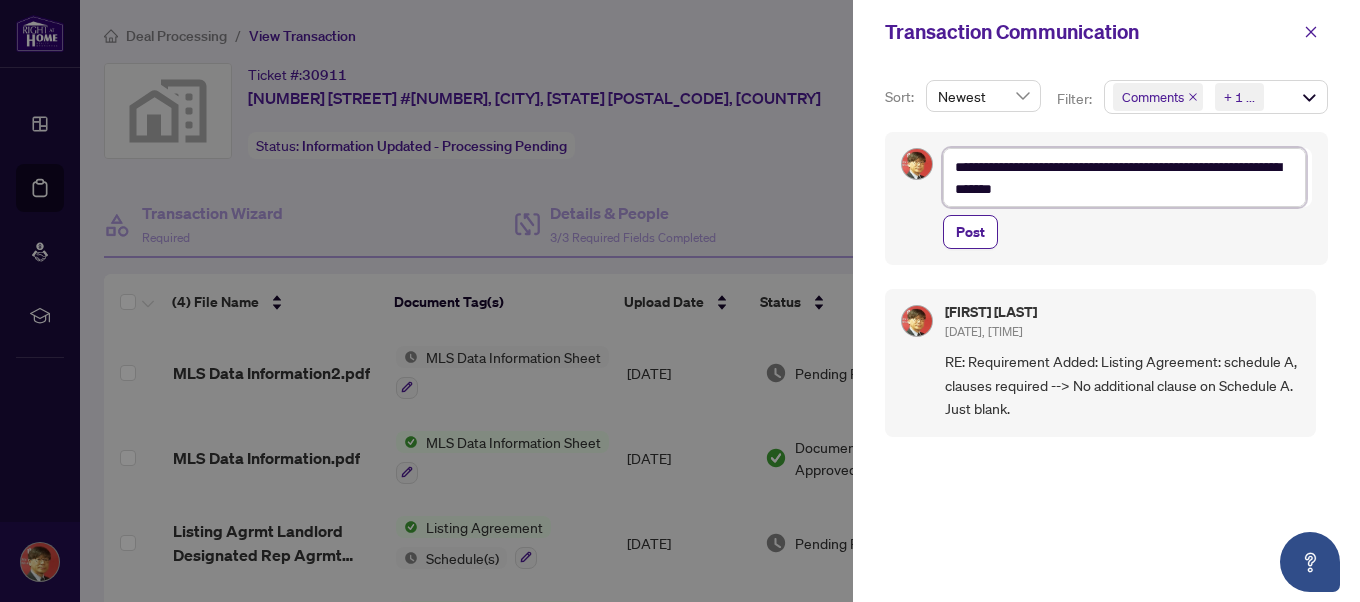 click on "**********" at bounding box center (1124, 177) 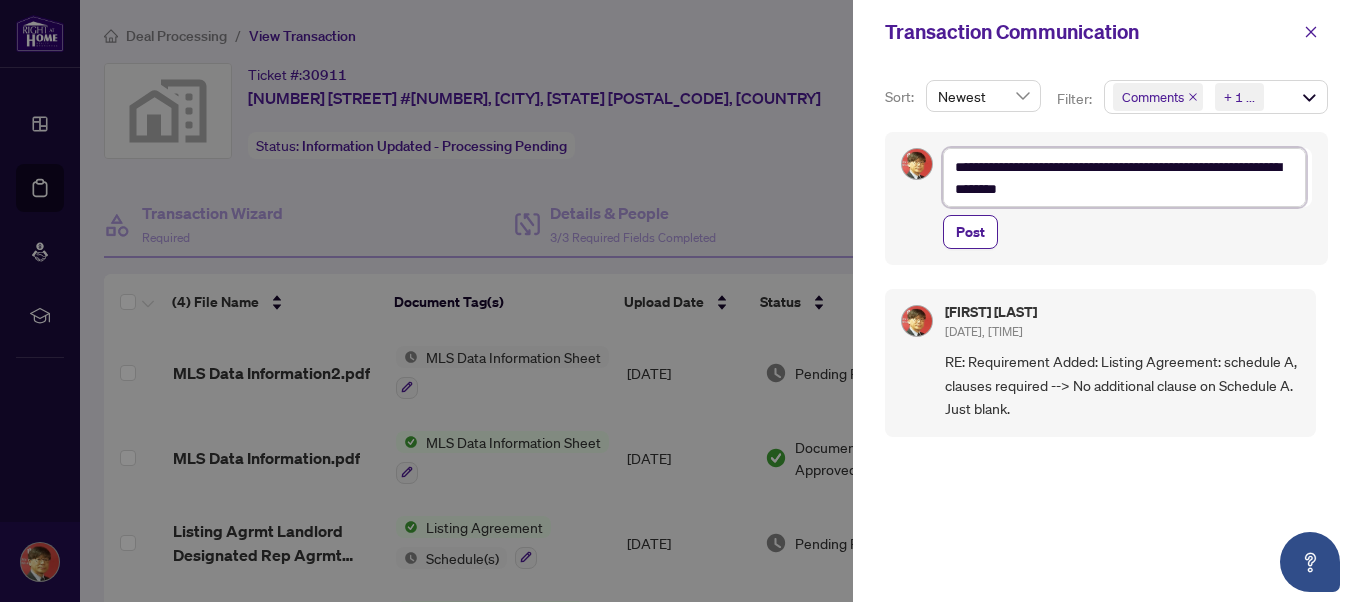 type on "**********" 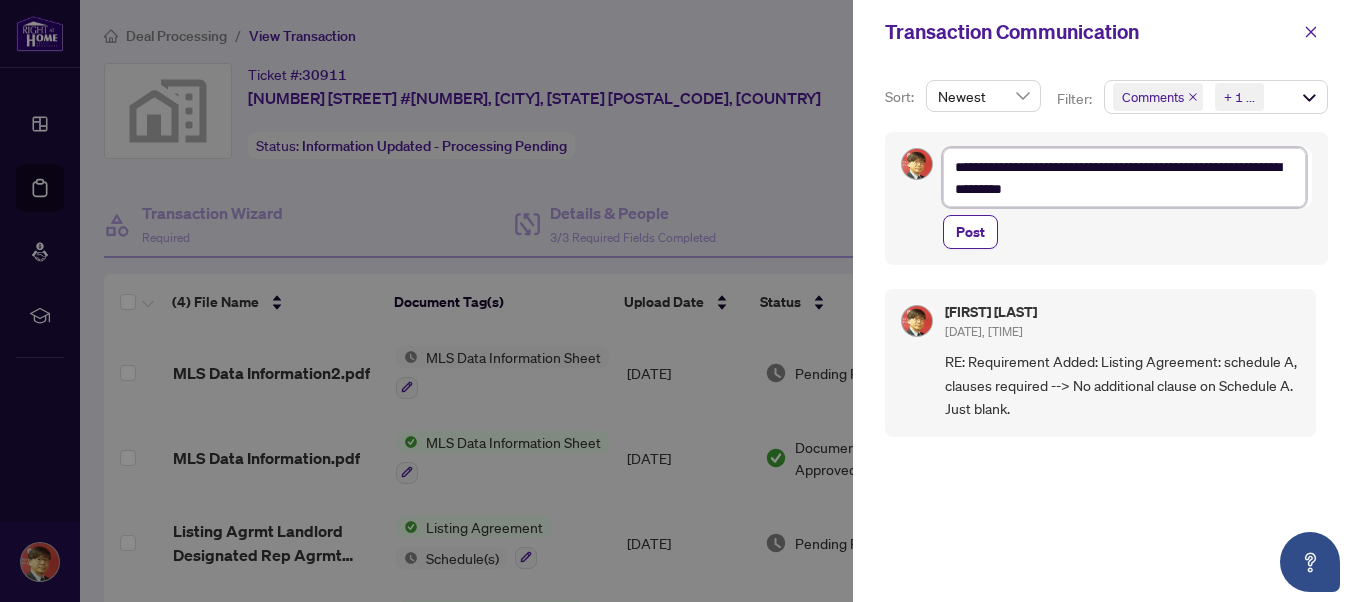 type on "**********" 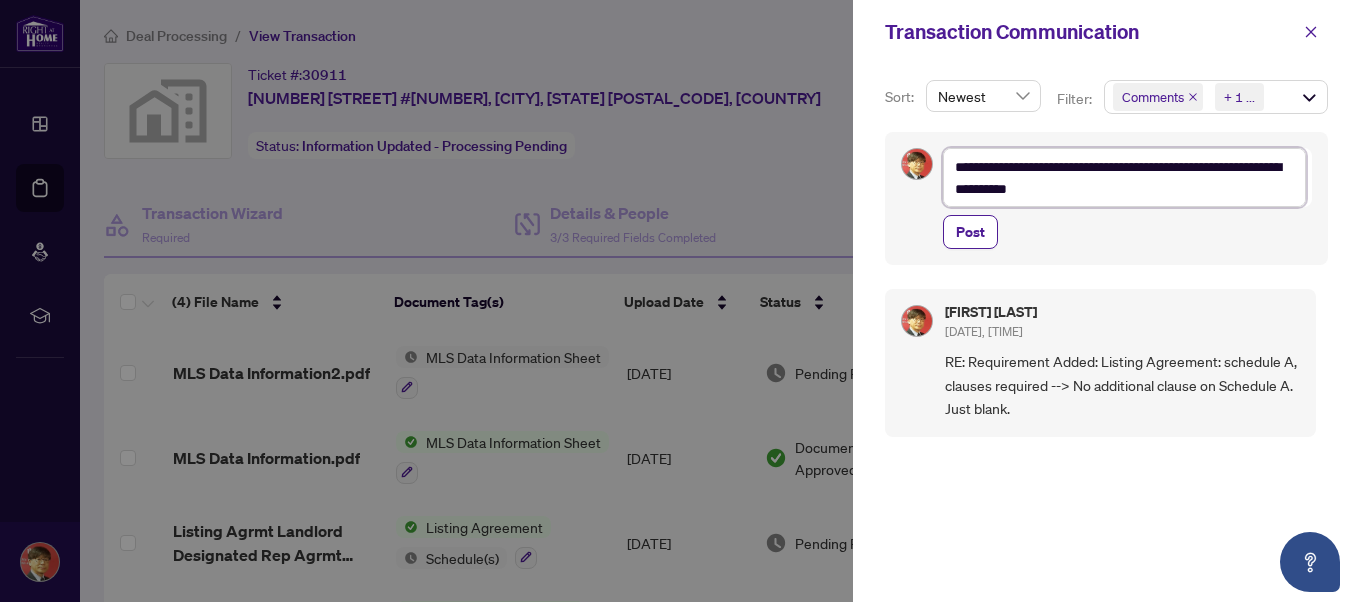 type on "**********" 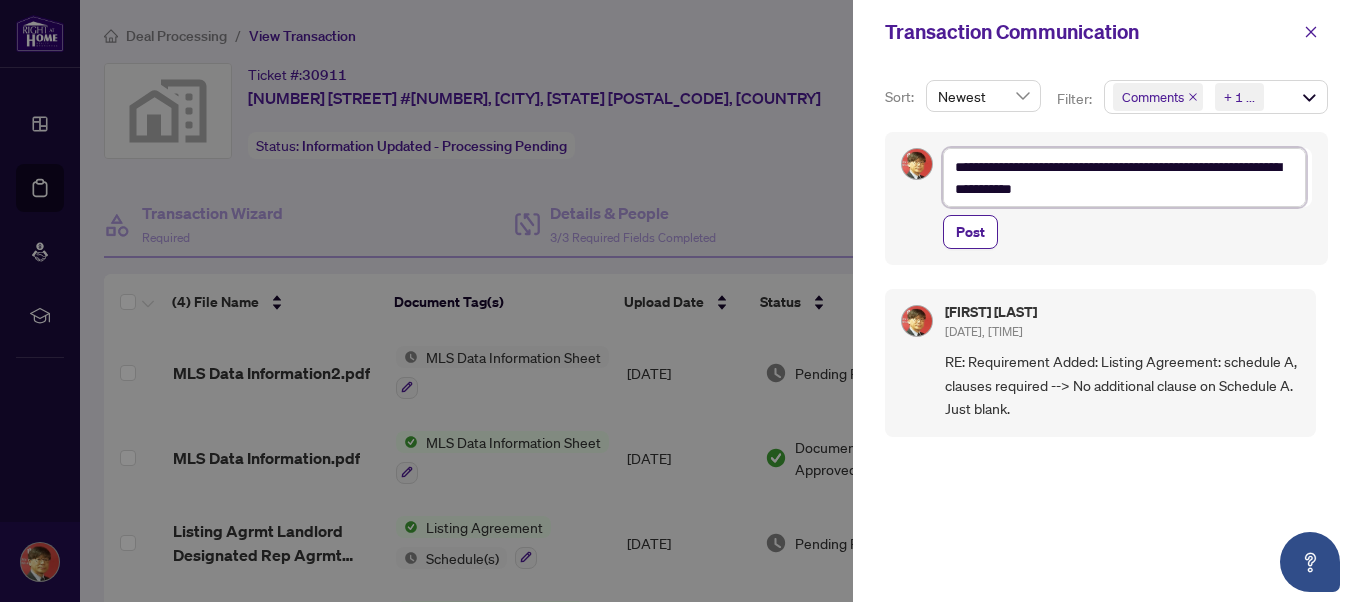 click on "**********" at bounding box center (1124, 177) 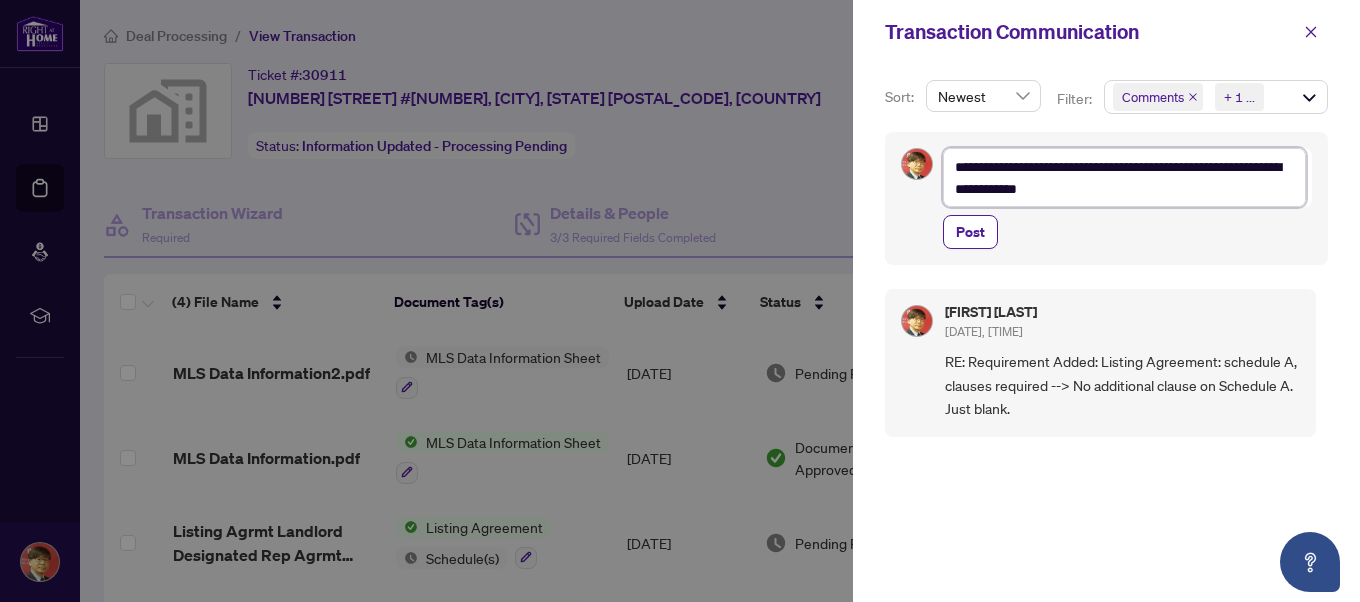 type on "**********" 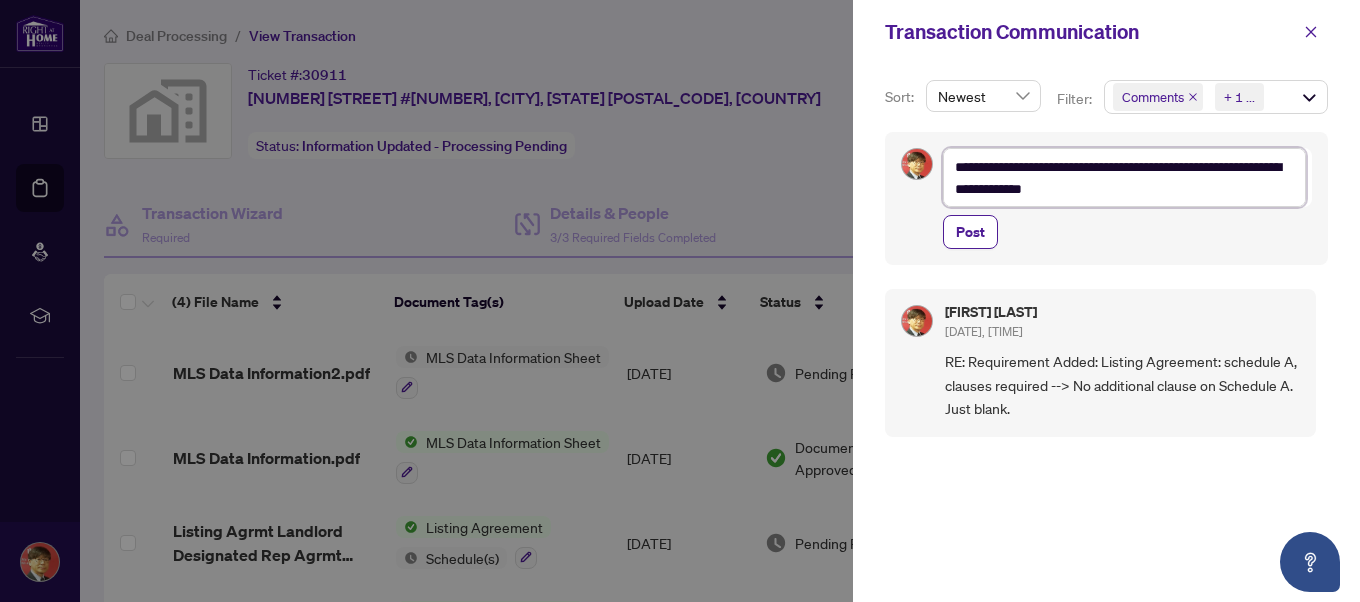 type on "**********" 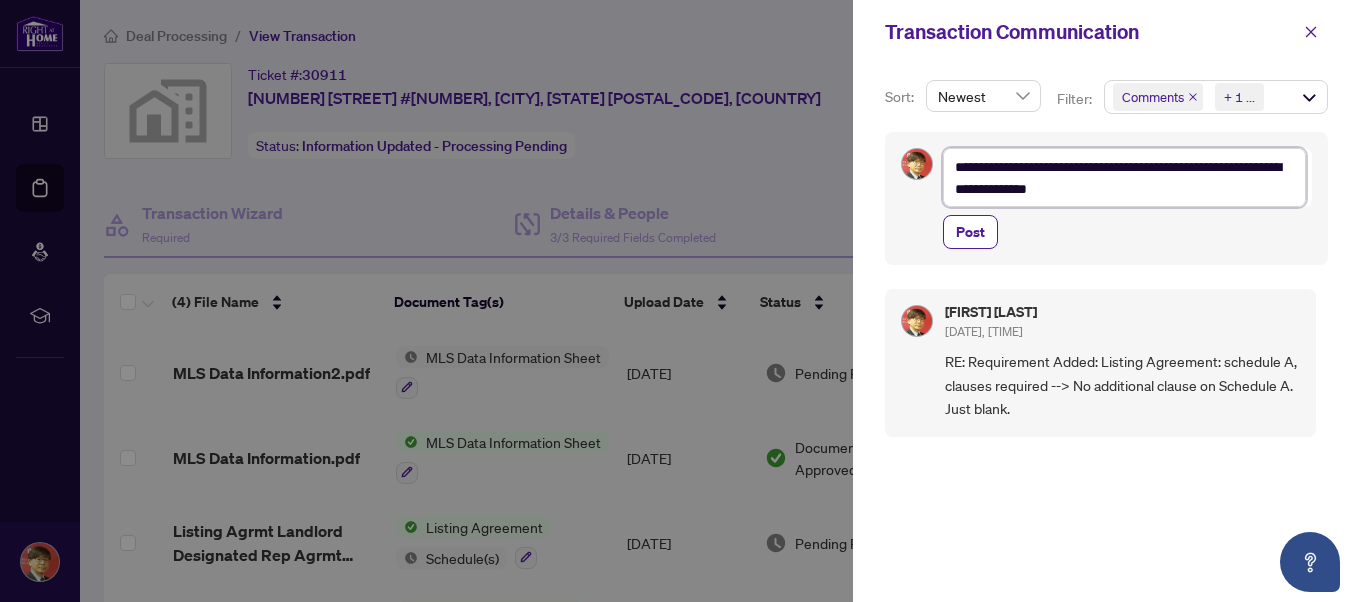 type on "**********" 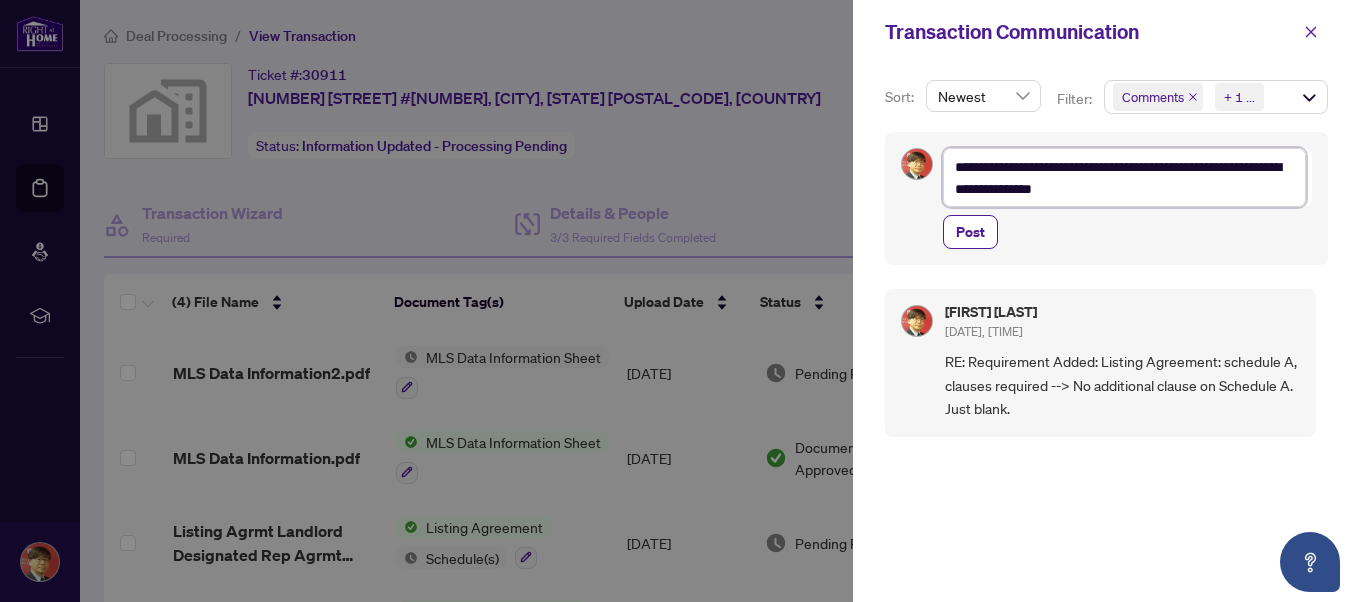 type on "**********" 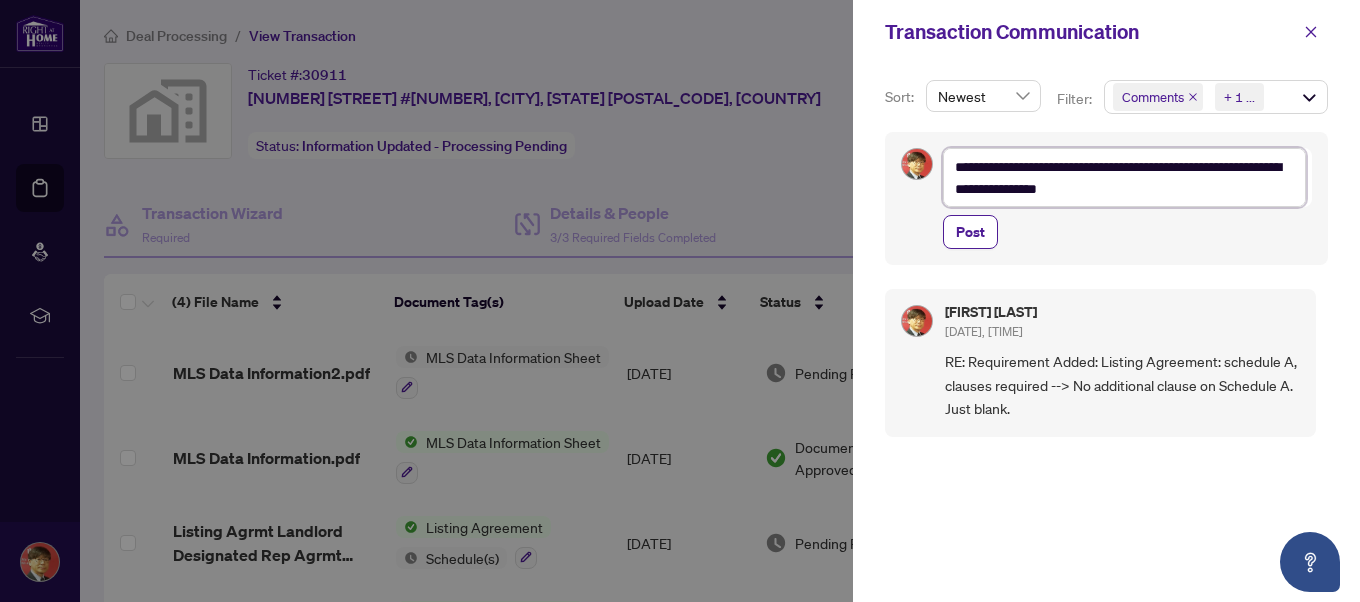 type on "**********" 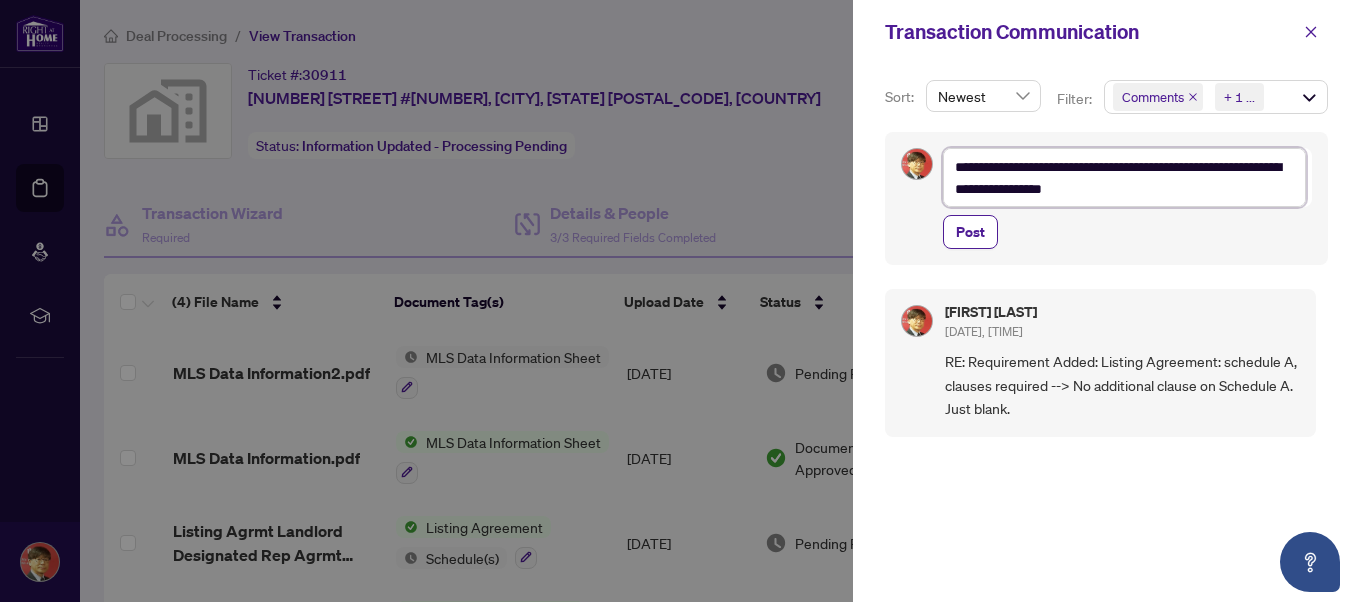 type on "**********" 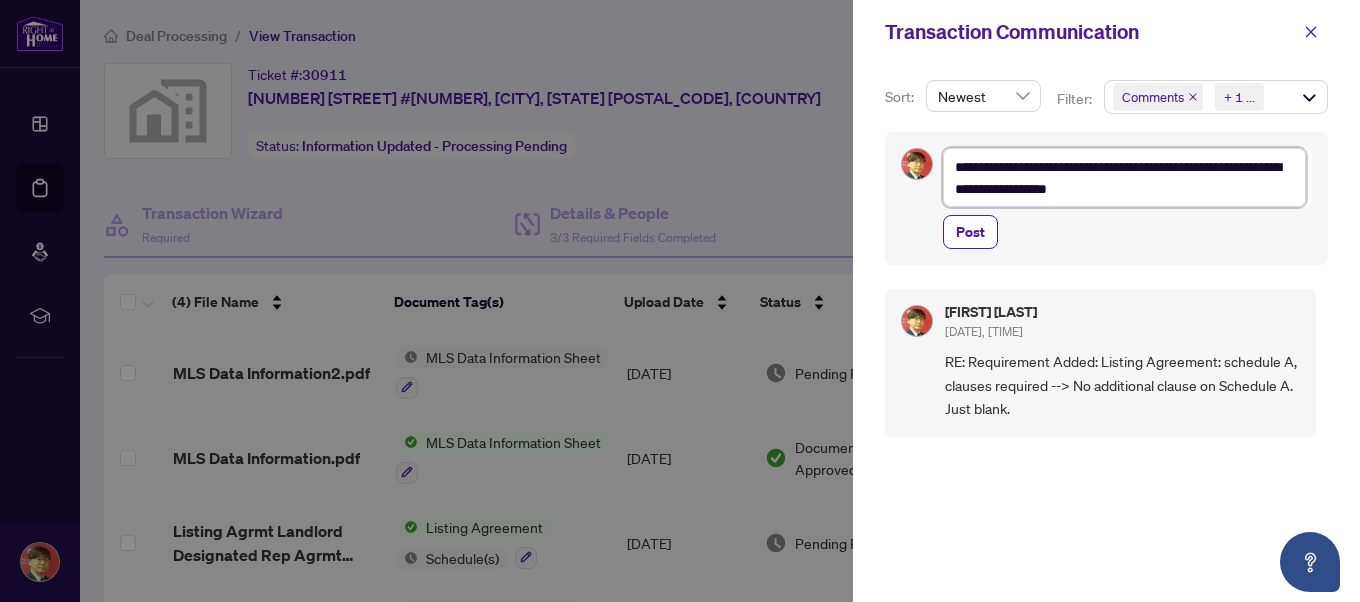 type on "**********" 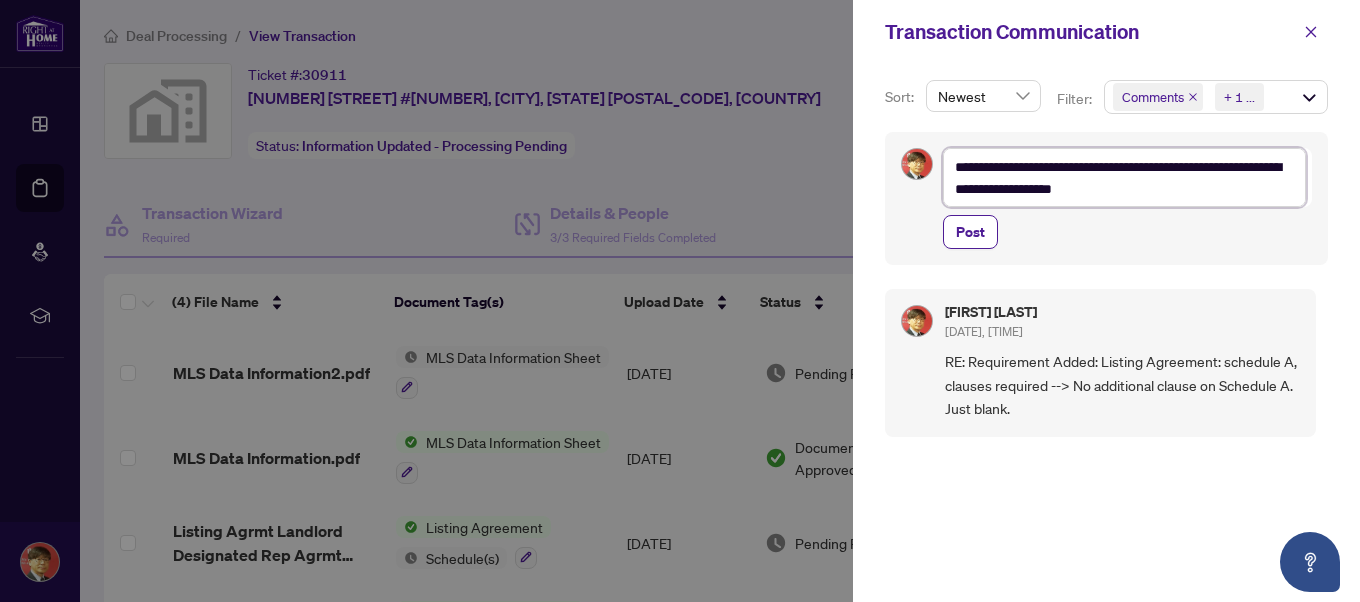 type on "**********" 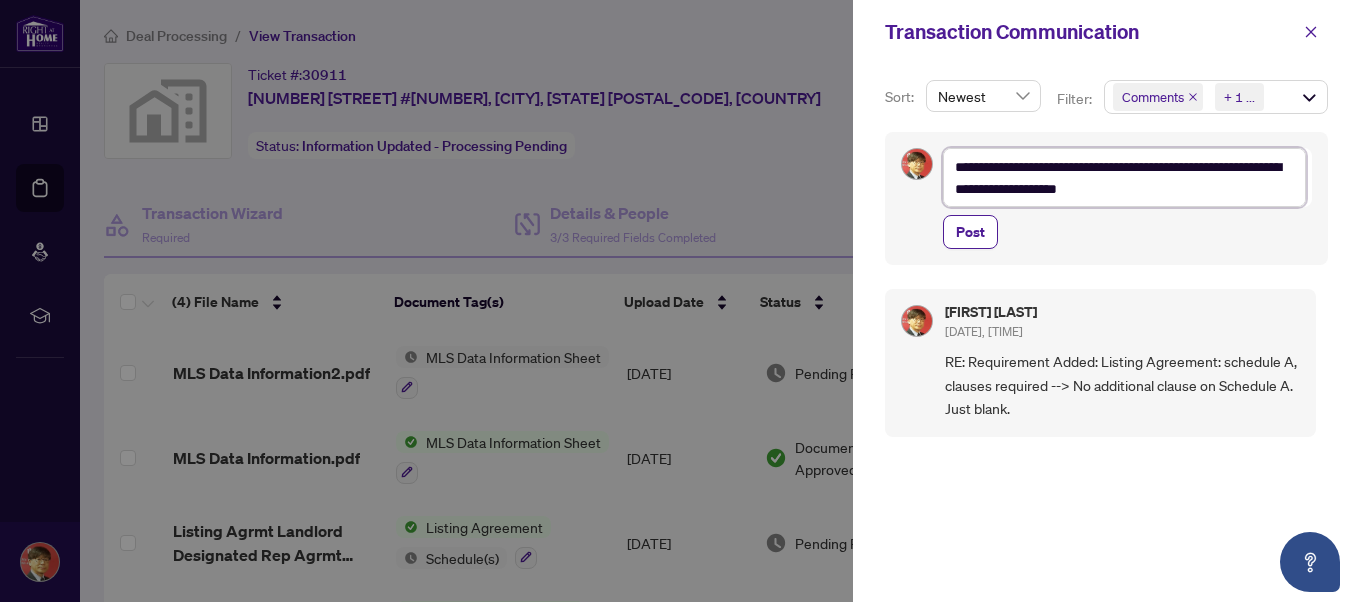 type on "**********" 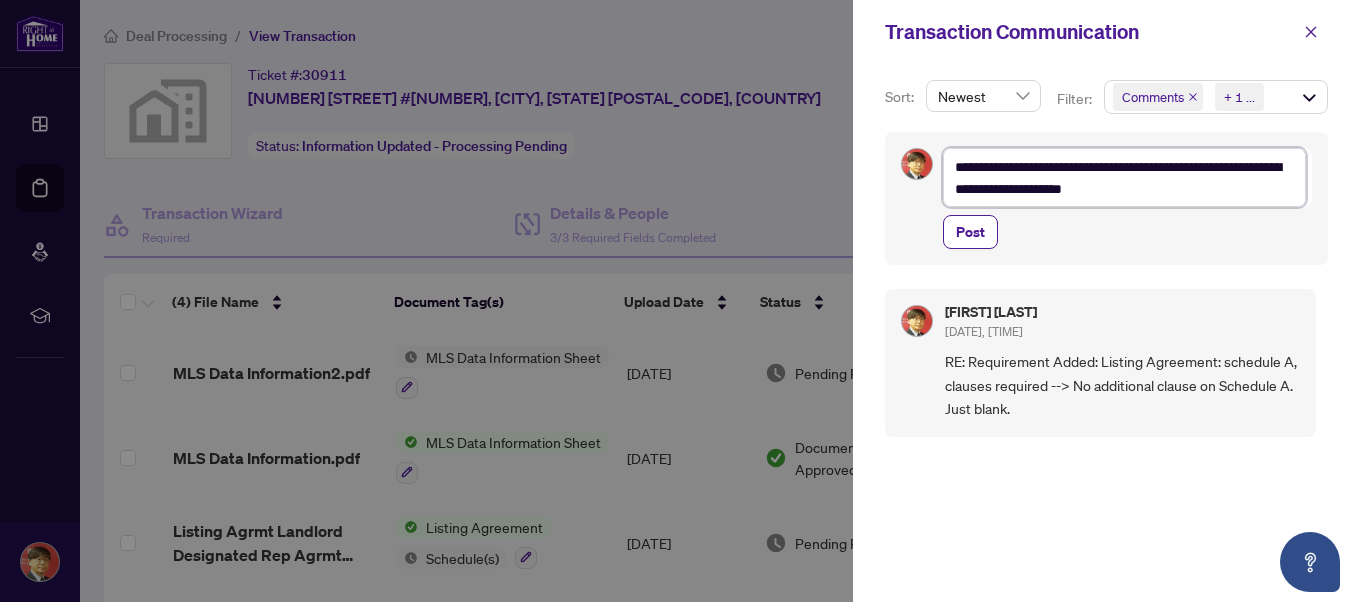 type on "**********" 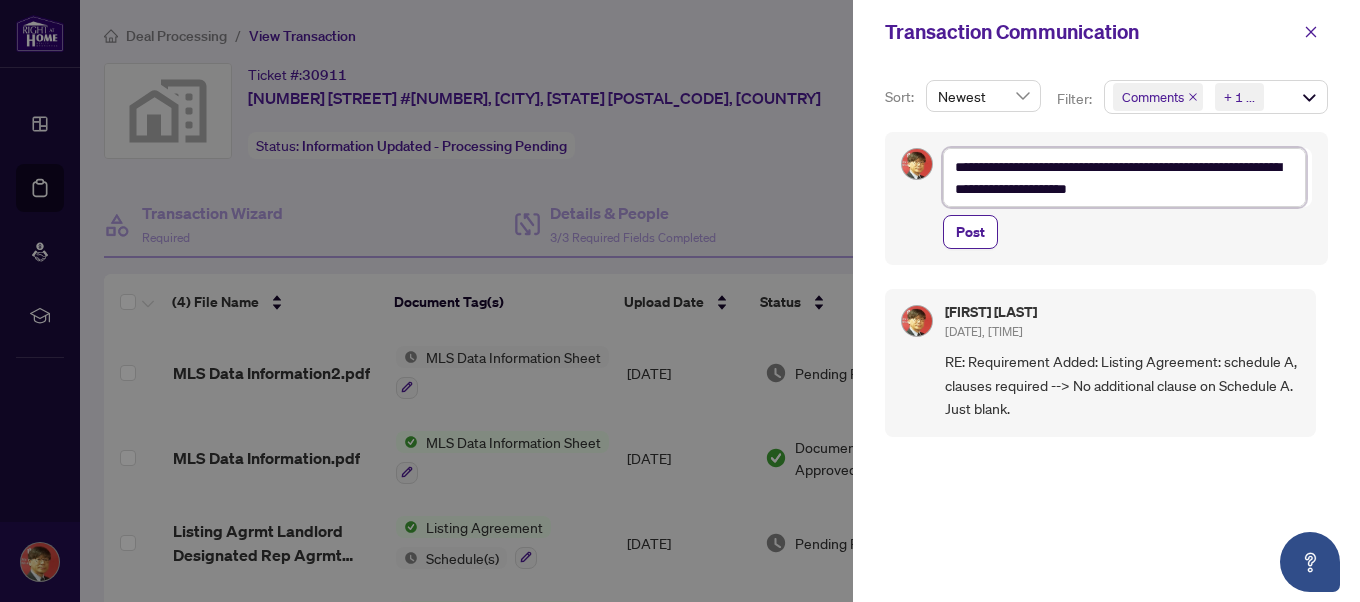 type on "**********" 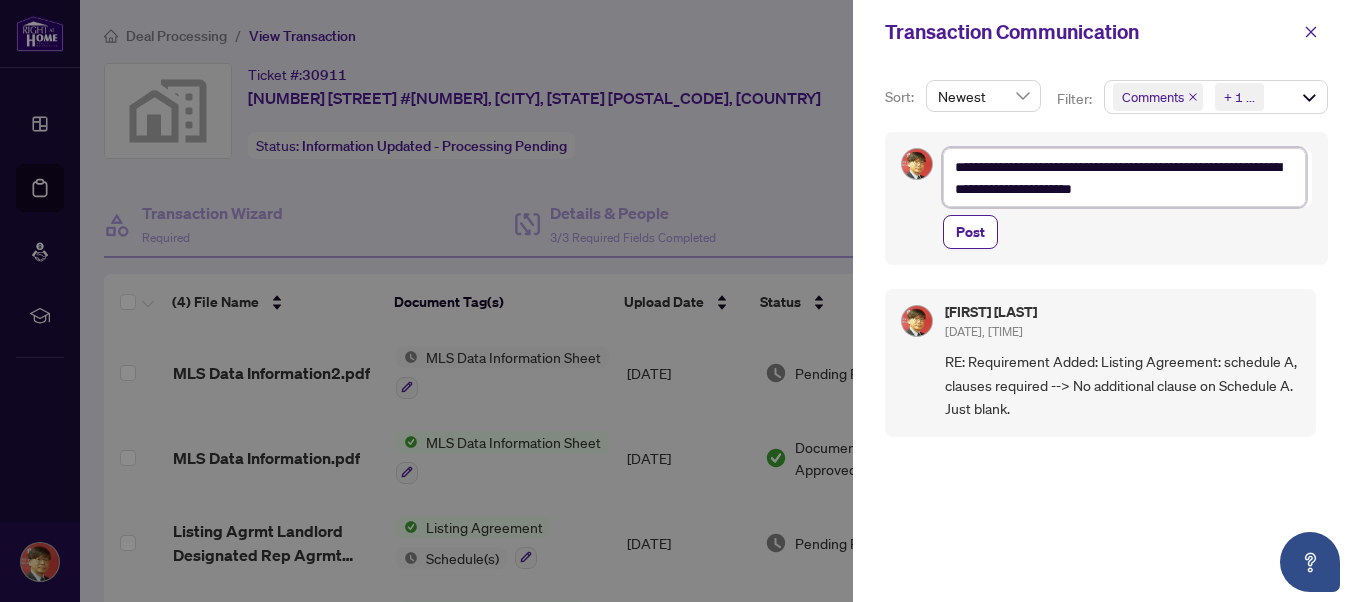 type on "**********" 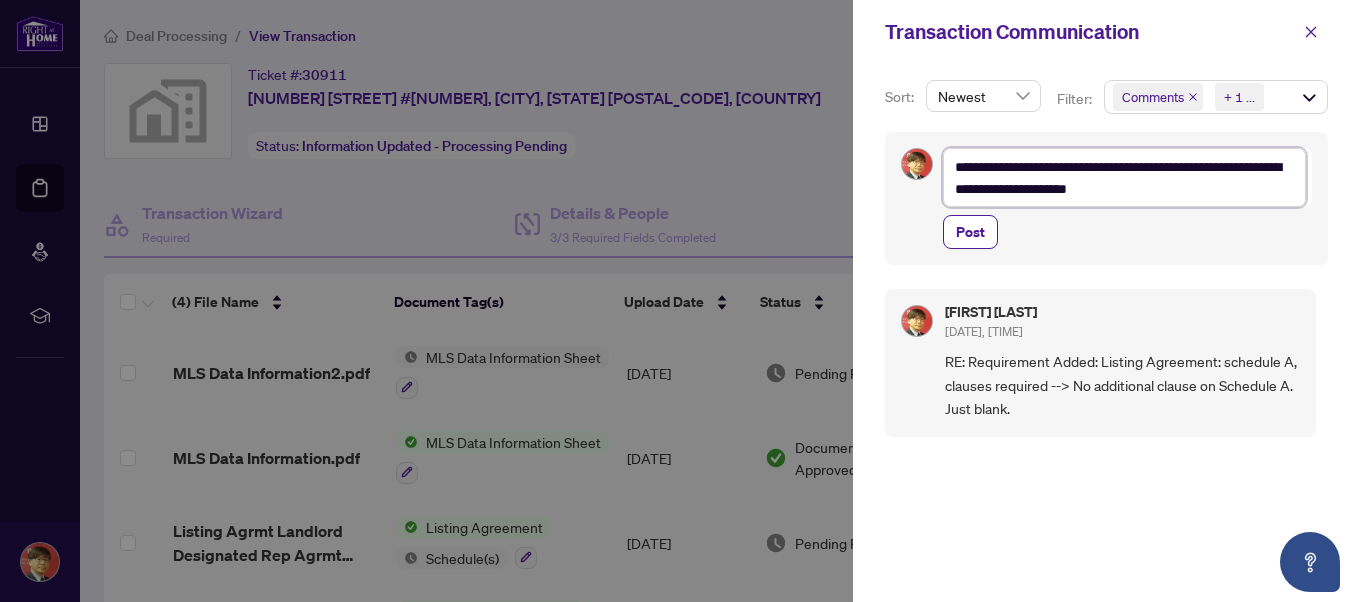 type on "**********" 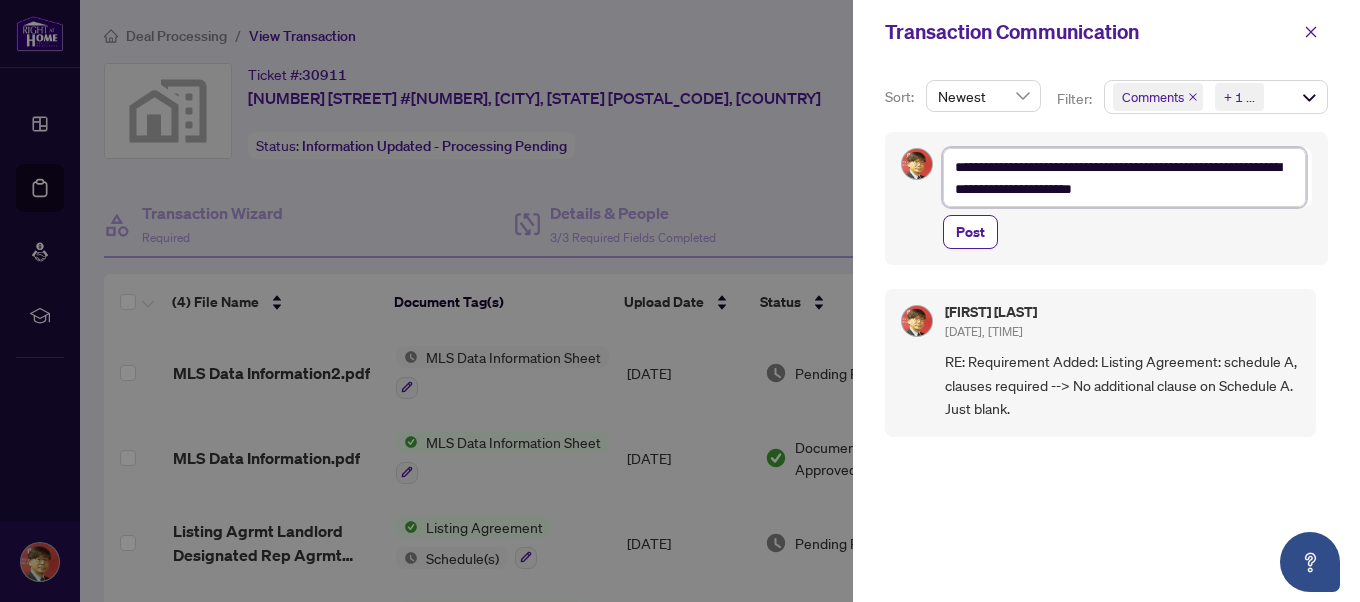 type on "**********" 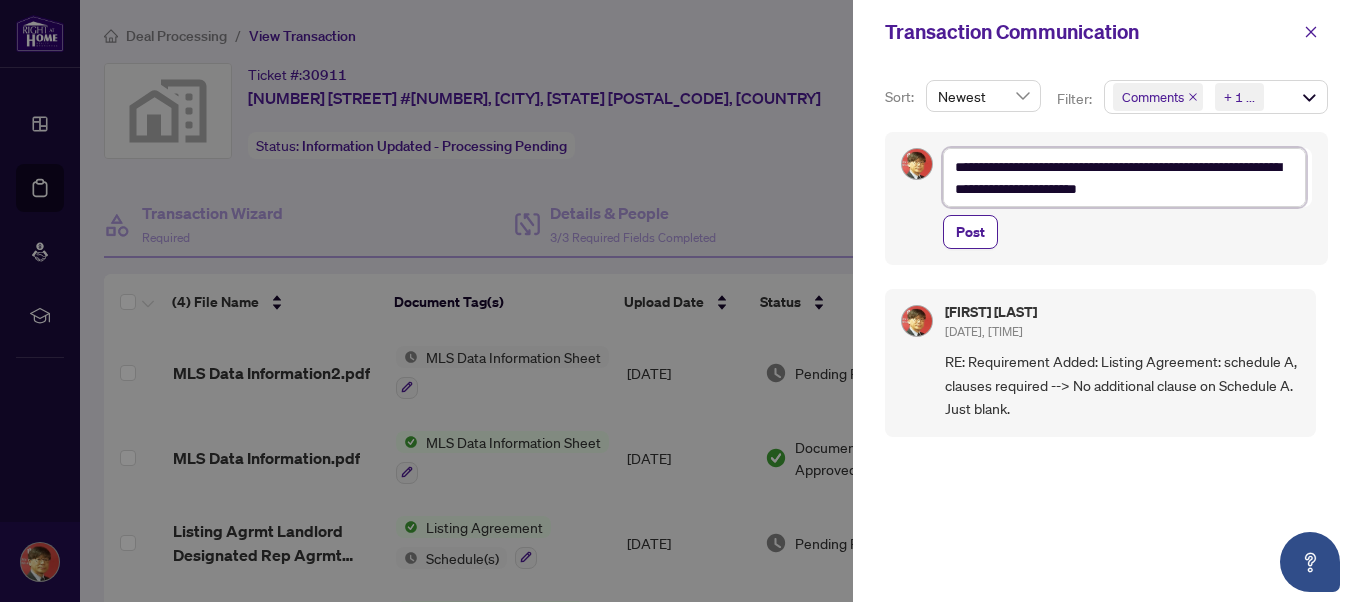type on "**********" 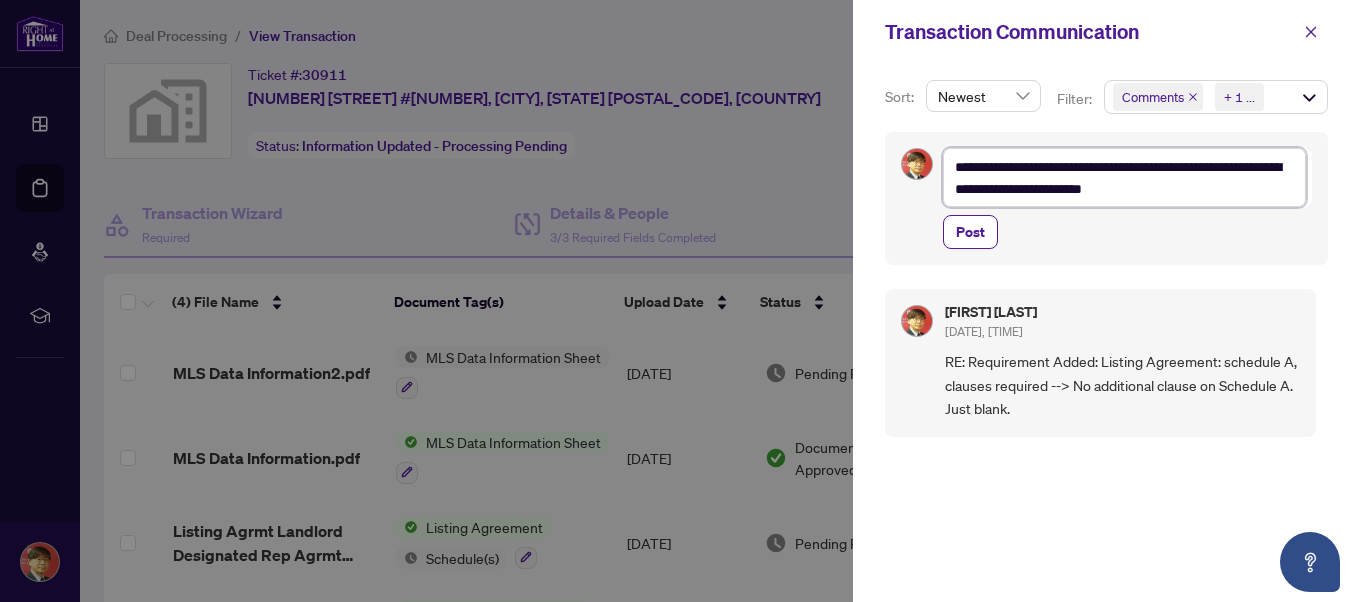 type on "**********" 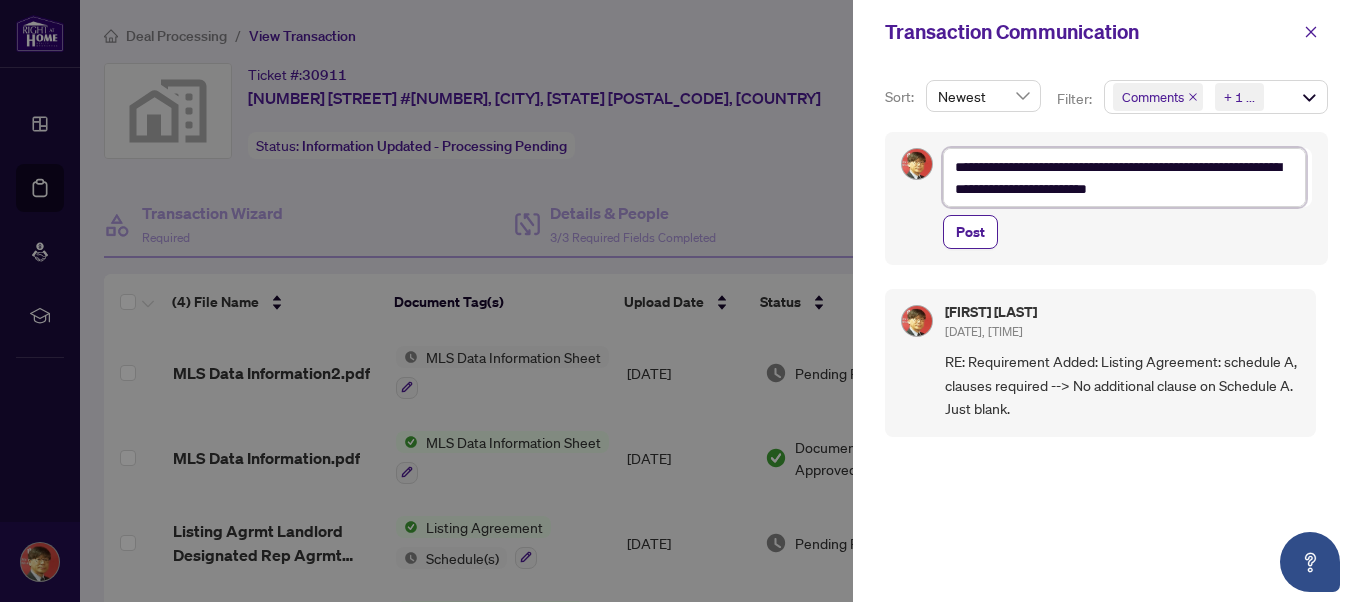 type on "**********" 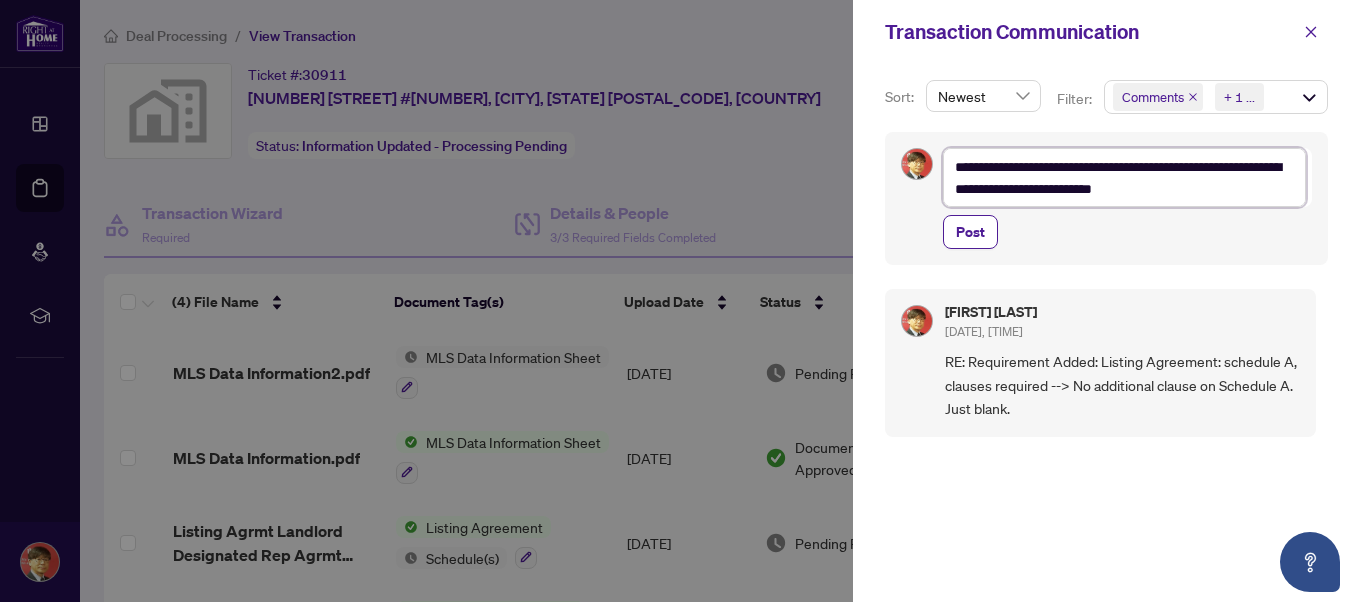 type on "**********" 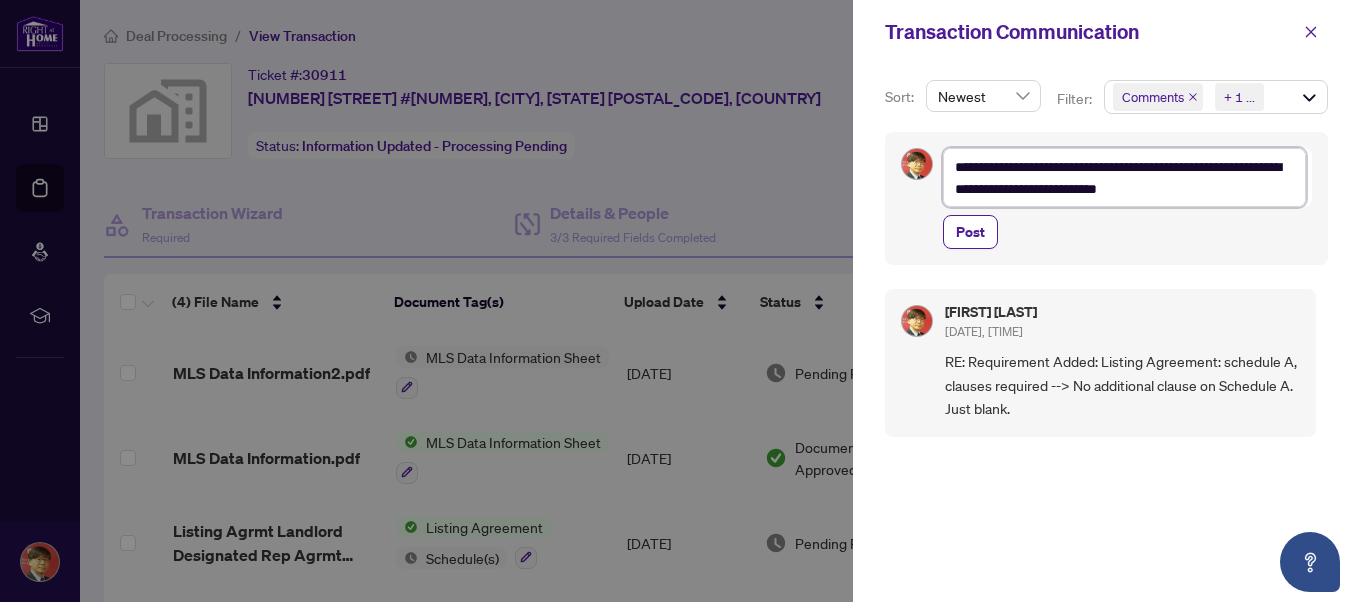type on "**********" 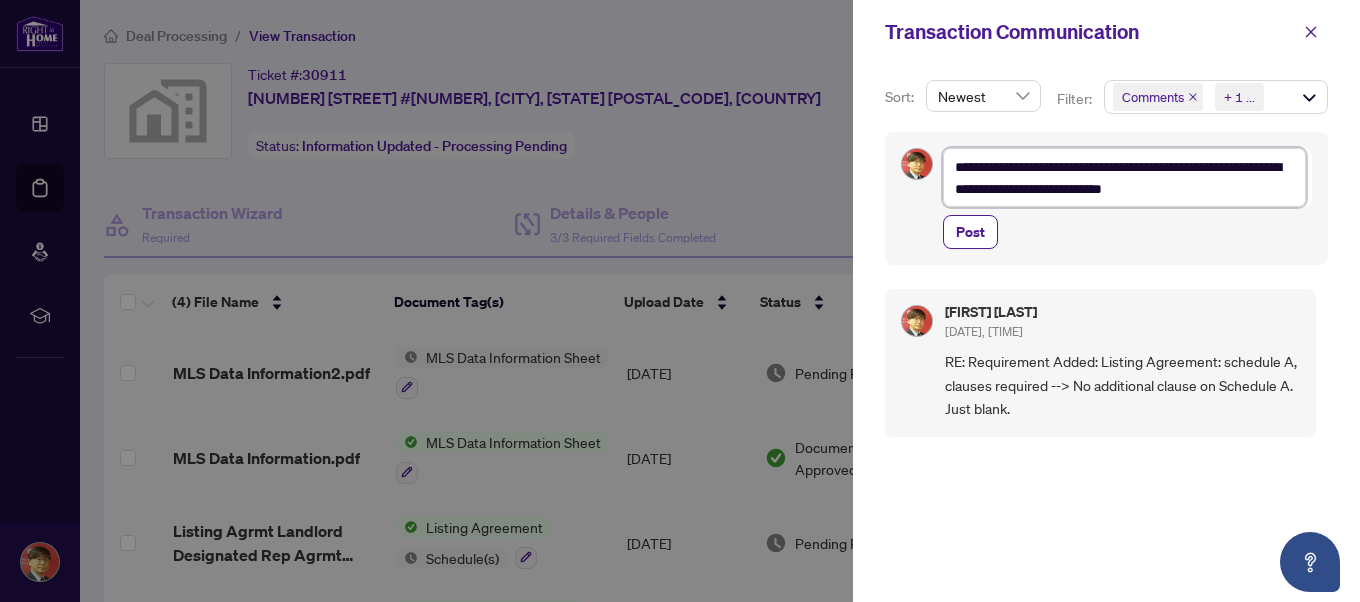 type on "**********" 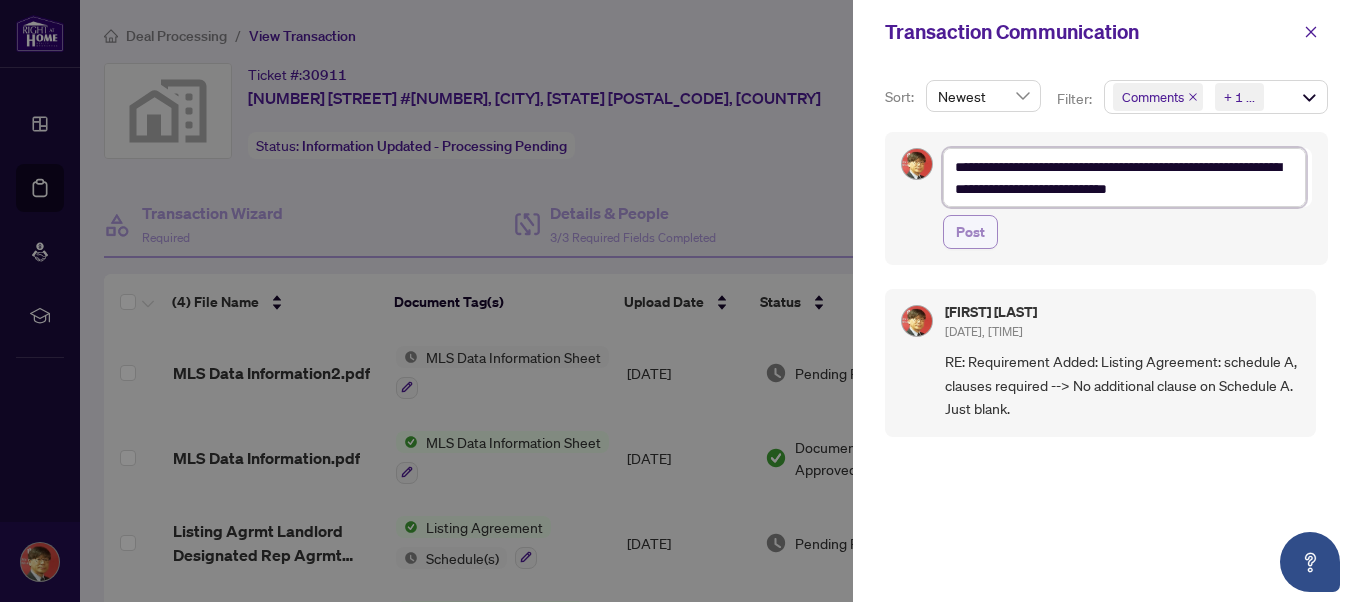 type on "**********" 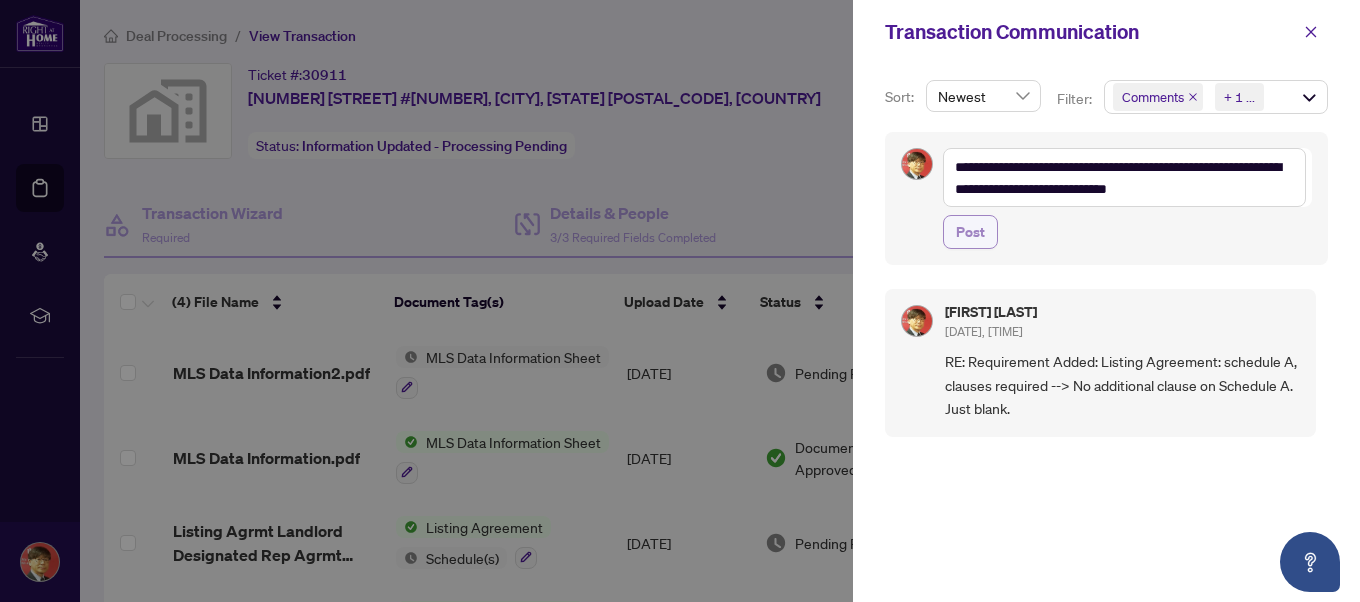 click on "Post" at bounding box center [970, 232] 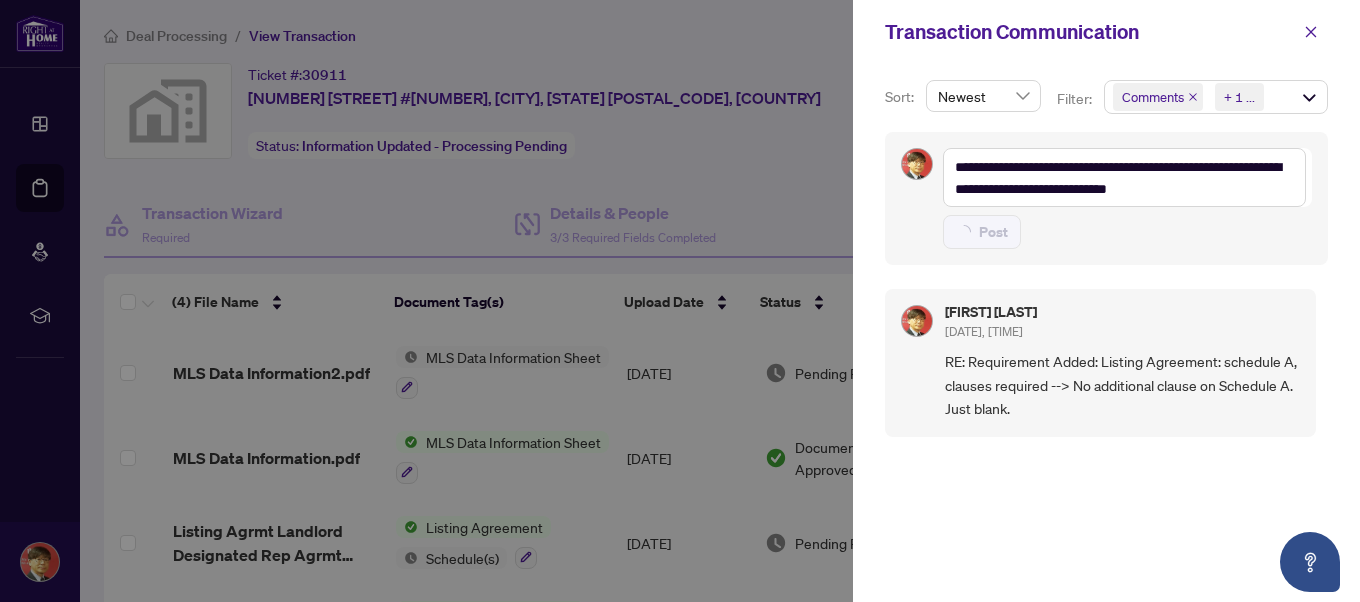 type on "**********" 